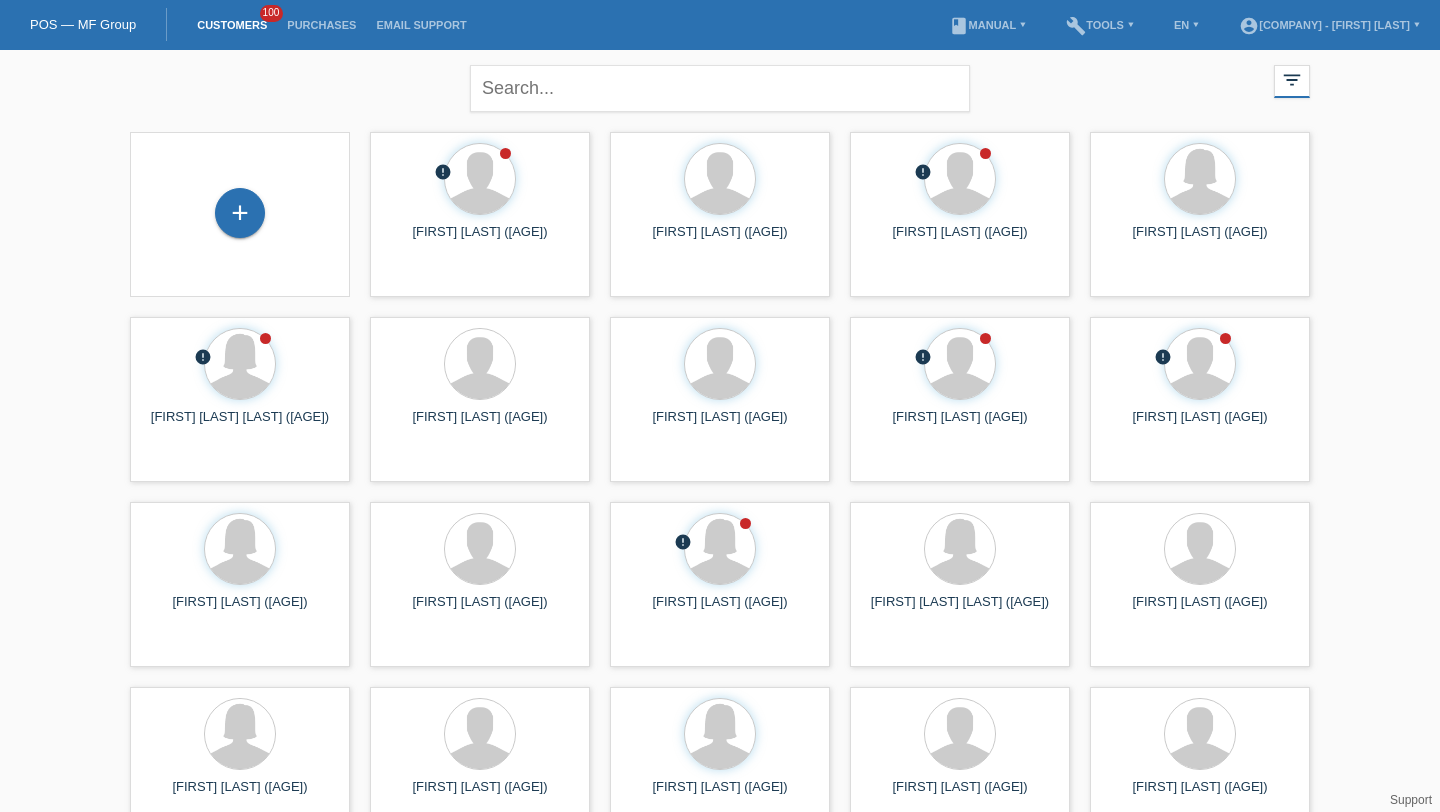 scroll, scrollTop: 0, scrollLeft: 0, axis: both 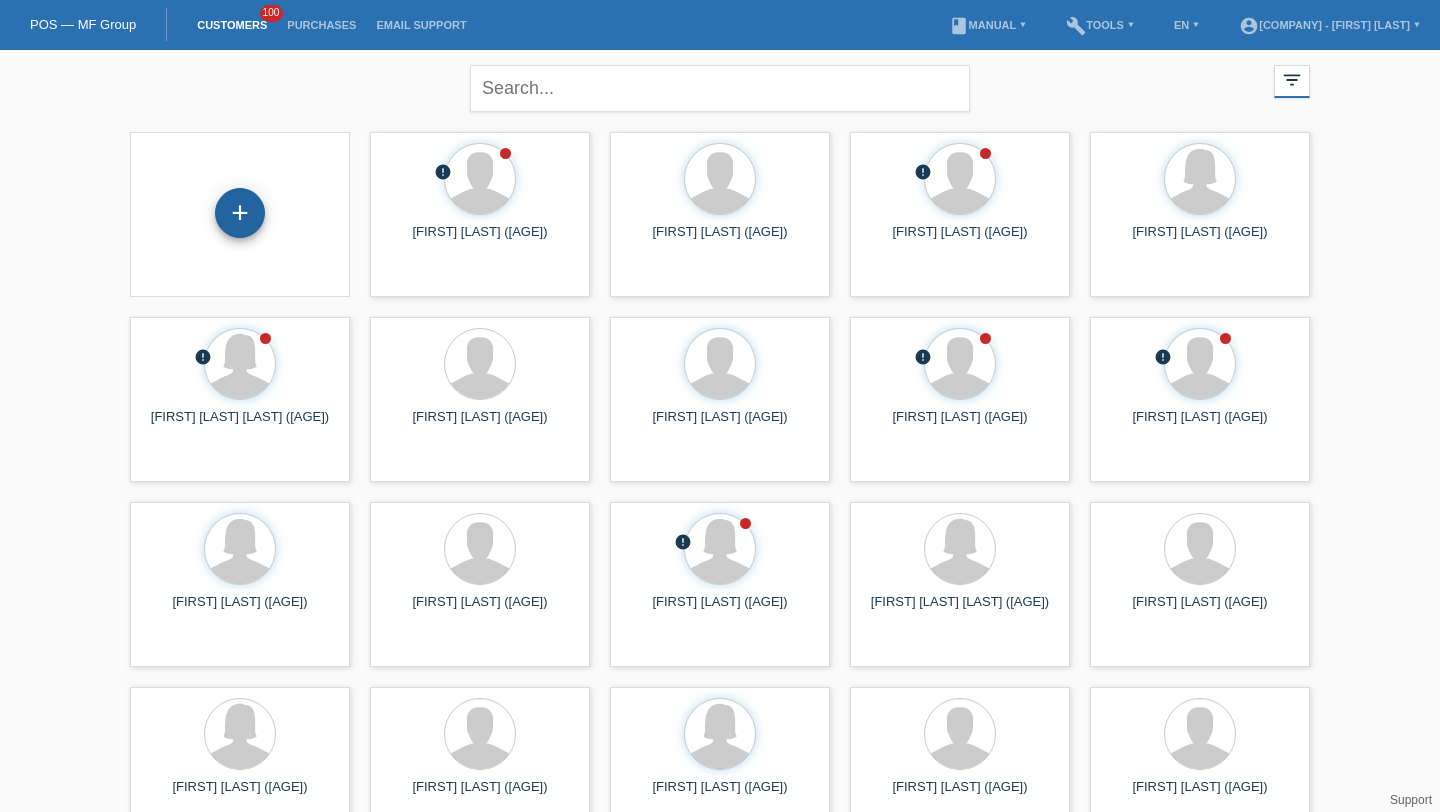 click on "+" at bounding box center (240, 213) 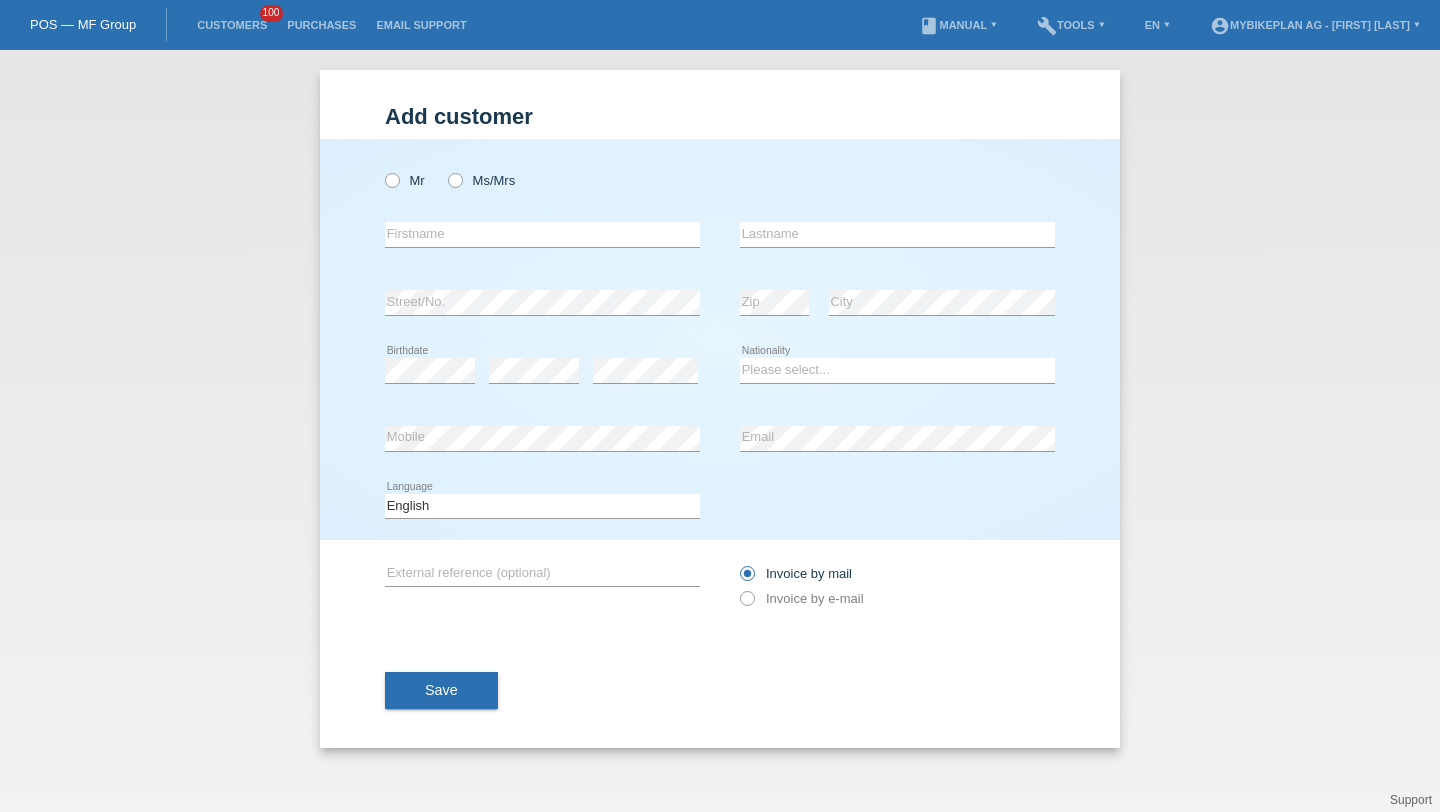scroll, scrollTop: 0, scrollLeft: 0, axis: both 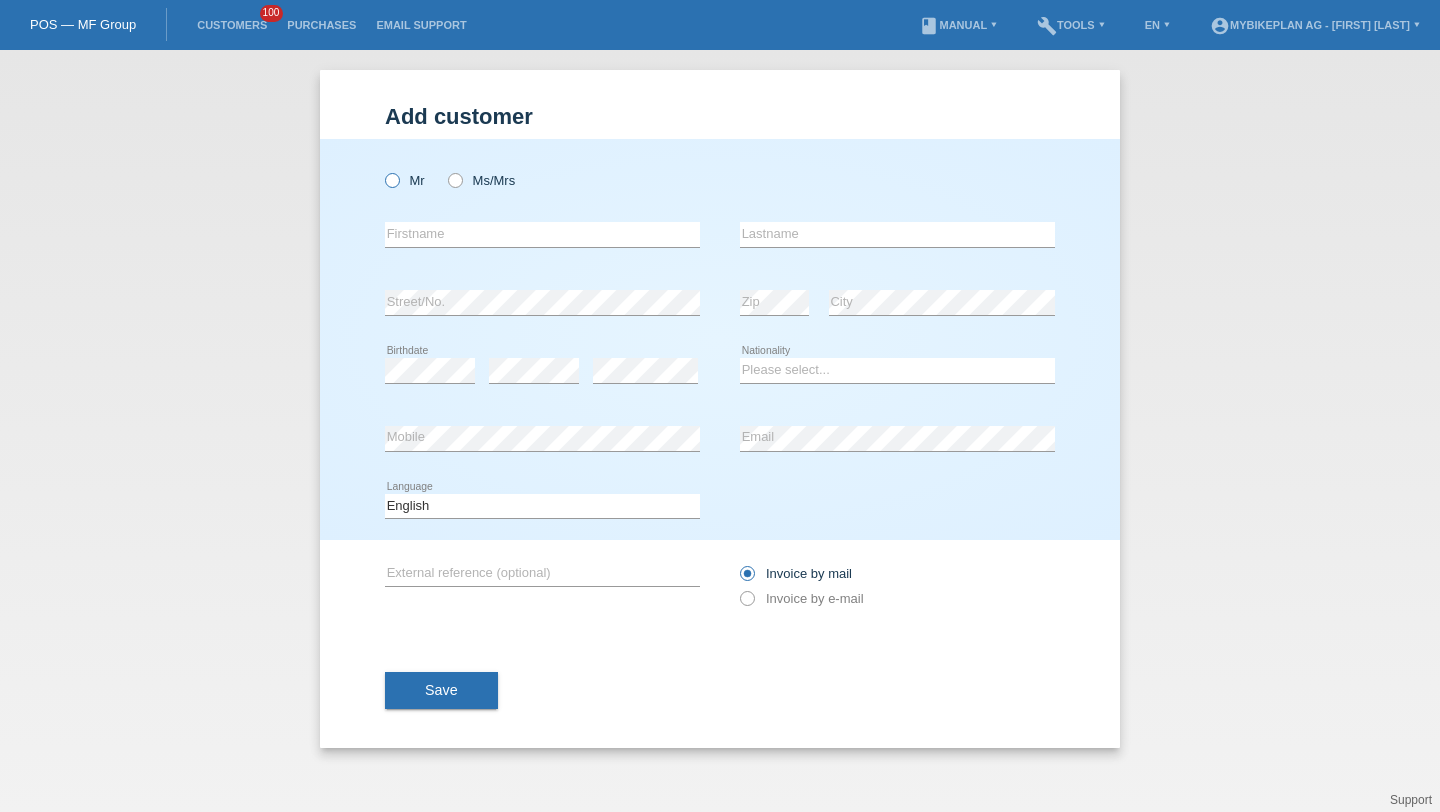 click at bounding box center (382, 170) 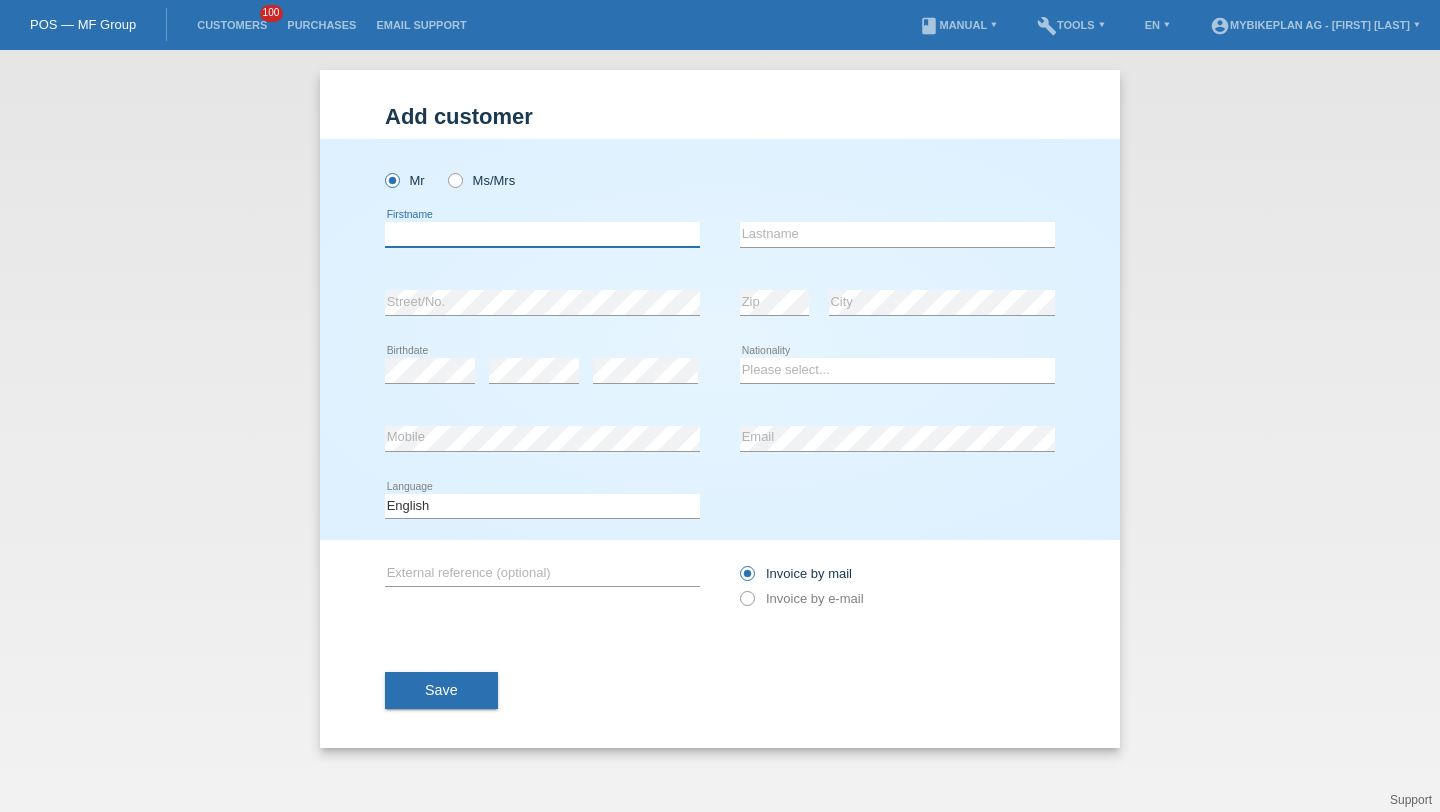 click at bounding box center (542, 234) 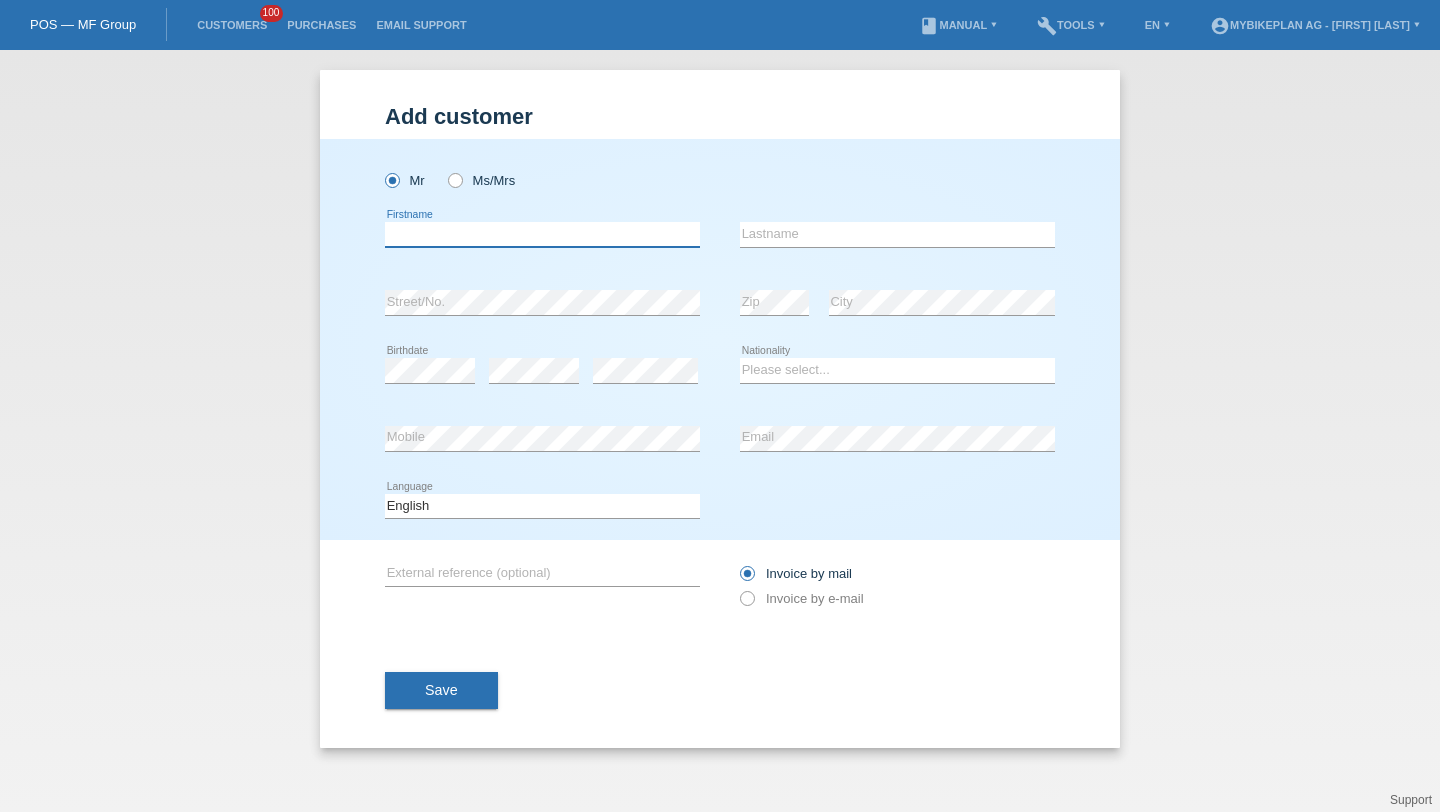 paste on "[FIRST]" 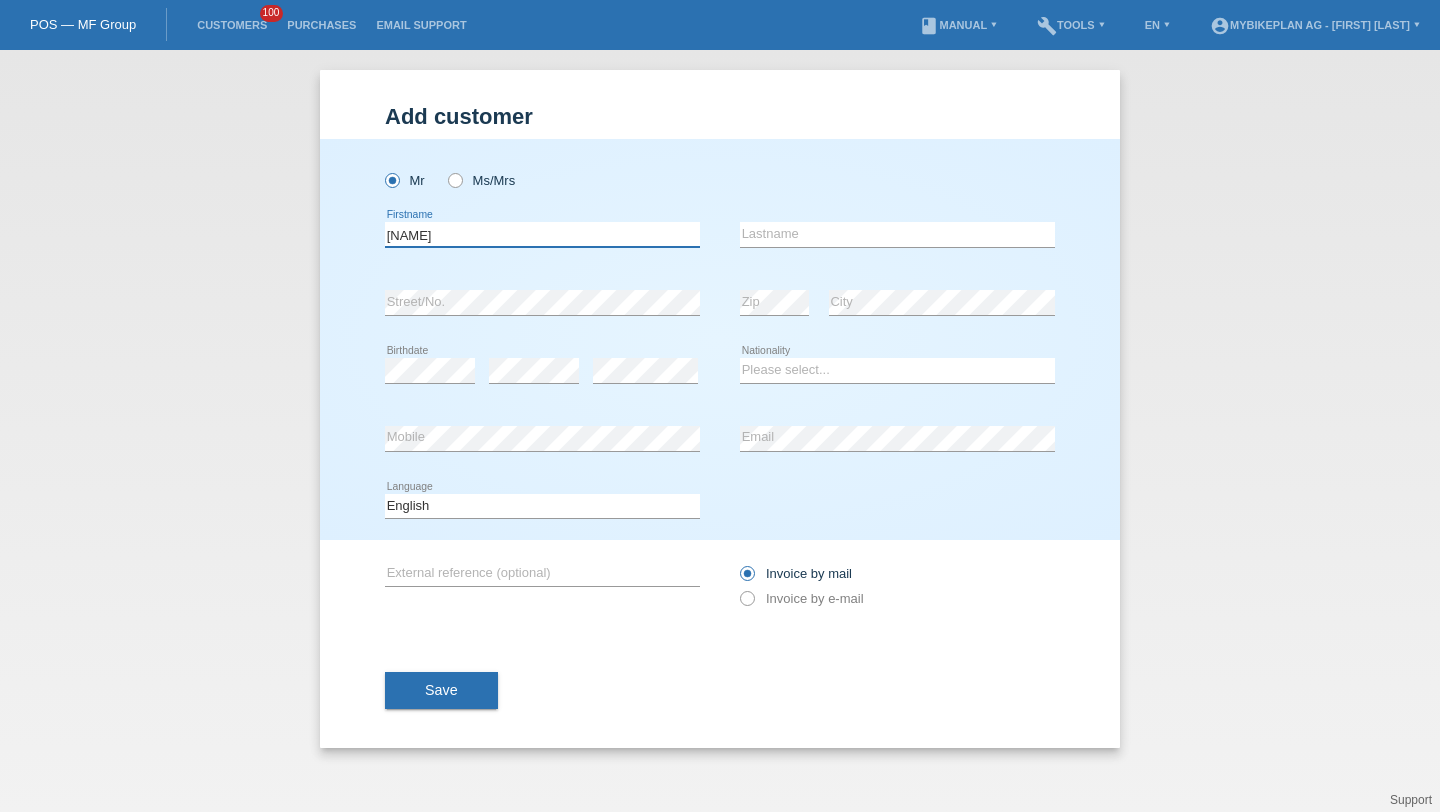type on "[FIRST]" 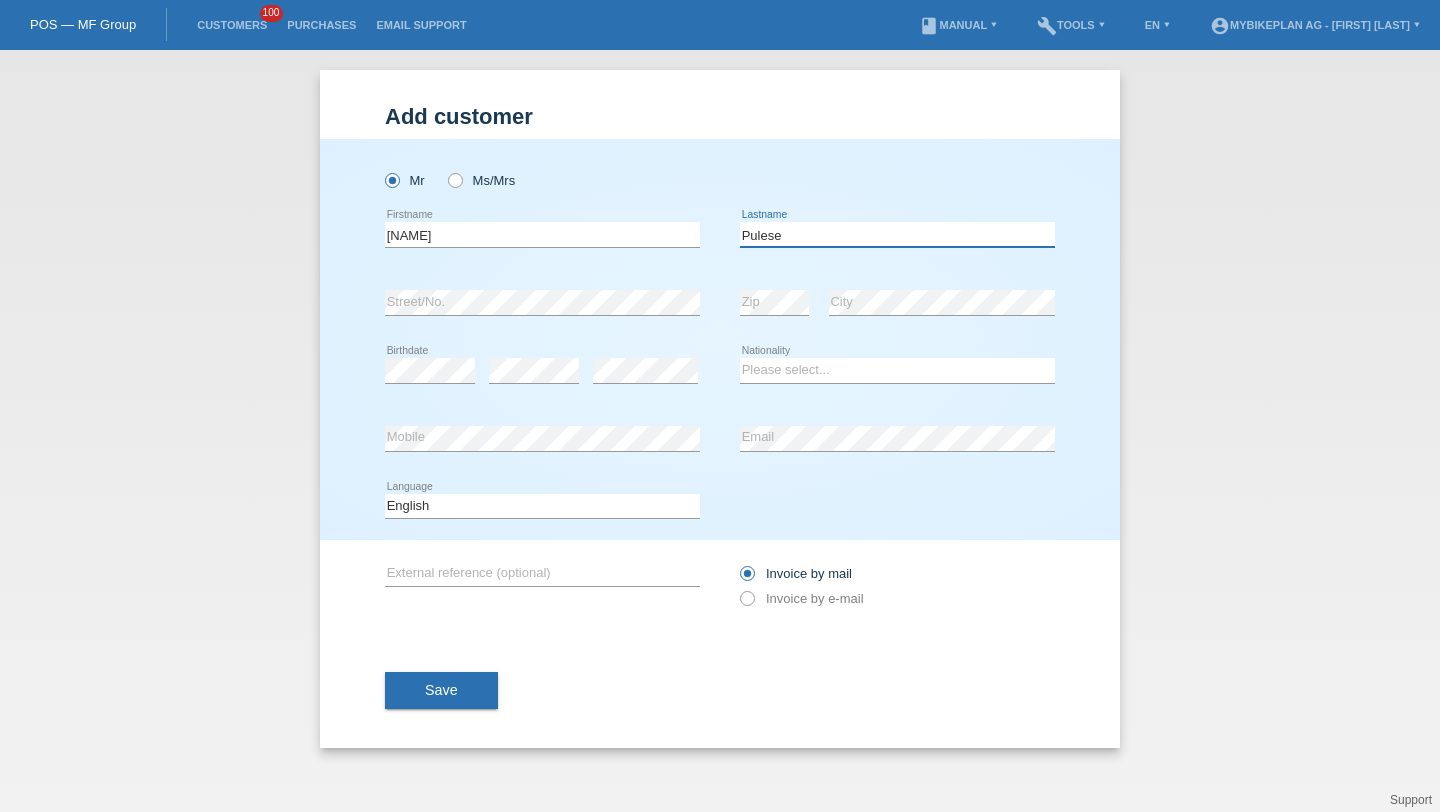 type on "Pulese" 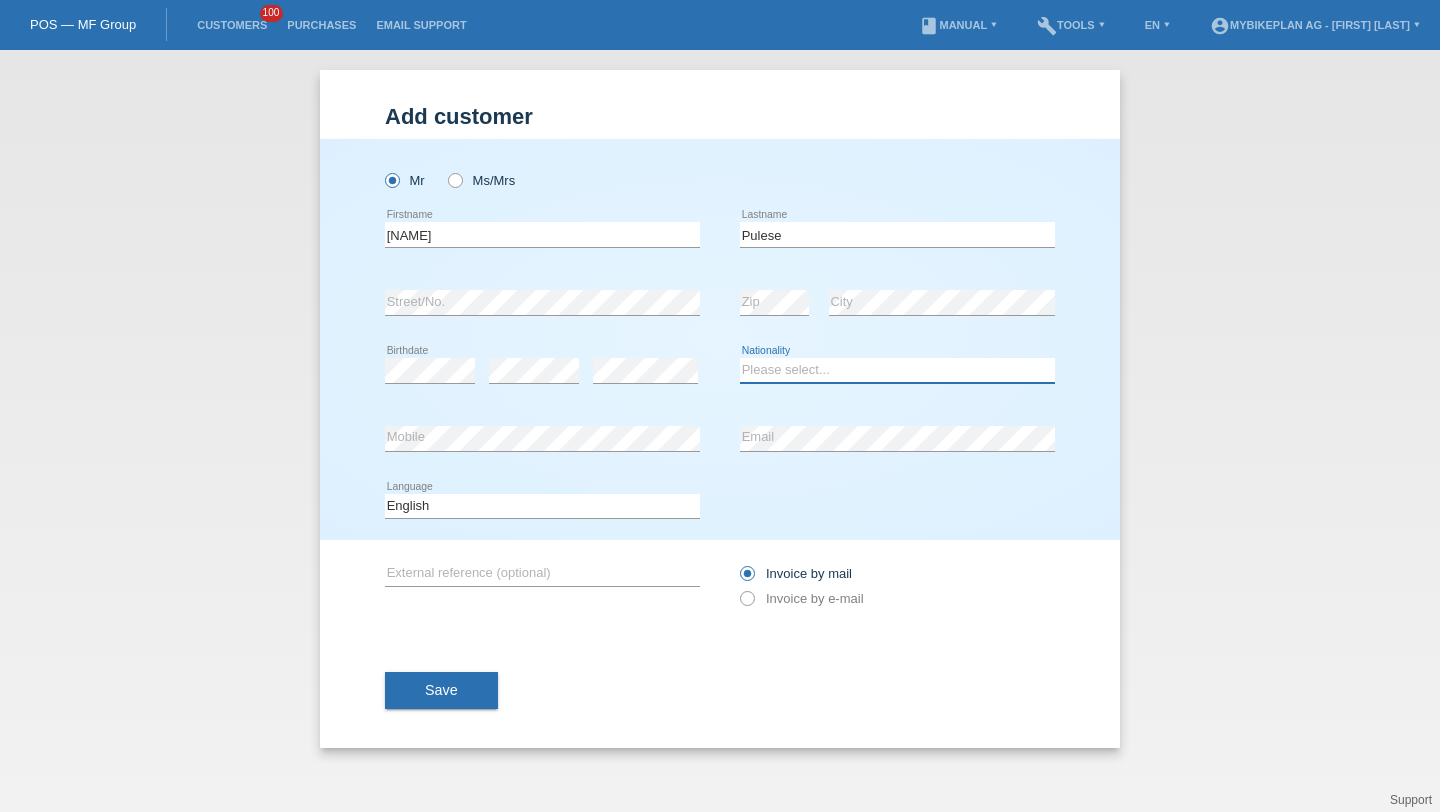 click on "Please select...
Switzerland
Austria
Germany
Liechtenstein
------------
Afghanistan
Åland Islands
Albania
Algeria
American Samoa Andorra Angola Anguilla Antarctica Antigua and Barbuda Argentina Armenia" at bounding box center [897, 370] 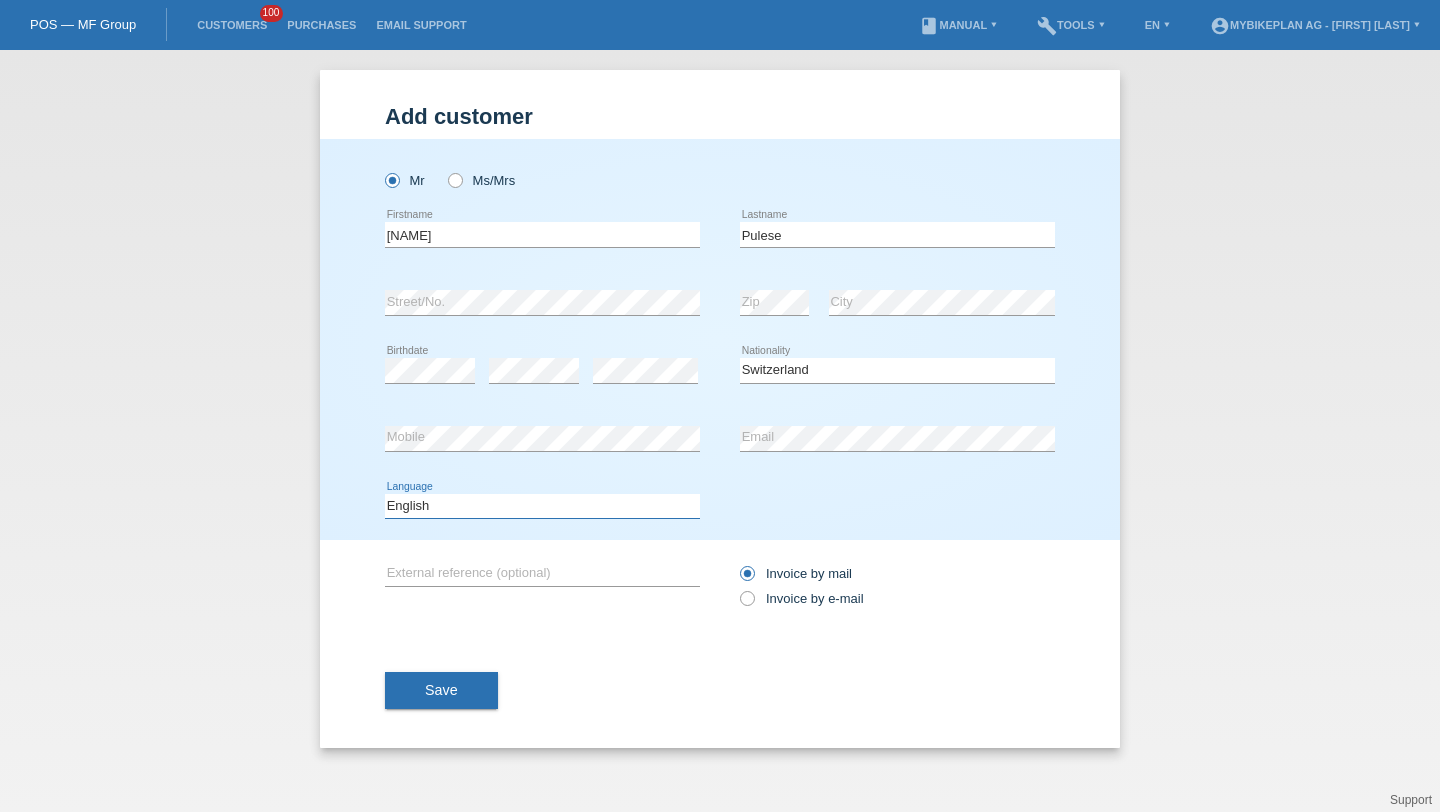 click on "Deutsch
Français
Italiano
English" at bounding box center (542, 506) 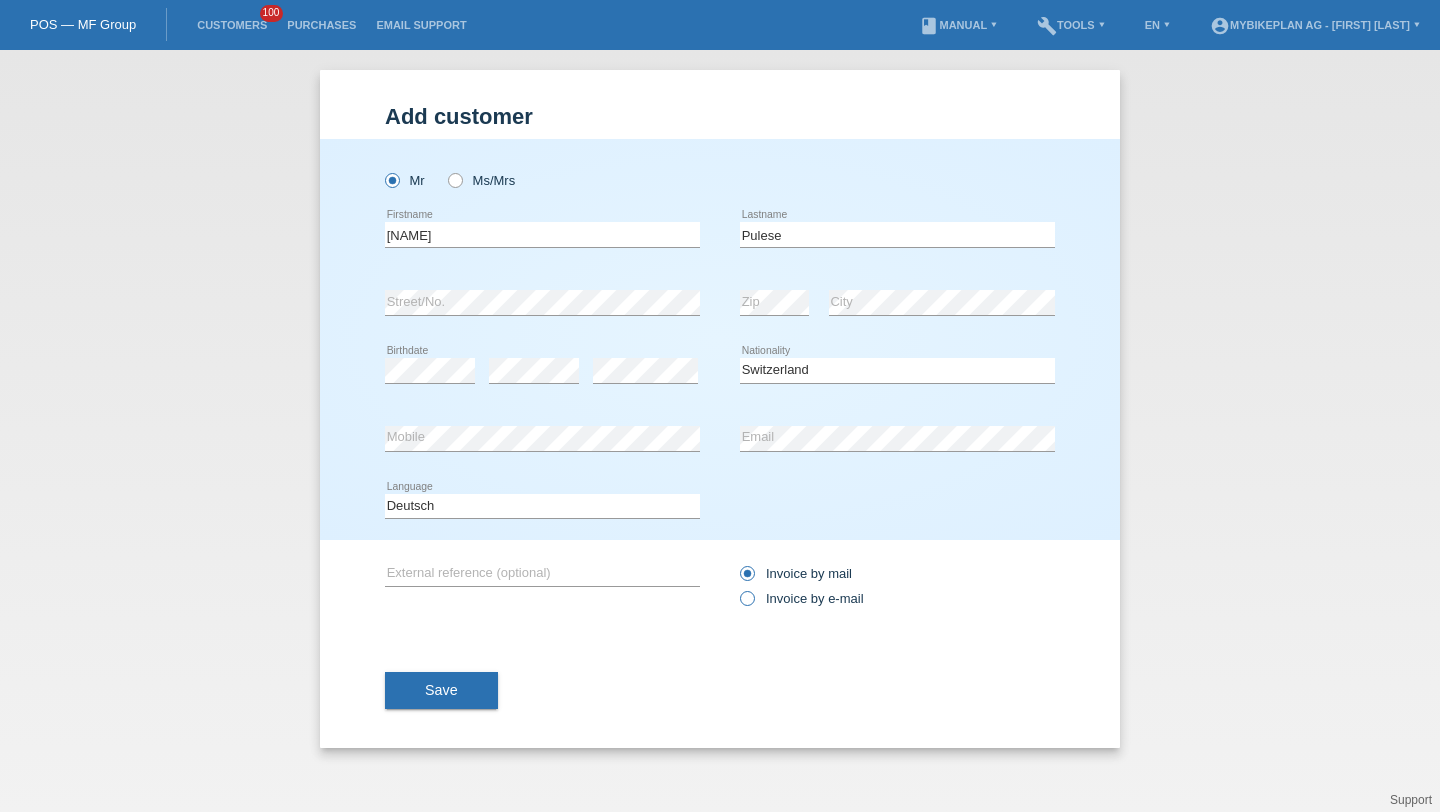 click at bounding box center (737, 588) 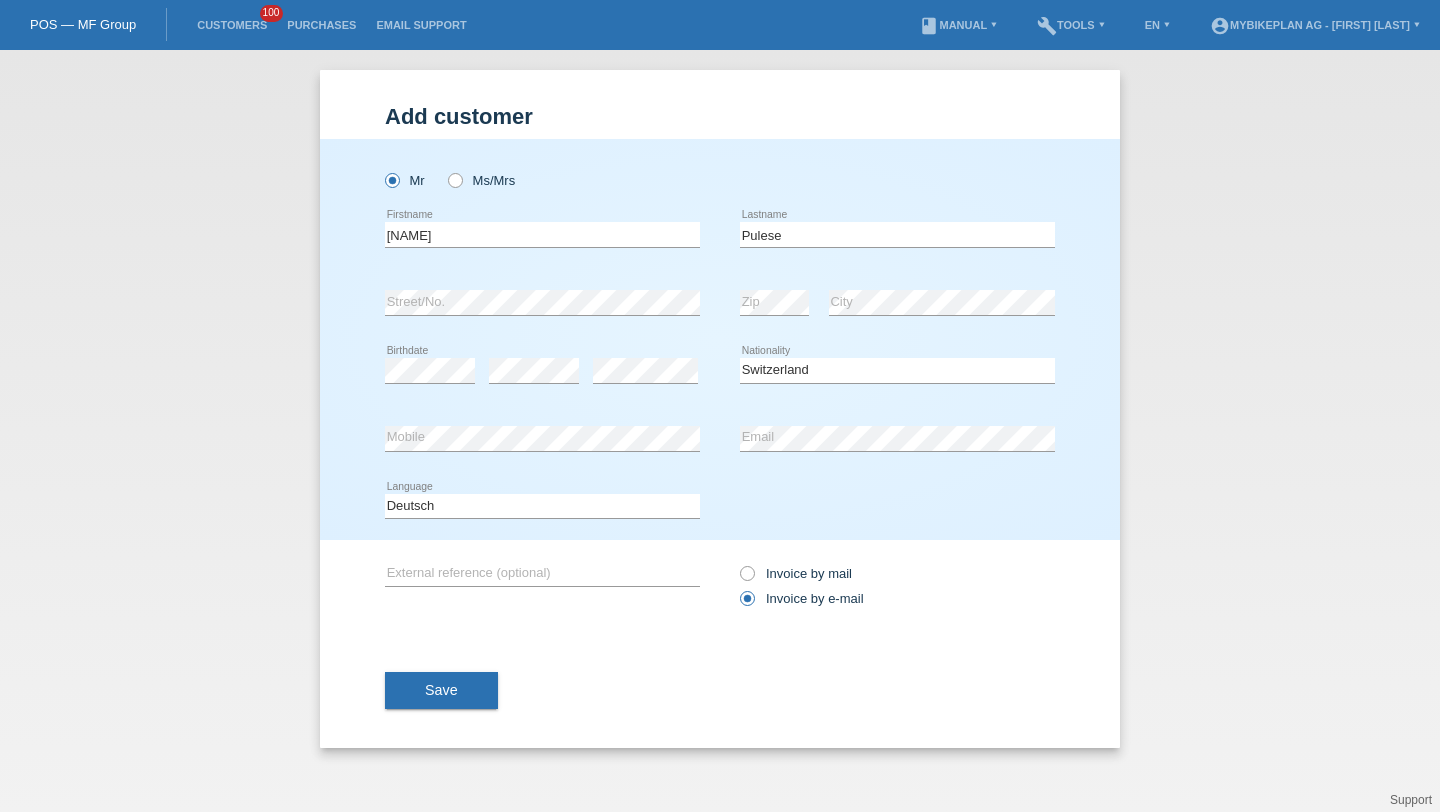 click on "Save" at bounding box center (720, 691) 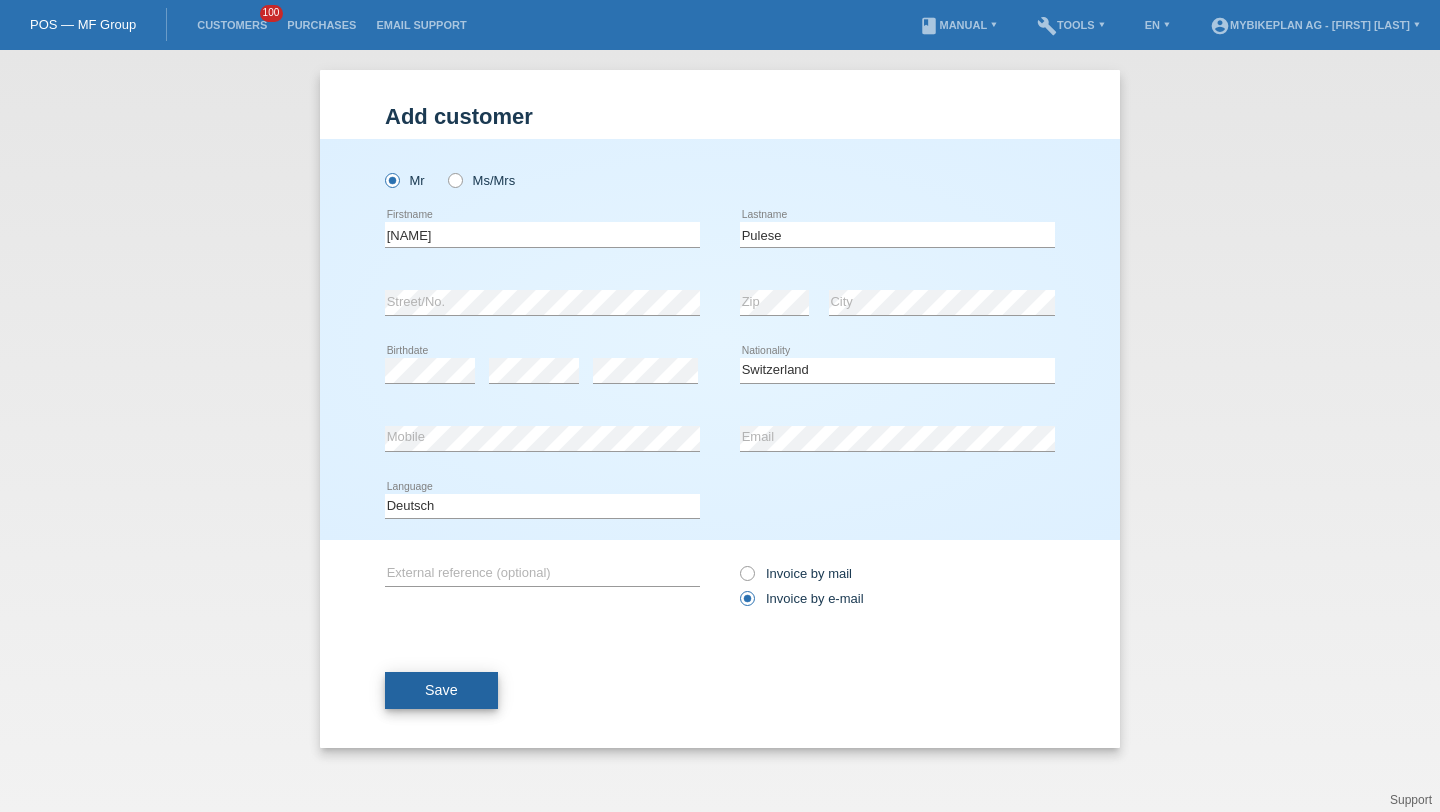 click on "Save" at bounding box center [441, 691] 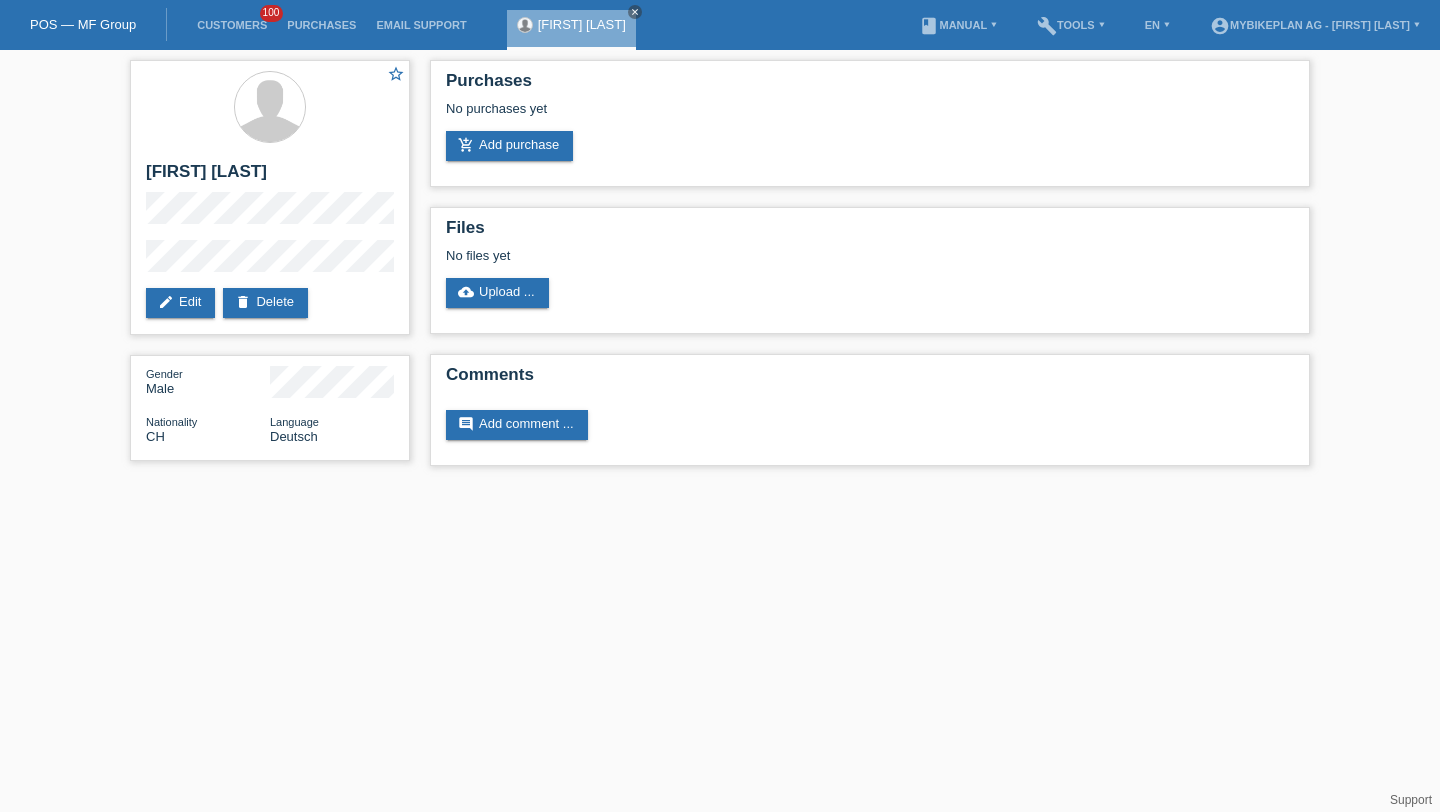 scroll, scrollTop: 0, scrollLeft: 0, axis: both 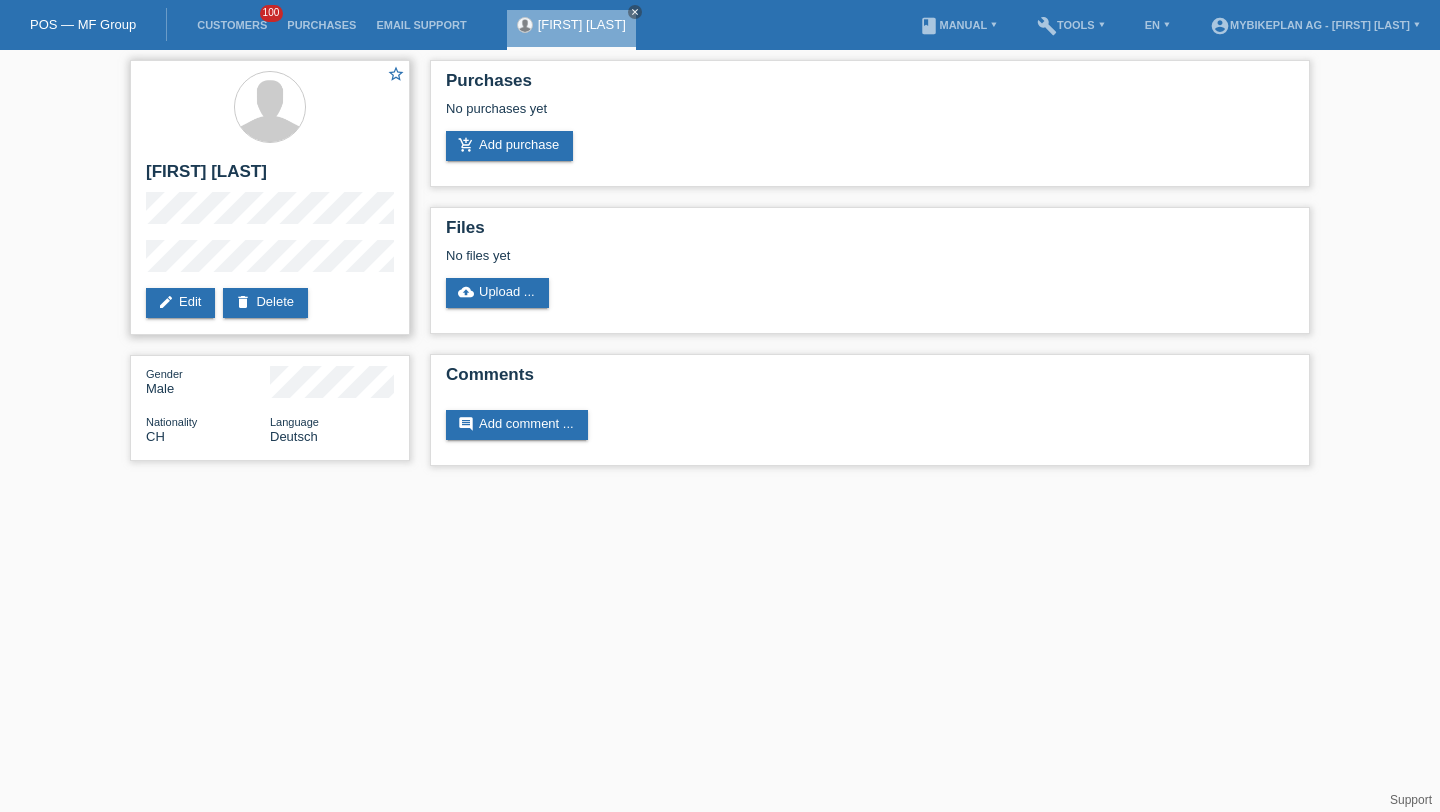 click on "star_border
Sebastiano Pulese
edit  Edit
delete  Delete" at bounding box center (270, 197) 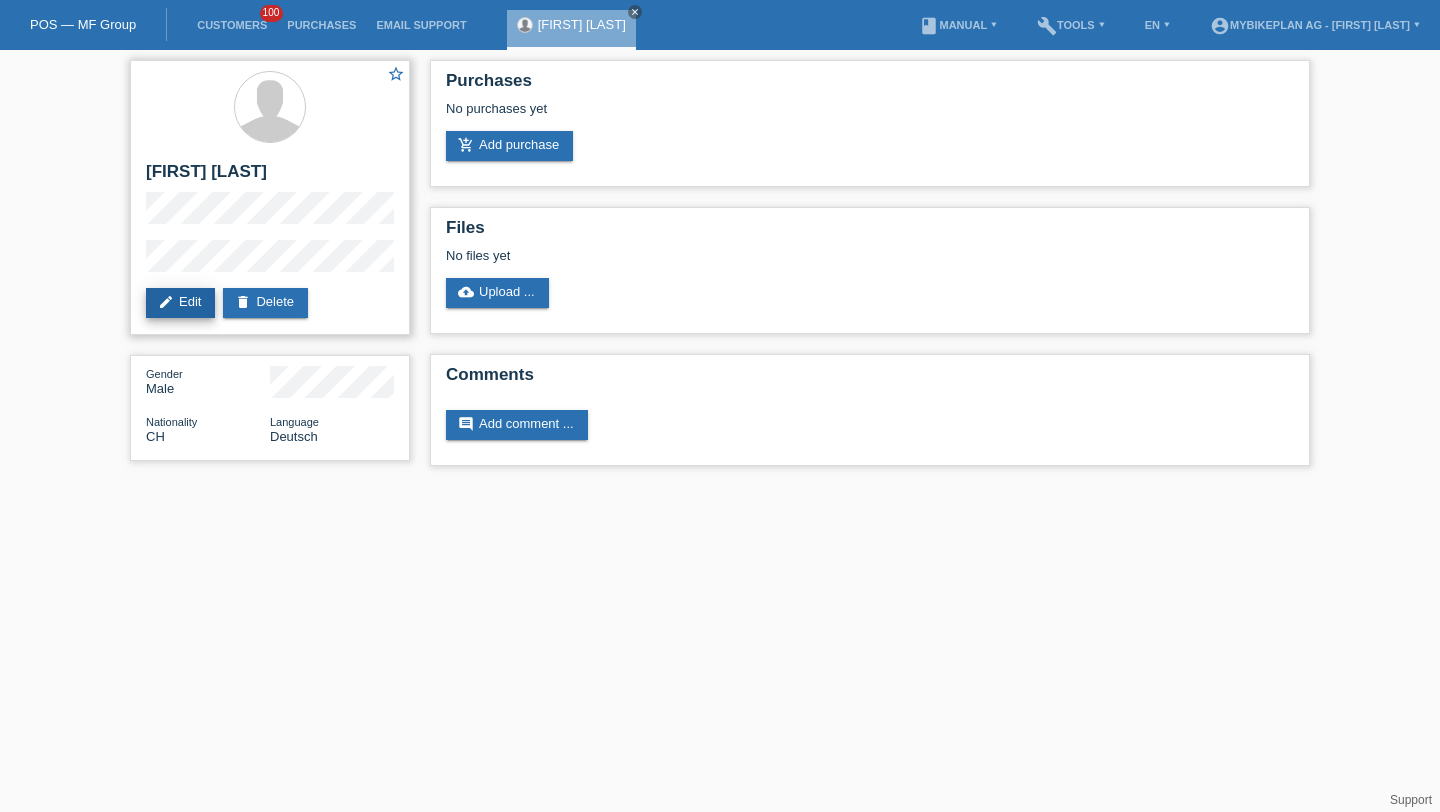 click on "edit  Edit" at bounding box center (180, 303) 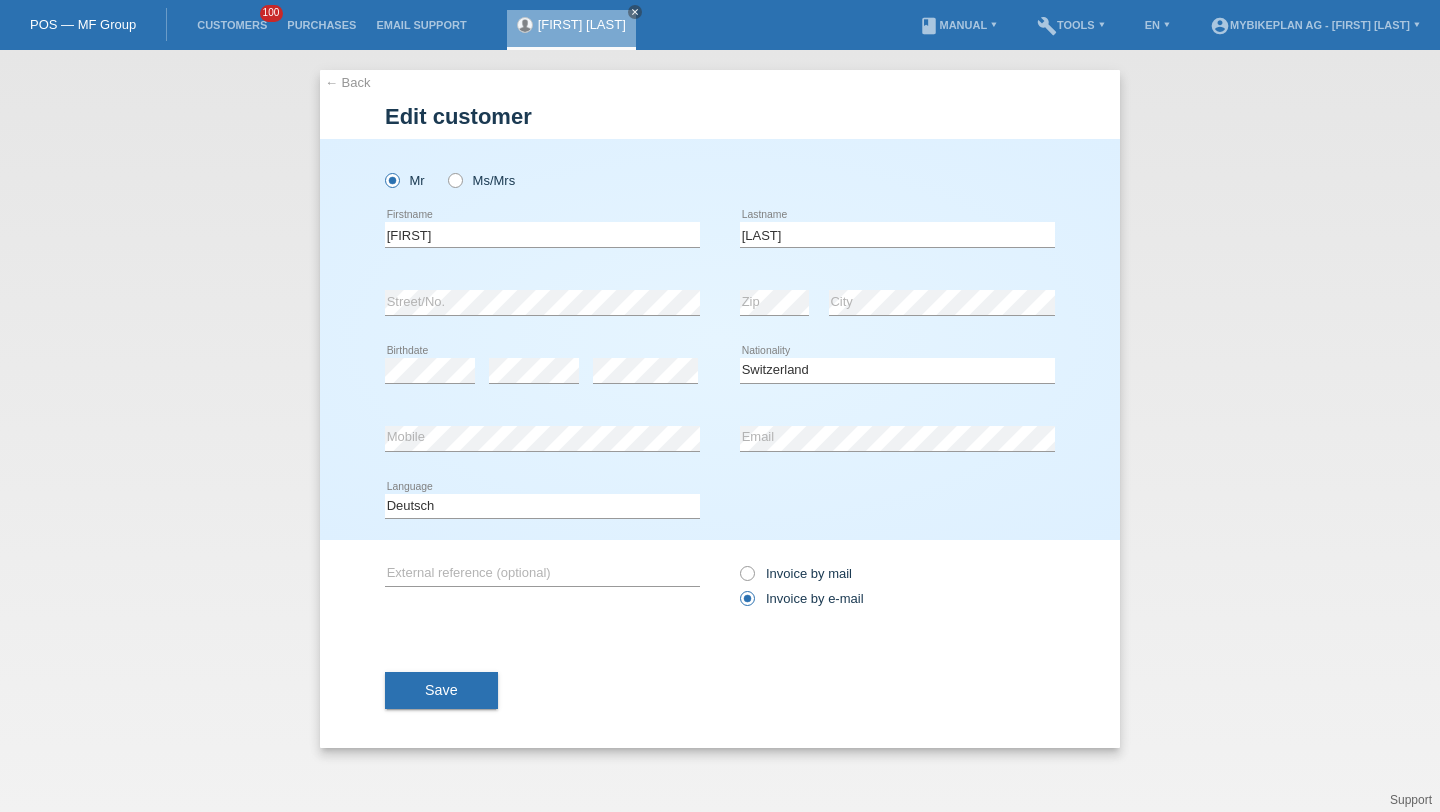 select on "CH" 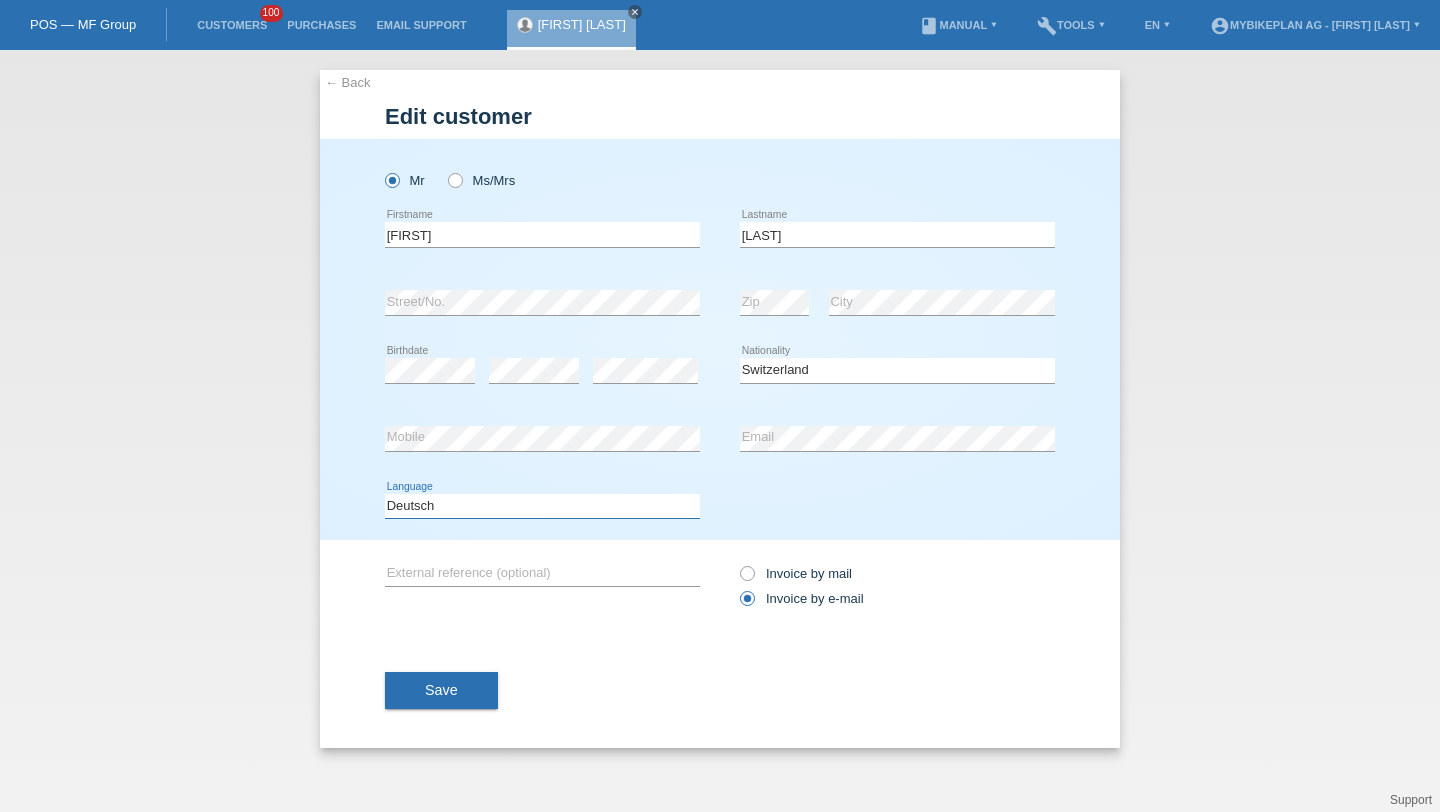 click on "Deutsch
Français
Italiano
English" at bounding box center (542, 506) 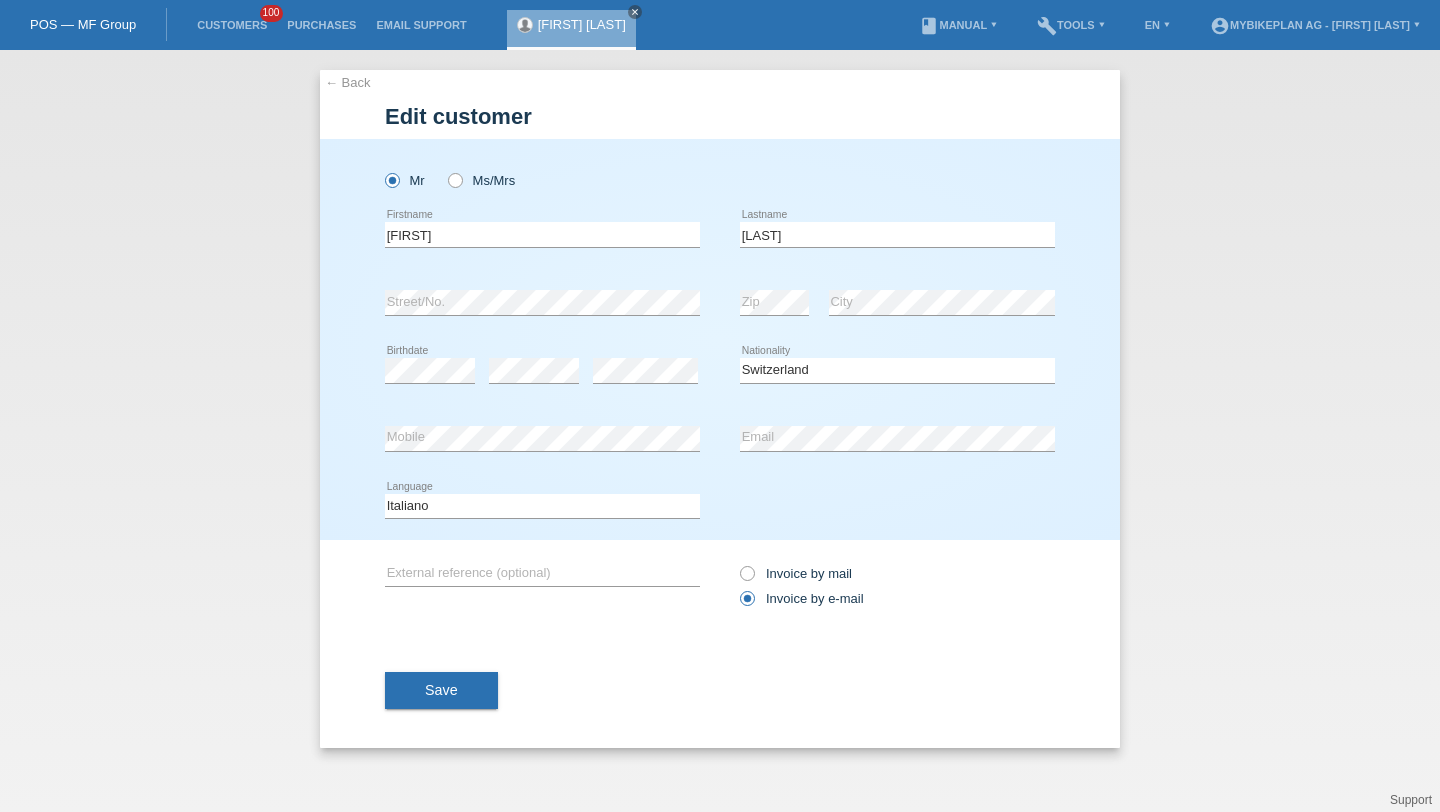 click on "Save" at bounding box center (441, 690) 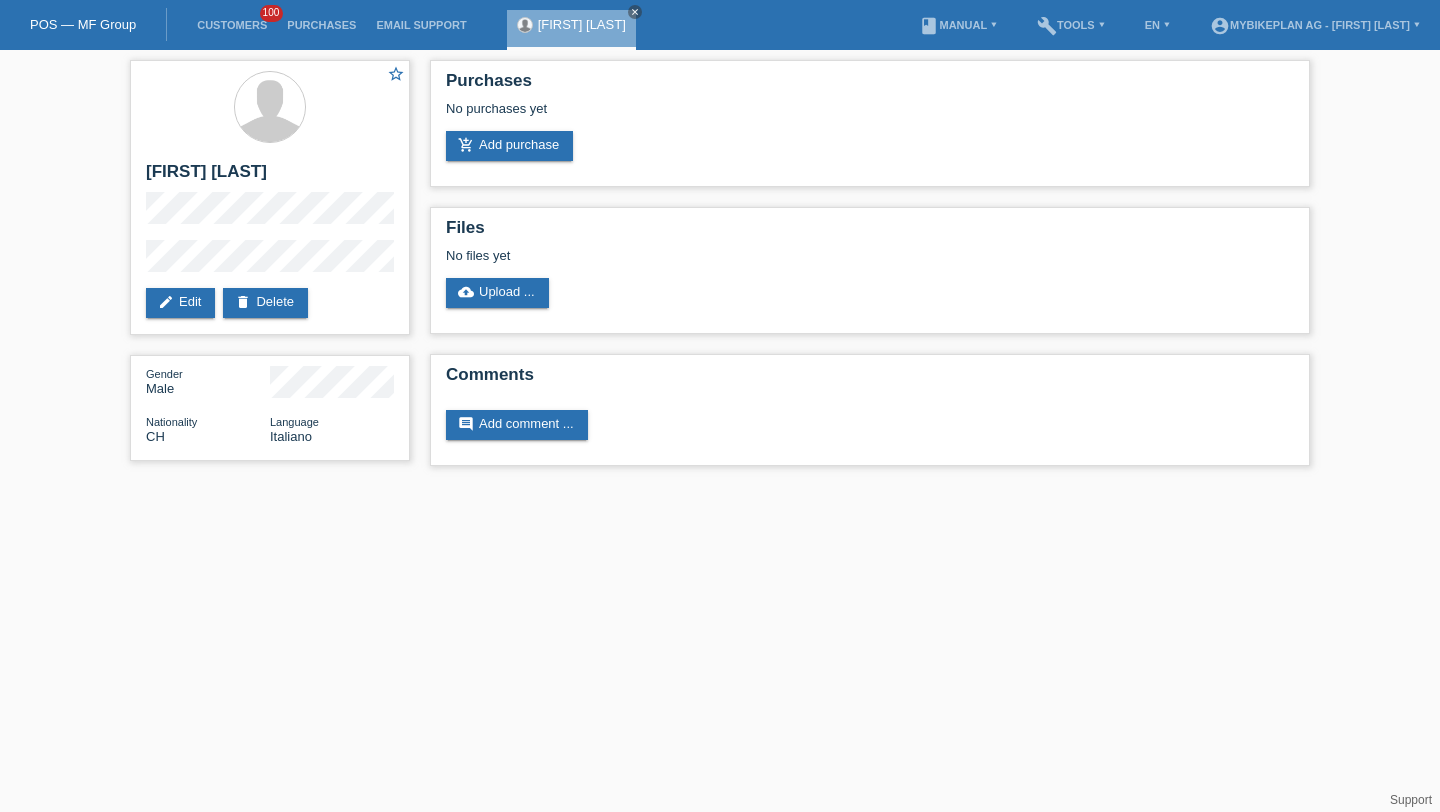 scroll, scrollTop: 0, scrollLeft: 0, axis: both 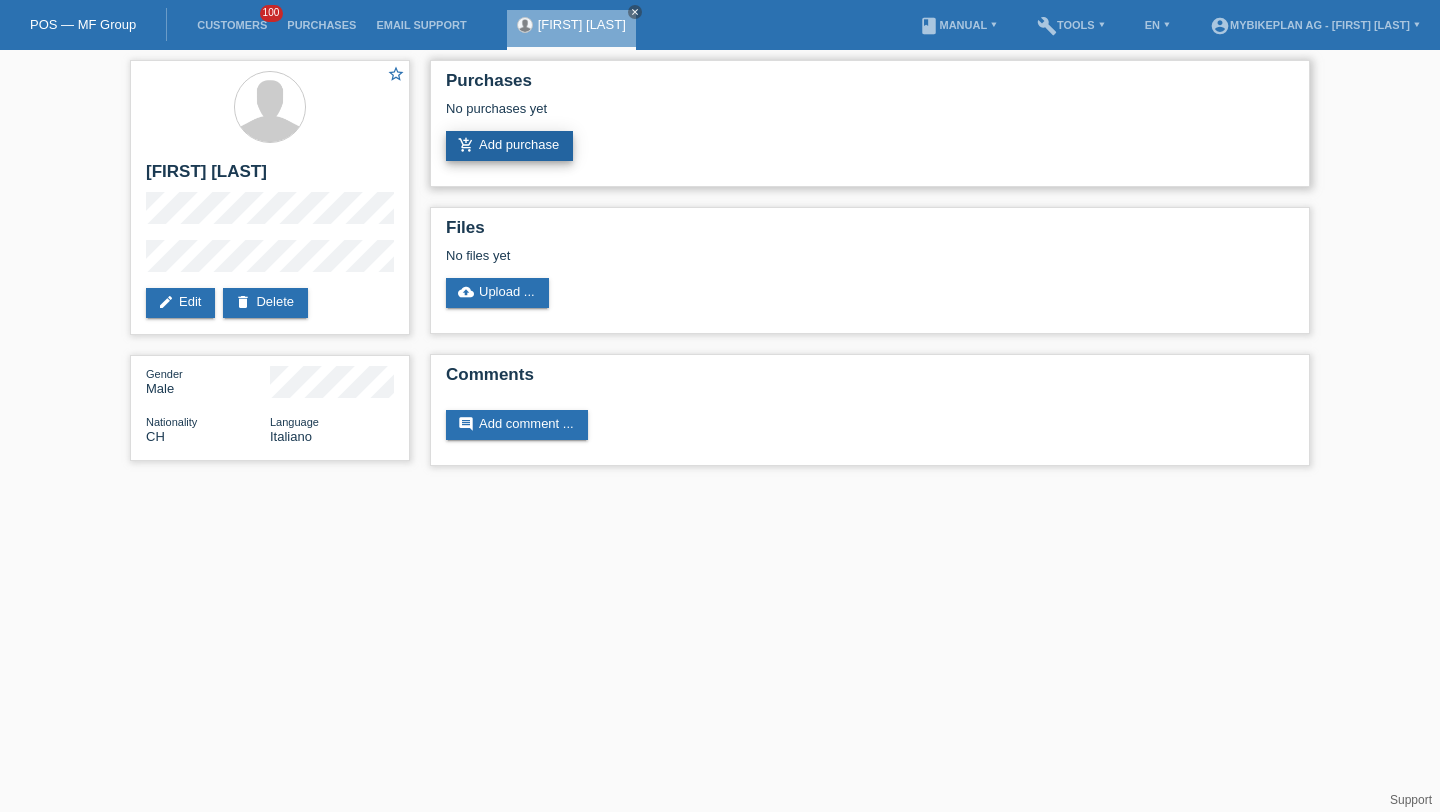 click on "add_shopping_cart  Add purchase" at bounding box center (509, 146) 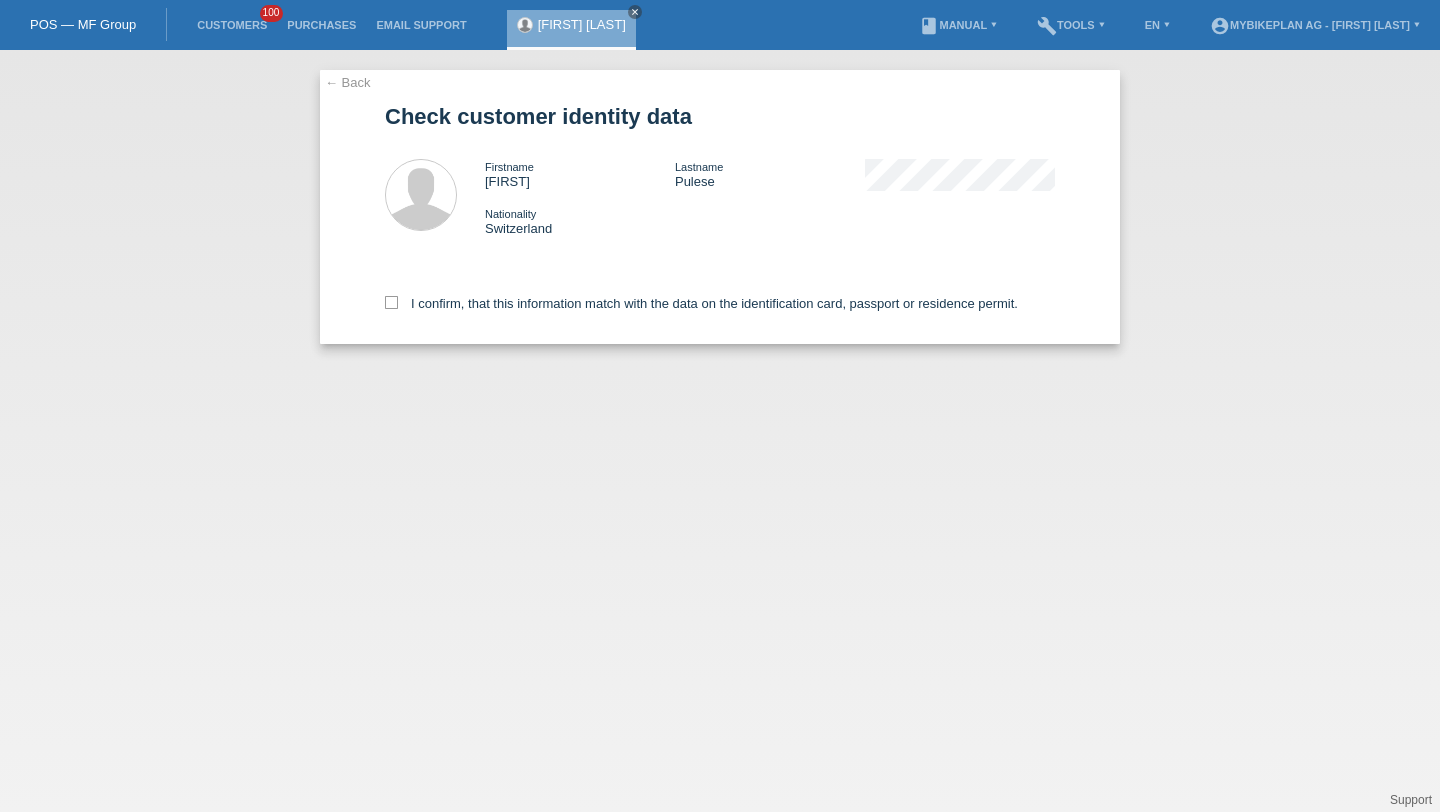 scroll, scrollTop: 0, scrollLeft: 0, axis: both 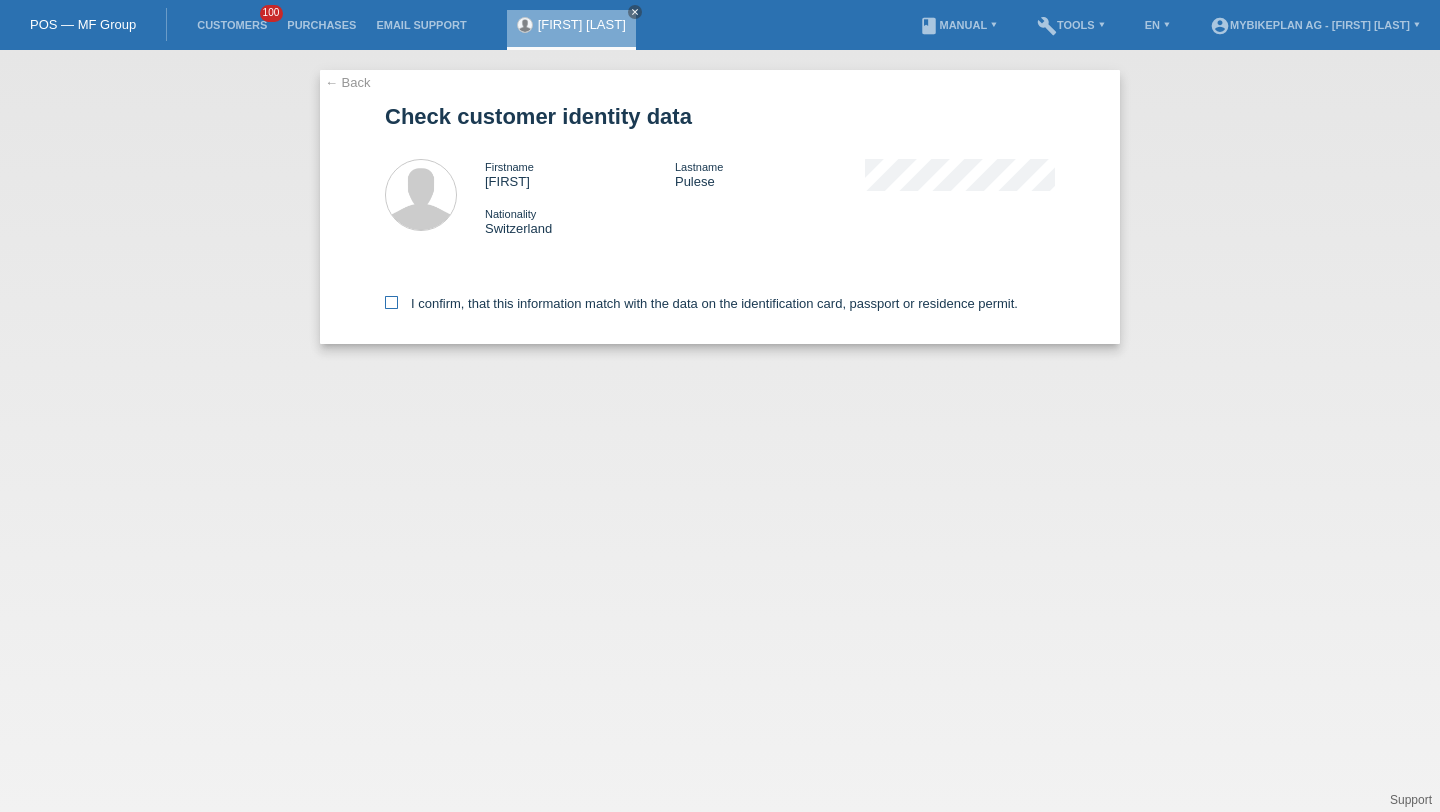 click on "I confirm, that this information match with the data on the identification card, passport or residence permit." at bounding box center (701, 303) 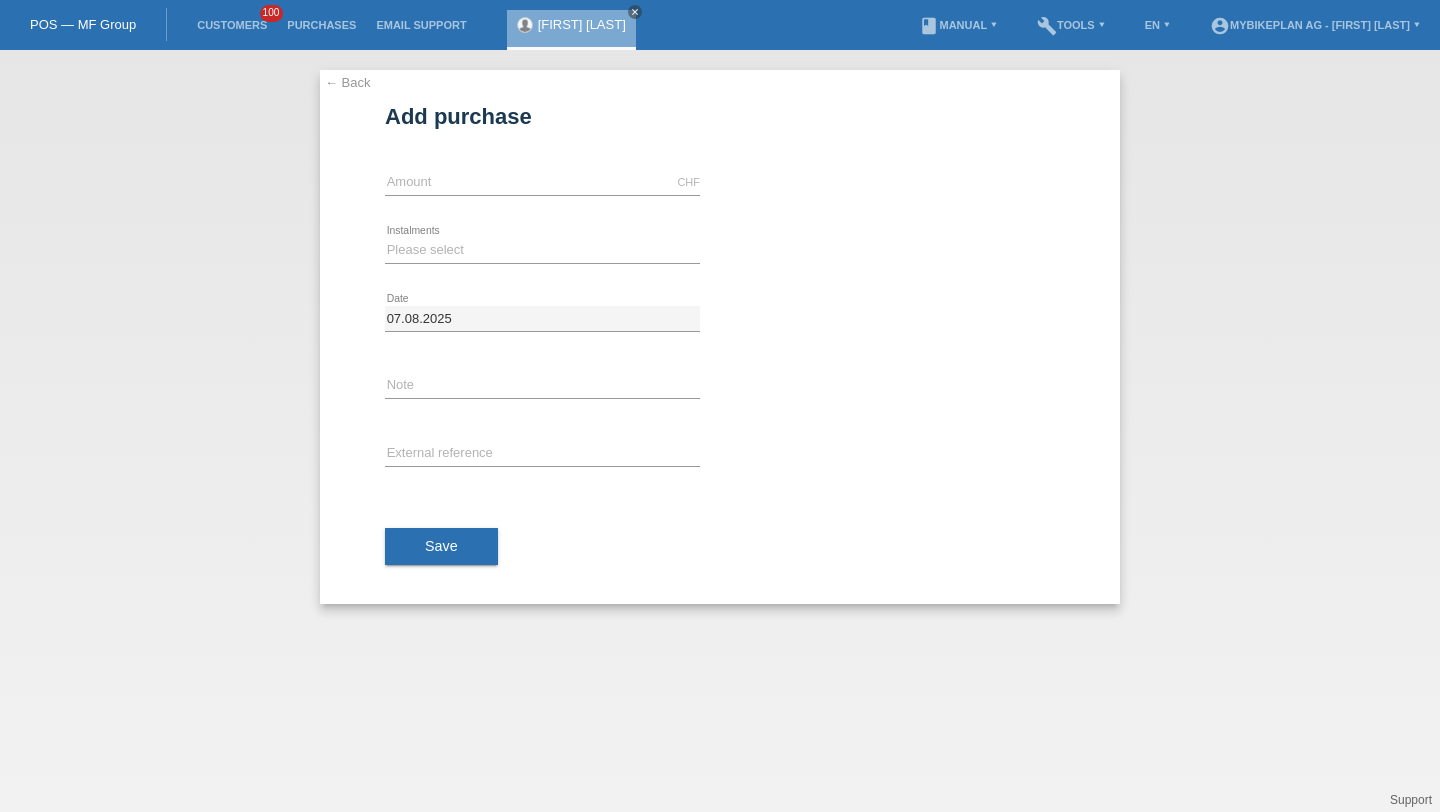 scroll, scrollTop: 0, scrollLeft: 0, axis: both 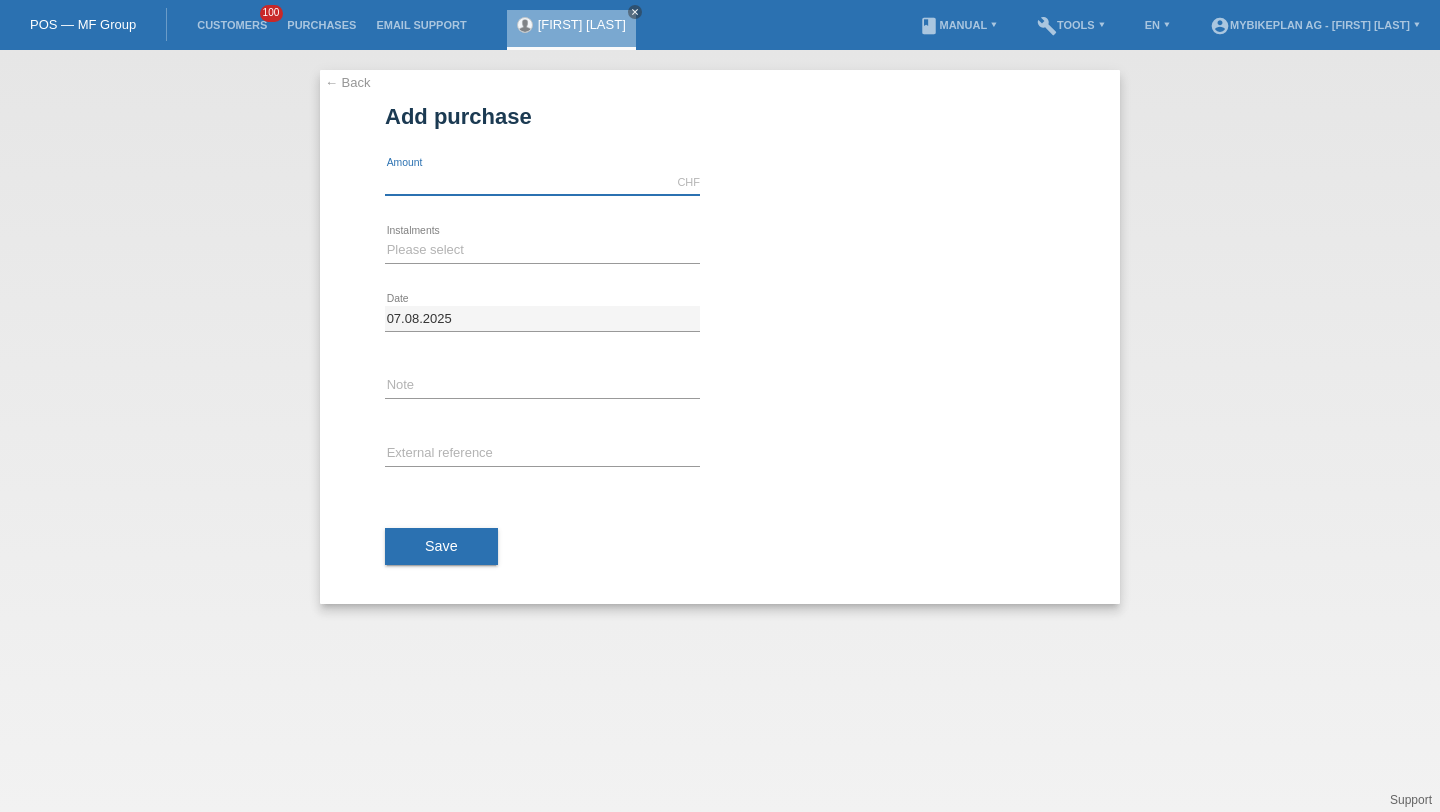 click at bounding box center [542, 182] 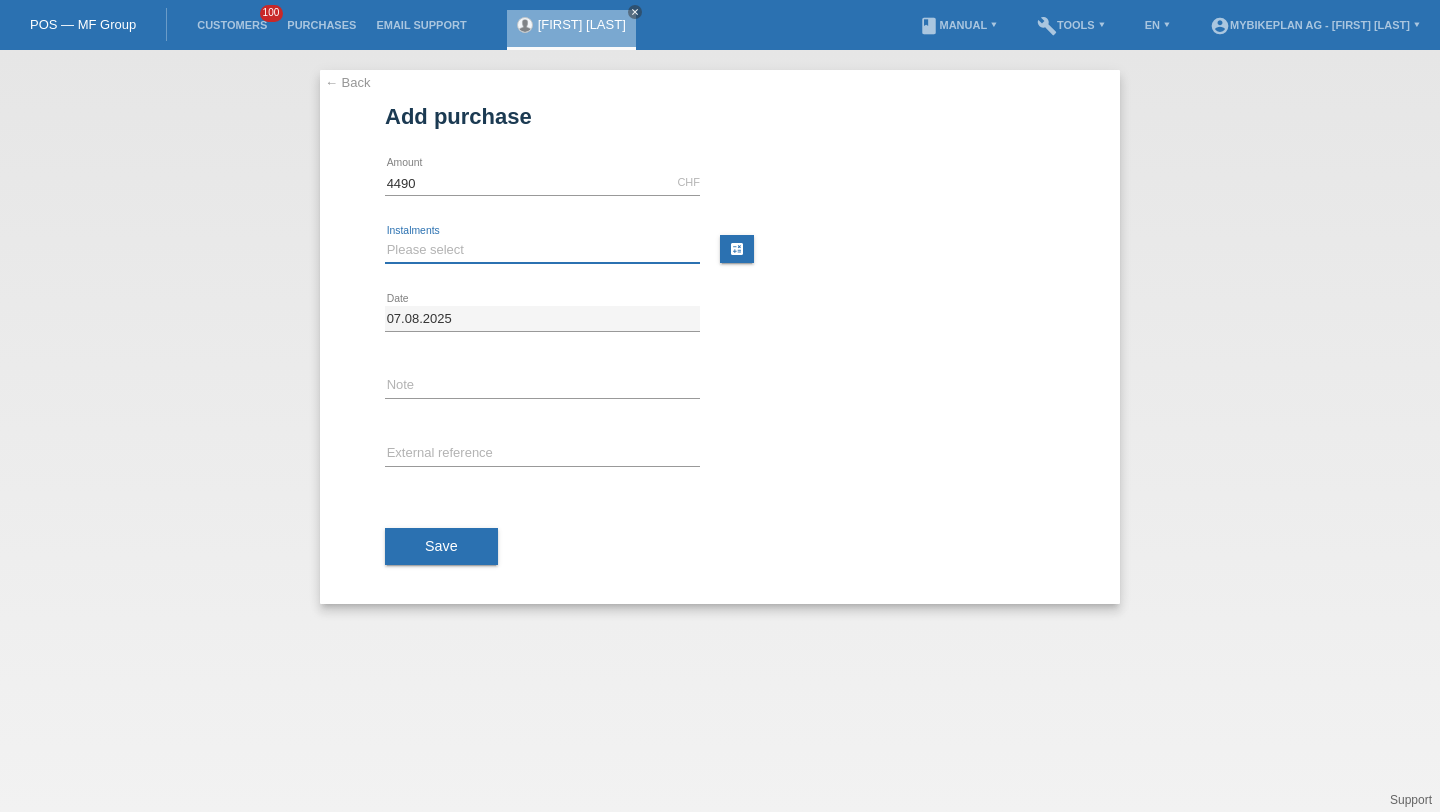 type on "4490.00" 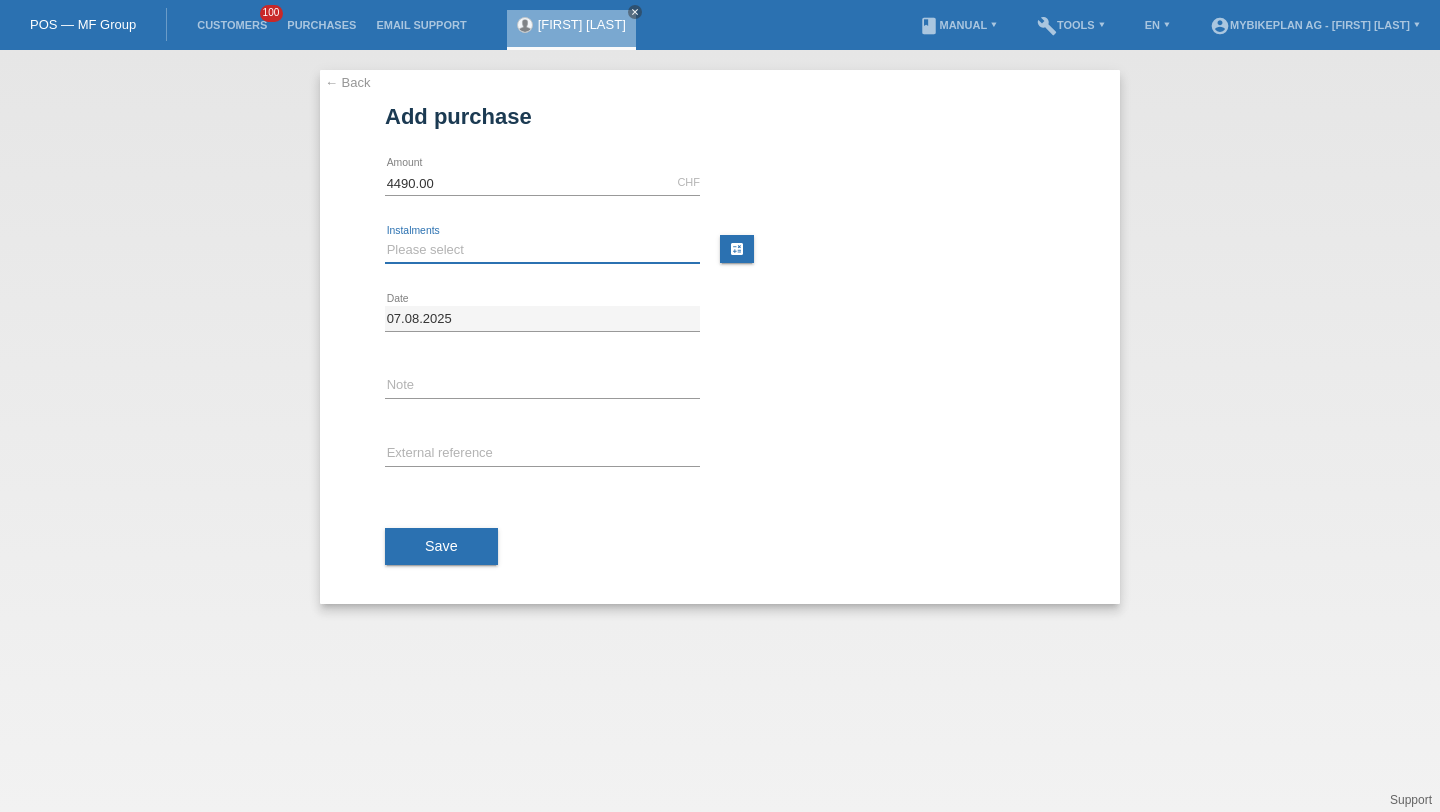 click on "Please select
6 instalments
12 instalments
18 instalments
24 instalments
36 instalments
48 instalments" at bounding box center [542, 250] 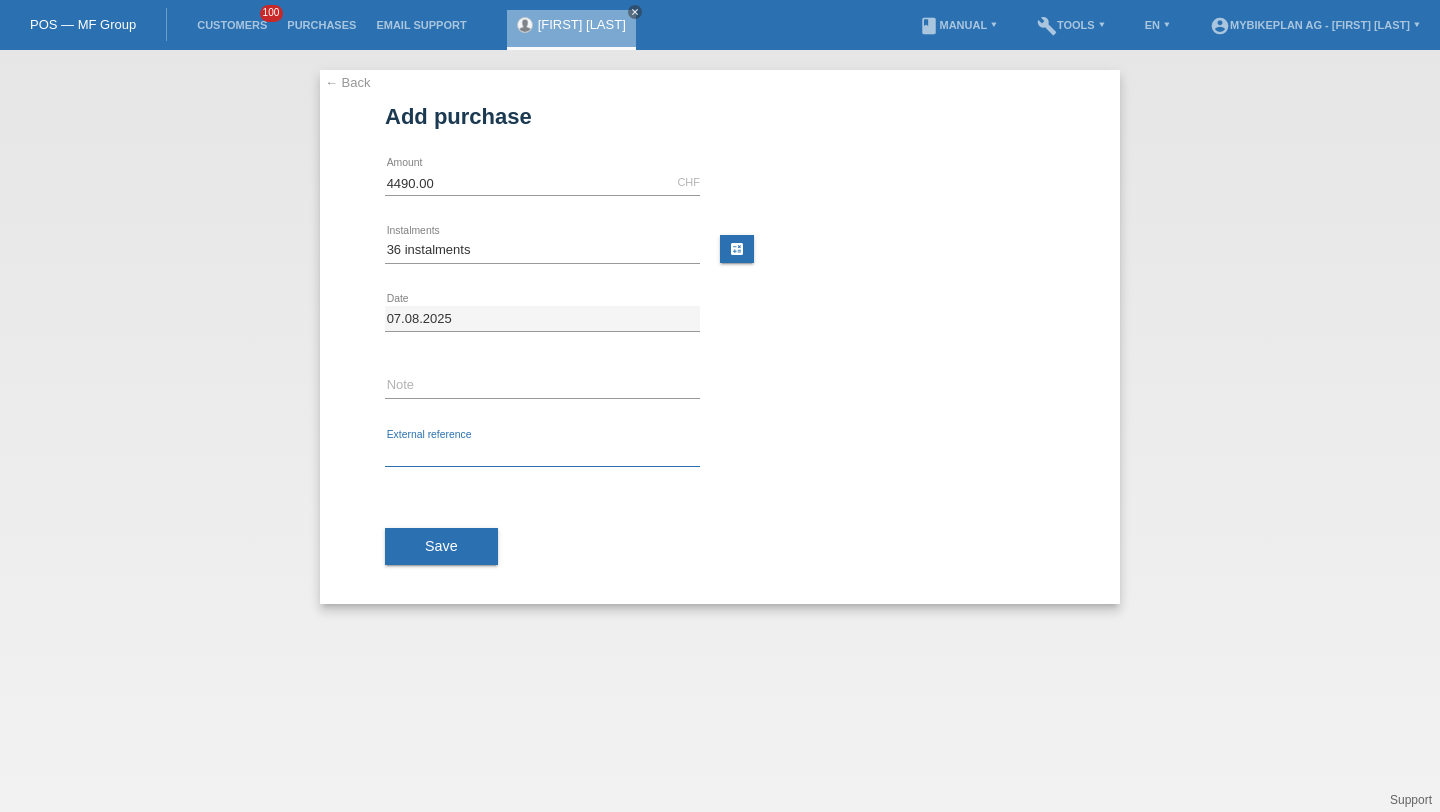 click at bounding box center [542, 454] 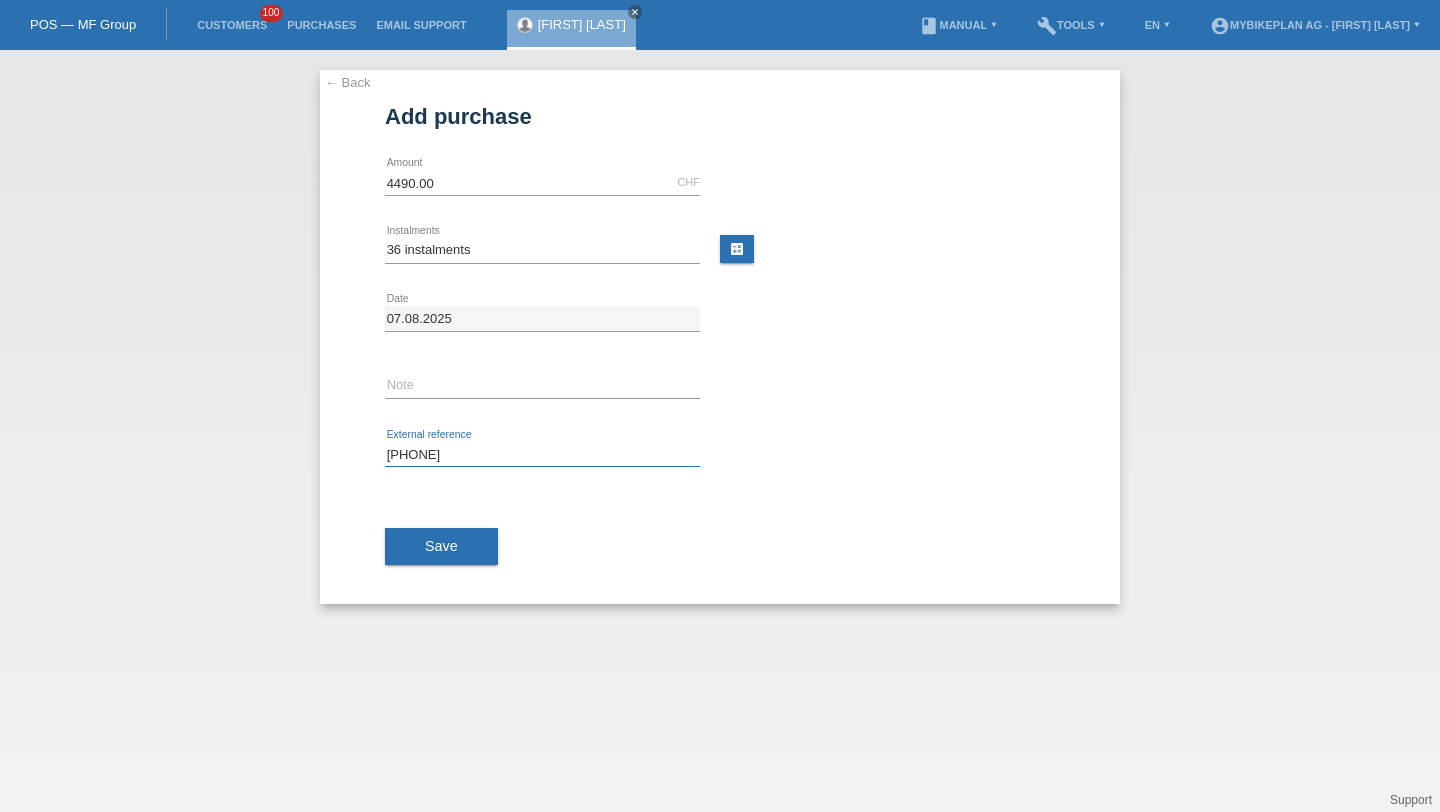 type on "41454886957" 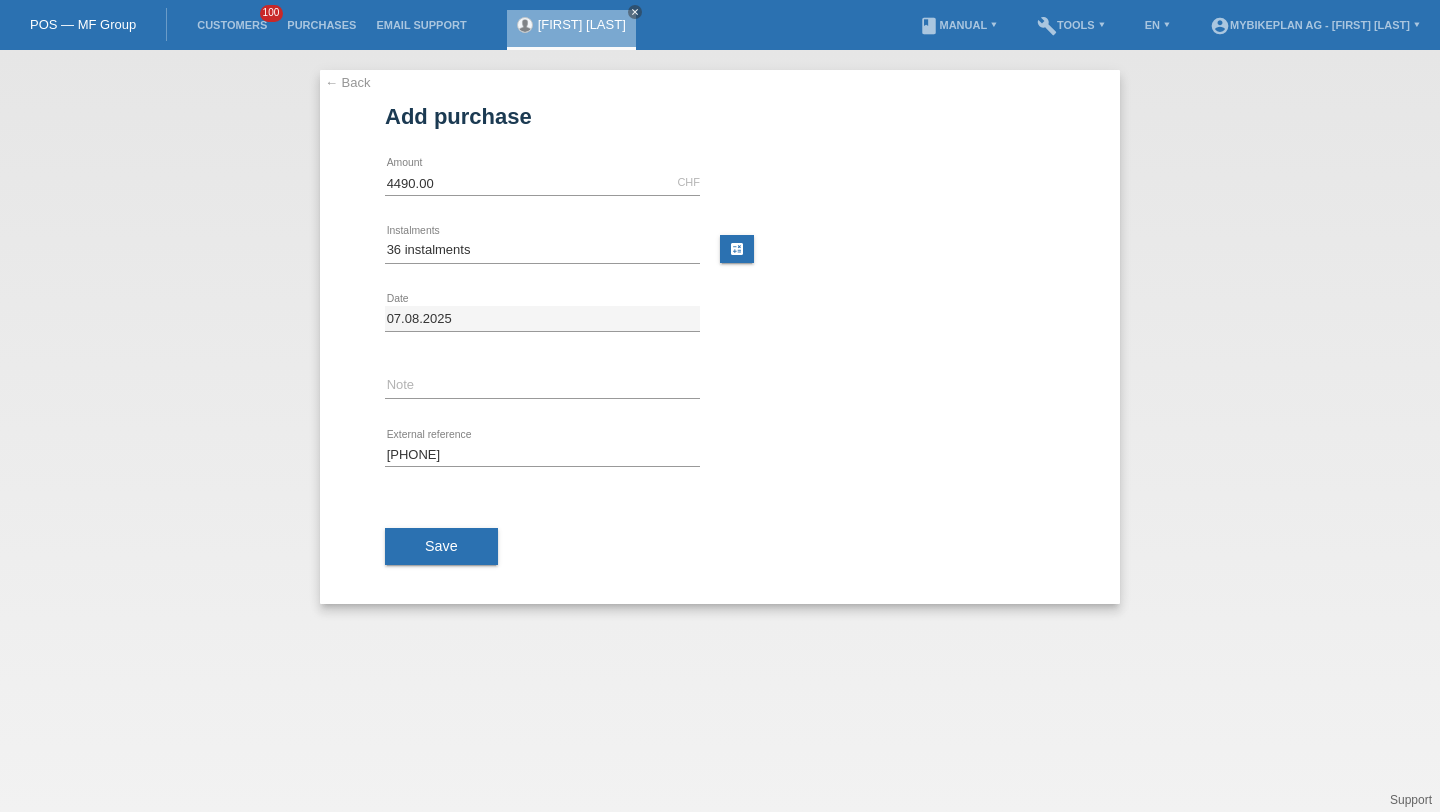click on "Save" at bounding box center (720, 547) 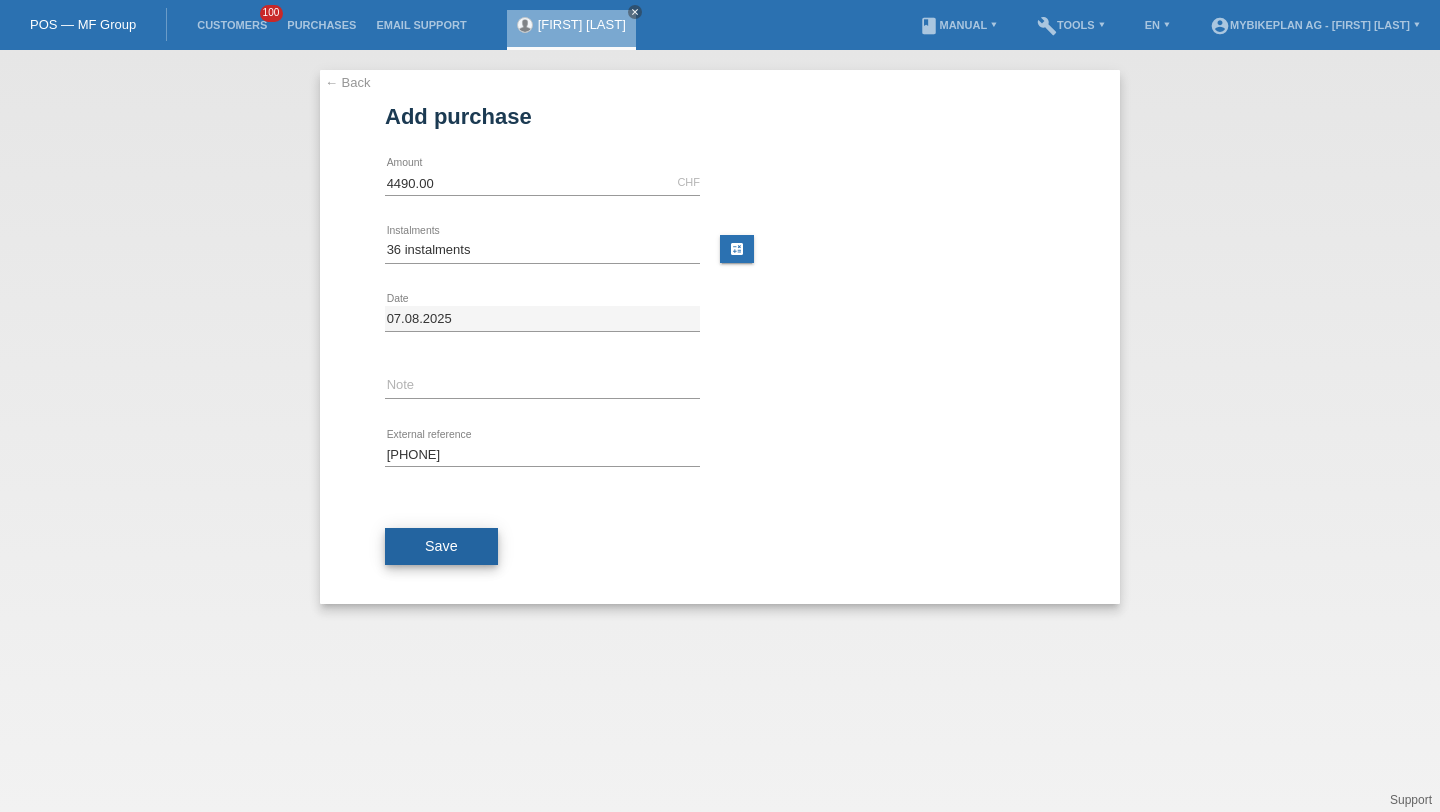 click on "Save" at bounding box center (441, 546) 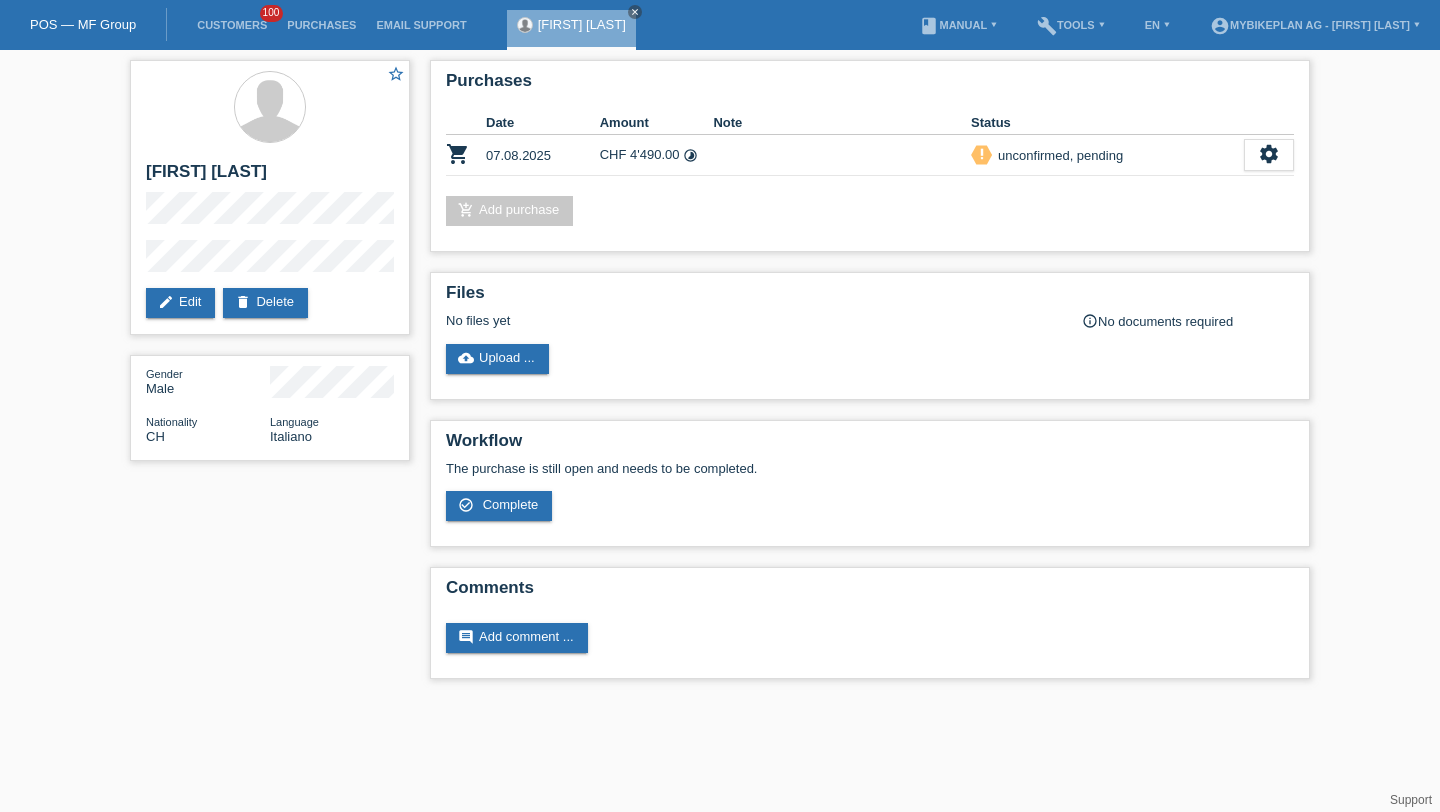 scroll, scrollTop: 0, scrollLeft: 0, axis: both 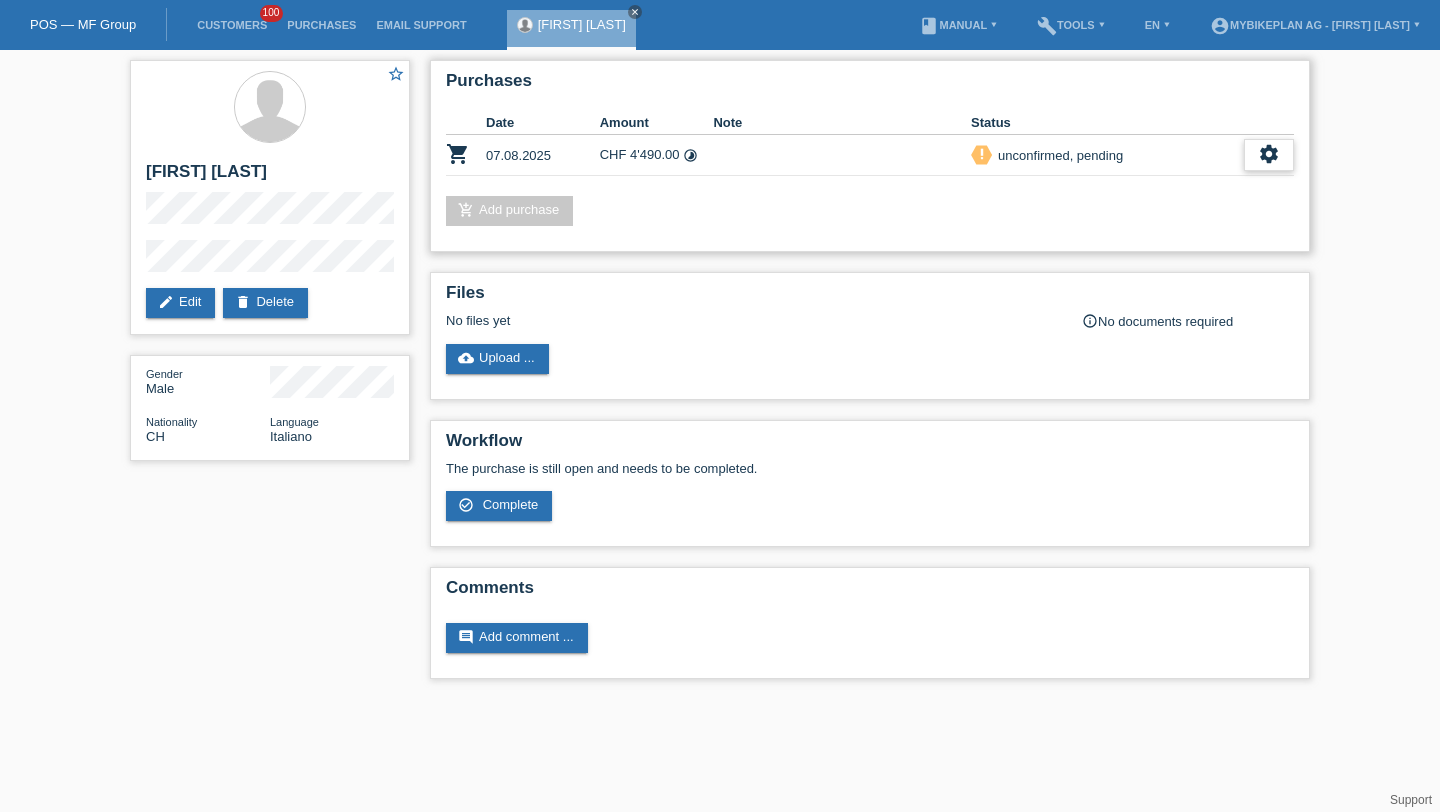 click on "settings" at bounding box center (1269, 155) 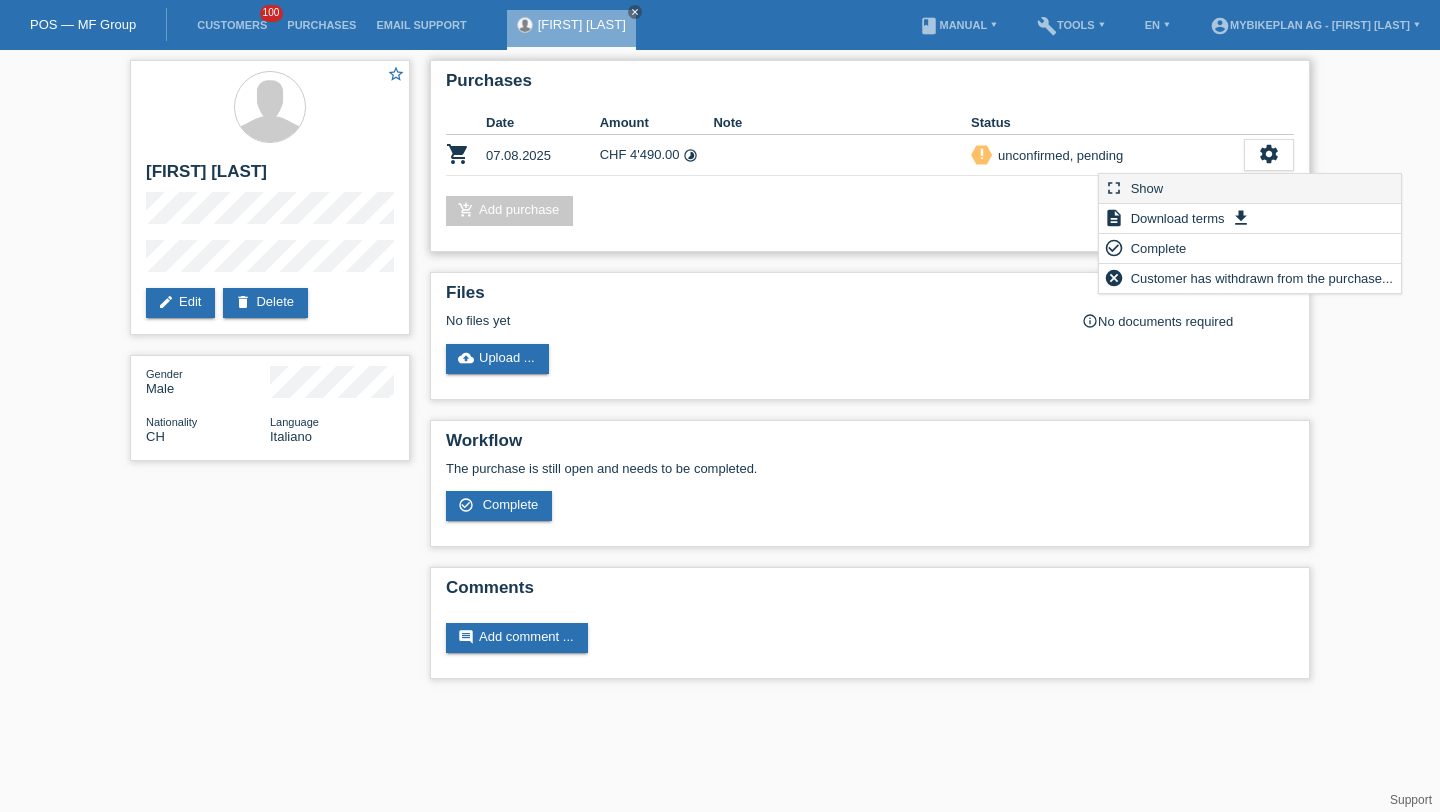 click on "fullscreen   Show" at bounding box center (1250, 189) 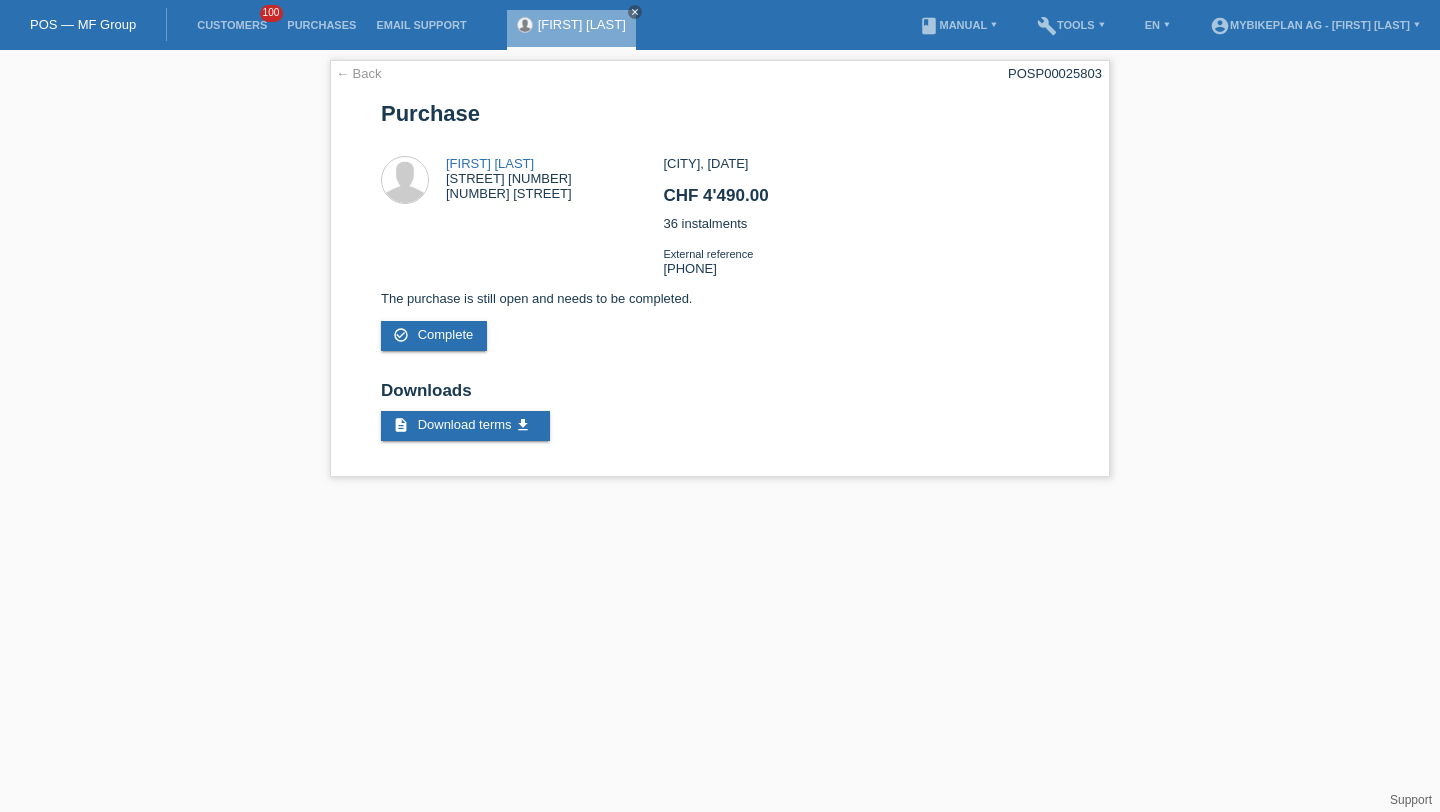 scroll, scrollTop: 0, scrollLeft: 0, axis: both 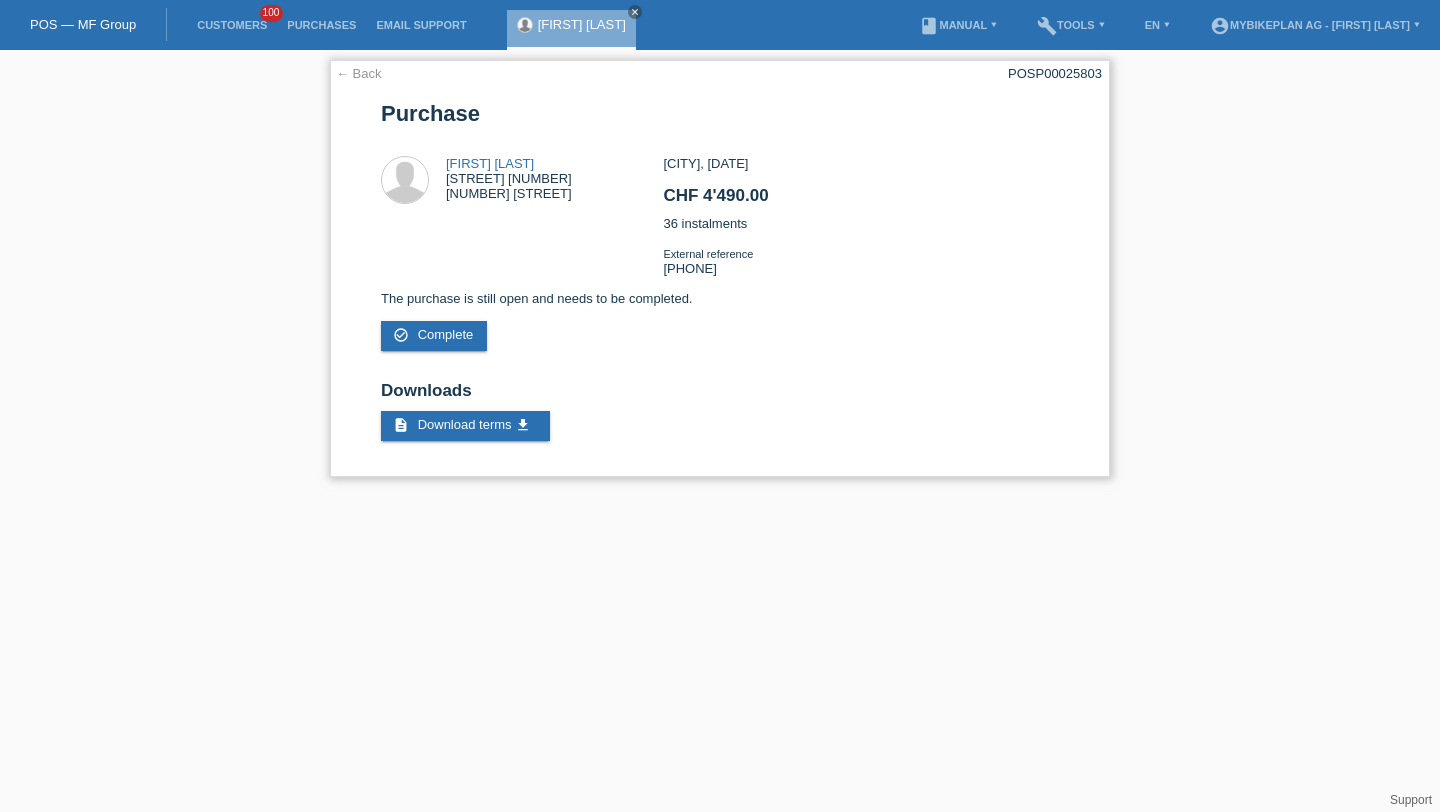 click on "POSP00025803" at bounding box center (1055, 73) 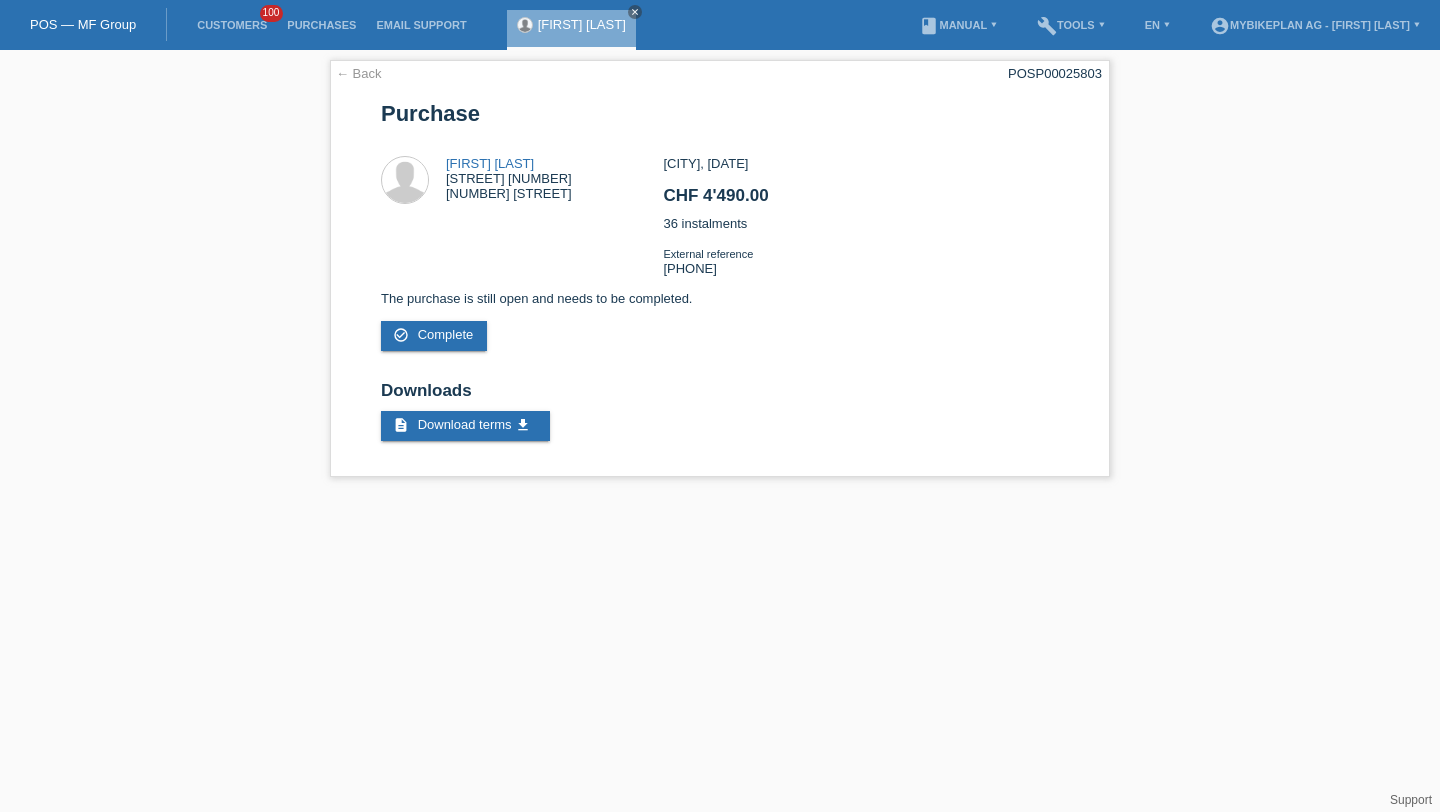 click on "Customers
100" at bounding box center [232, 25] 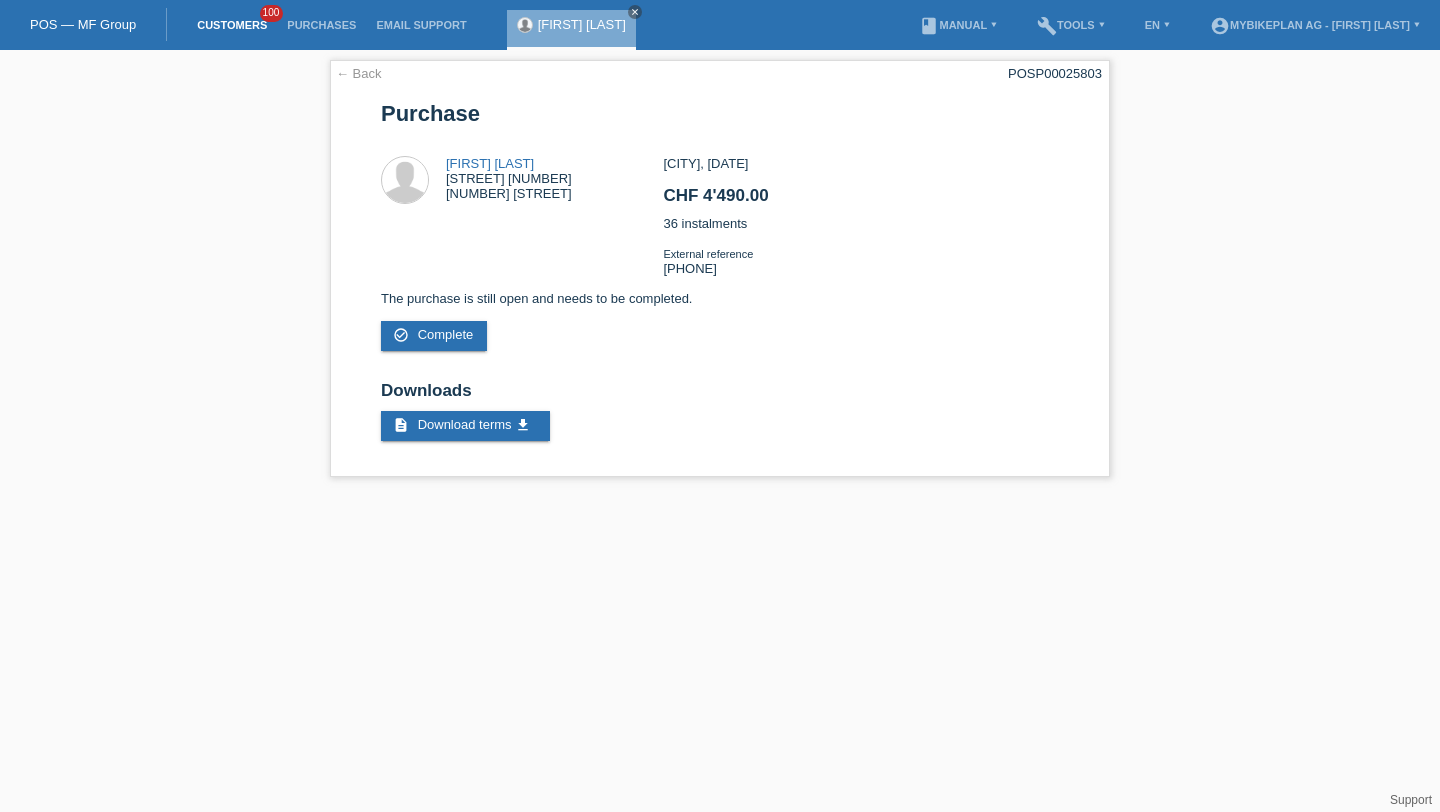 click on "Customers" at bounding box center (232, 25) 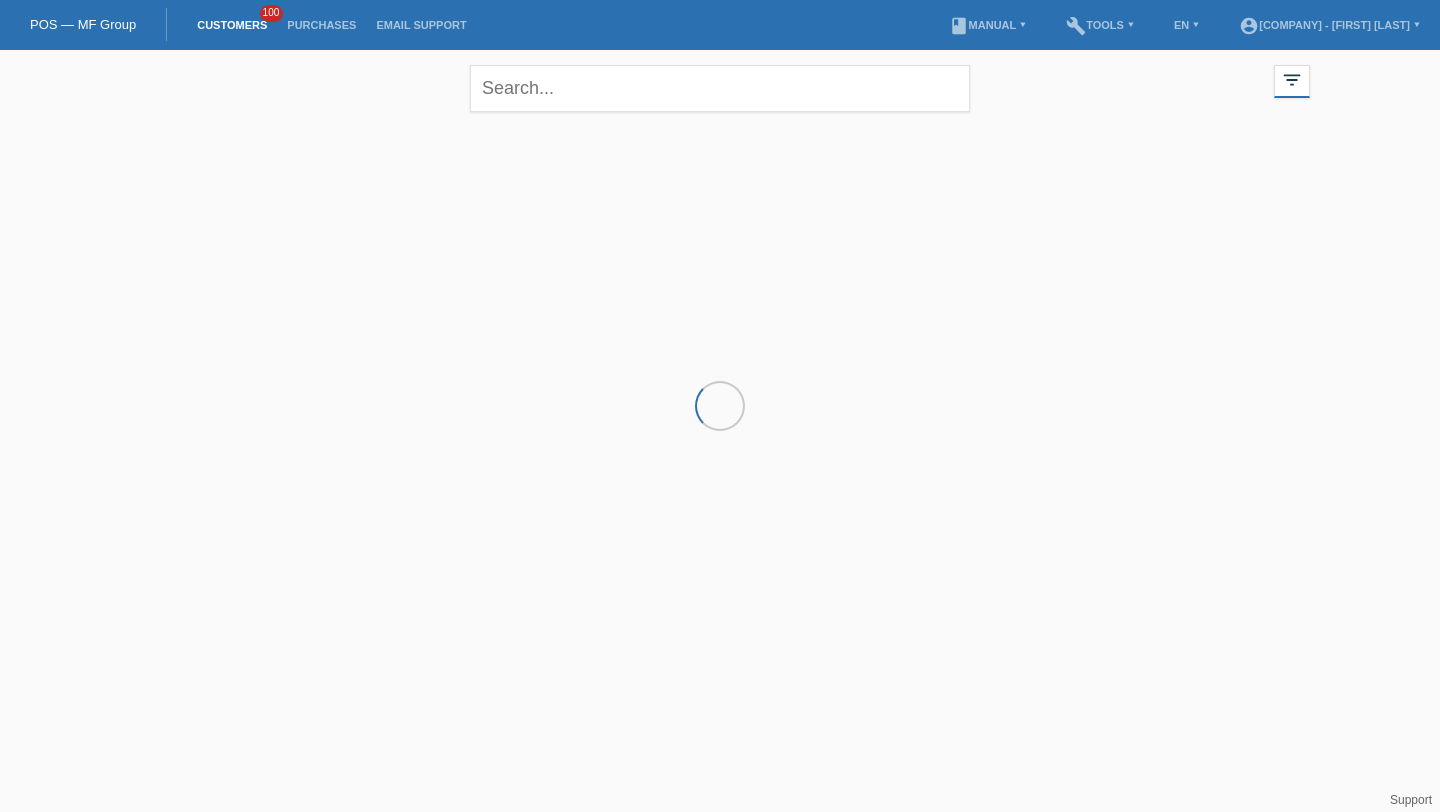 scroll, scrollTop: 0, scrollLeft: 0, axis: both 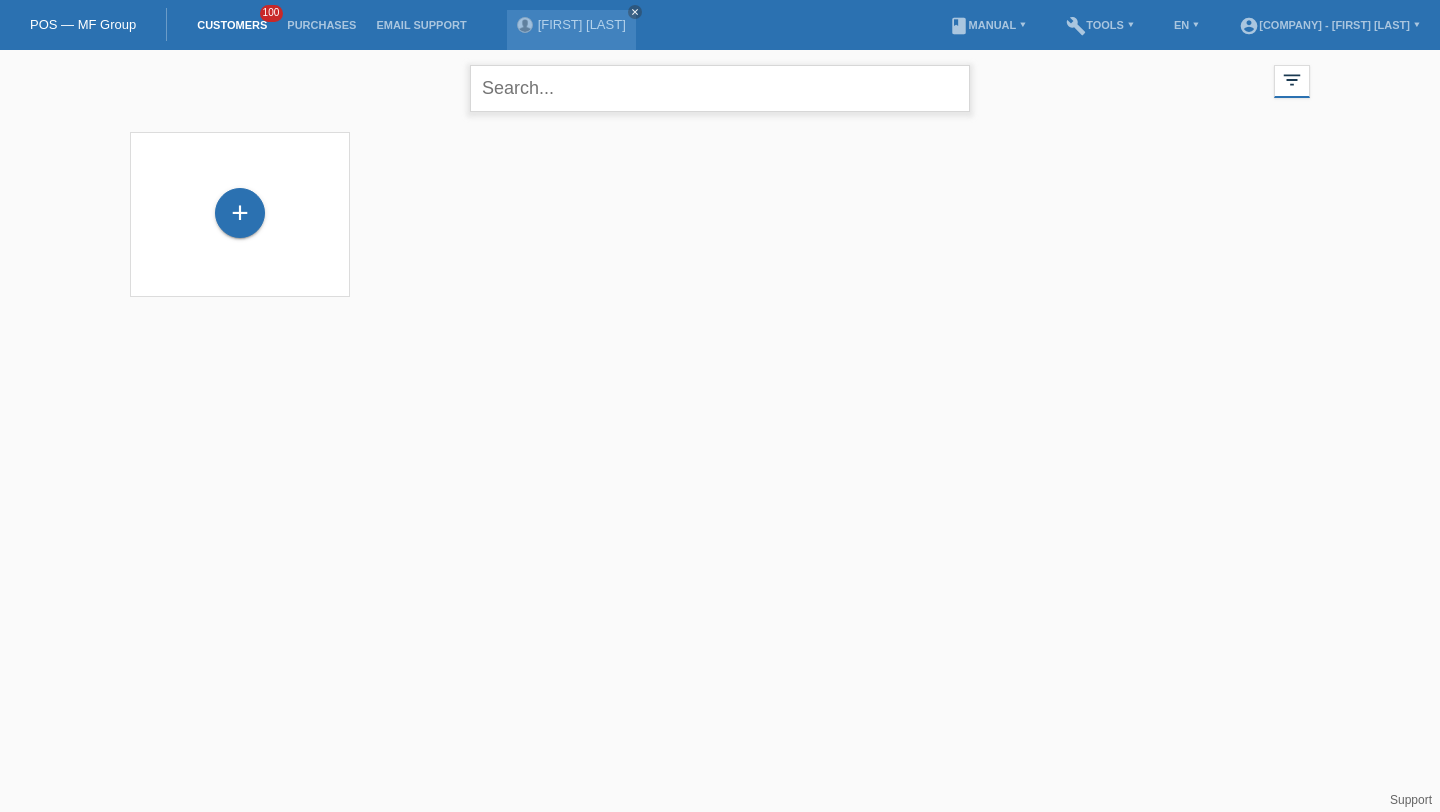 click at bounding box center [720, 88] 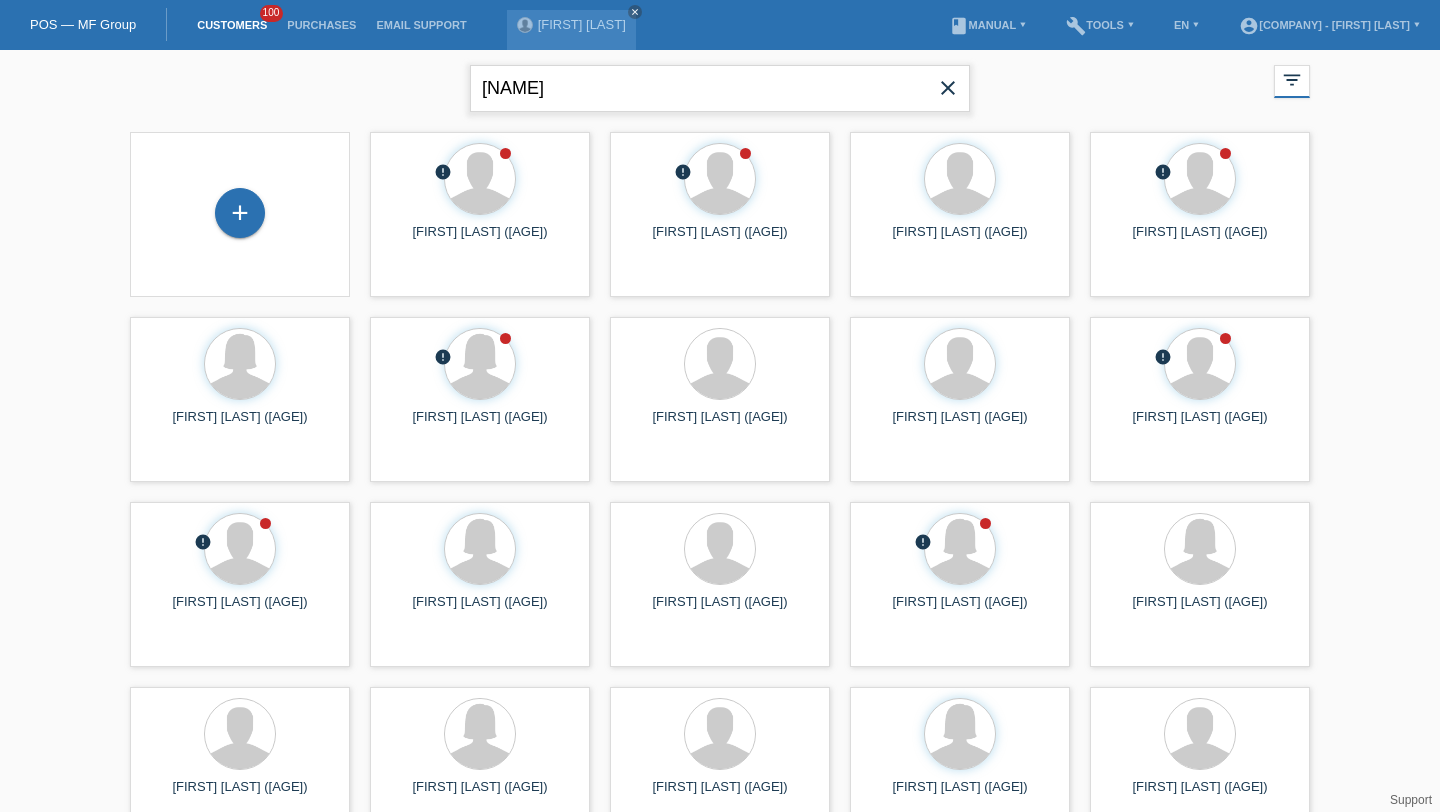 type on "[NAME]" 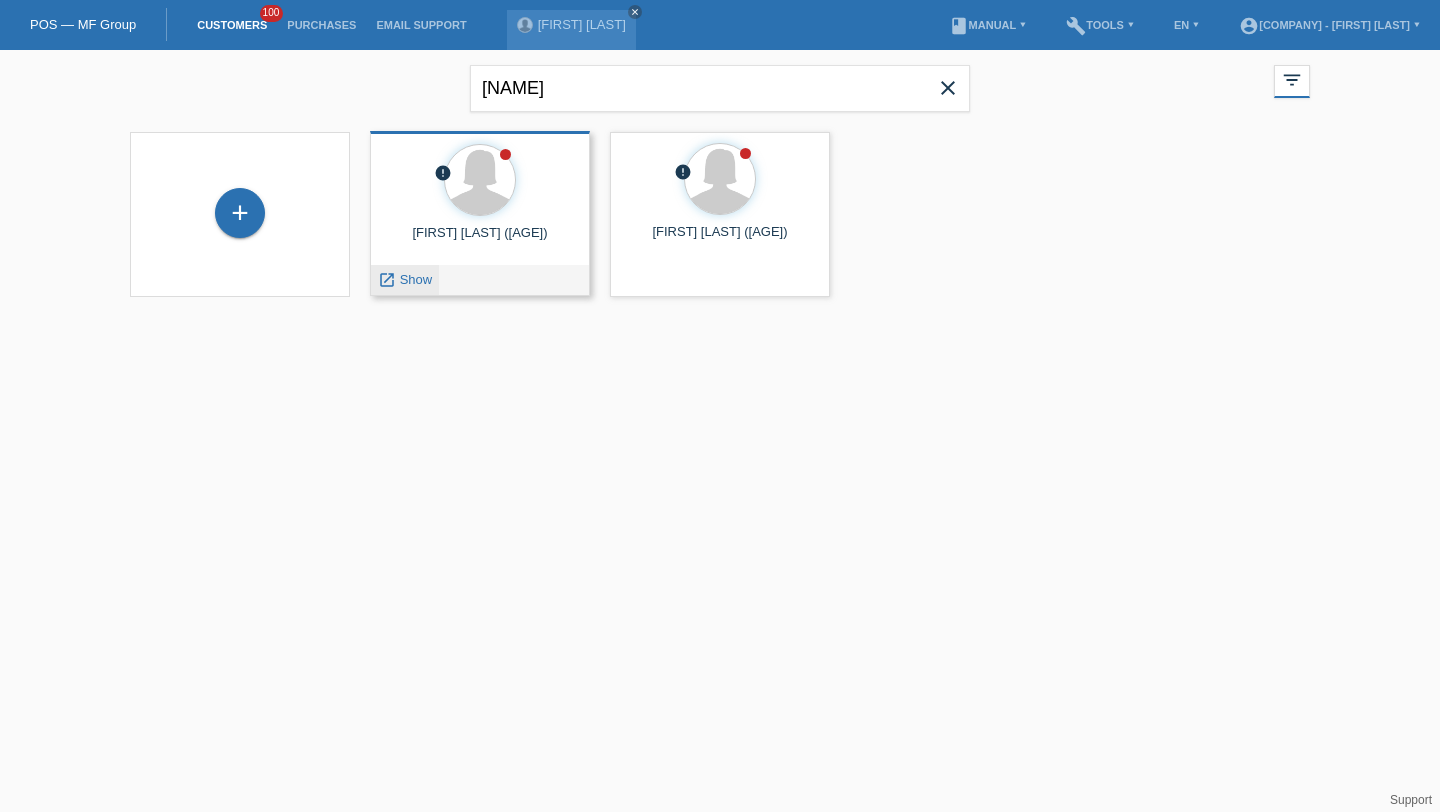 click on "Show" at bounding box center (416, 279) 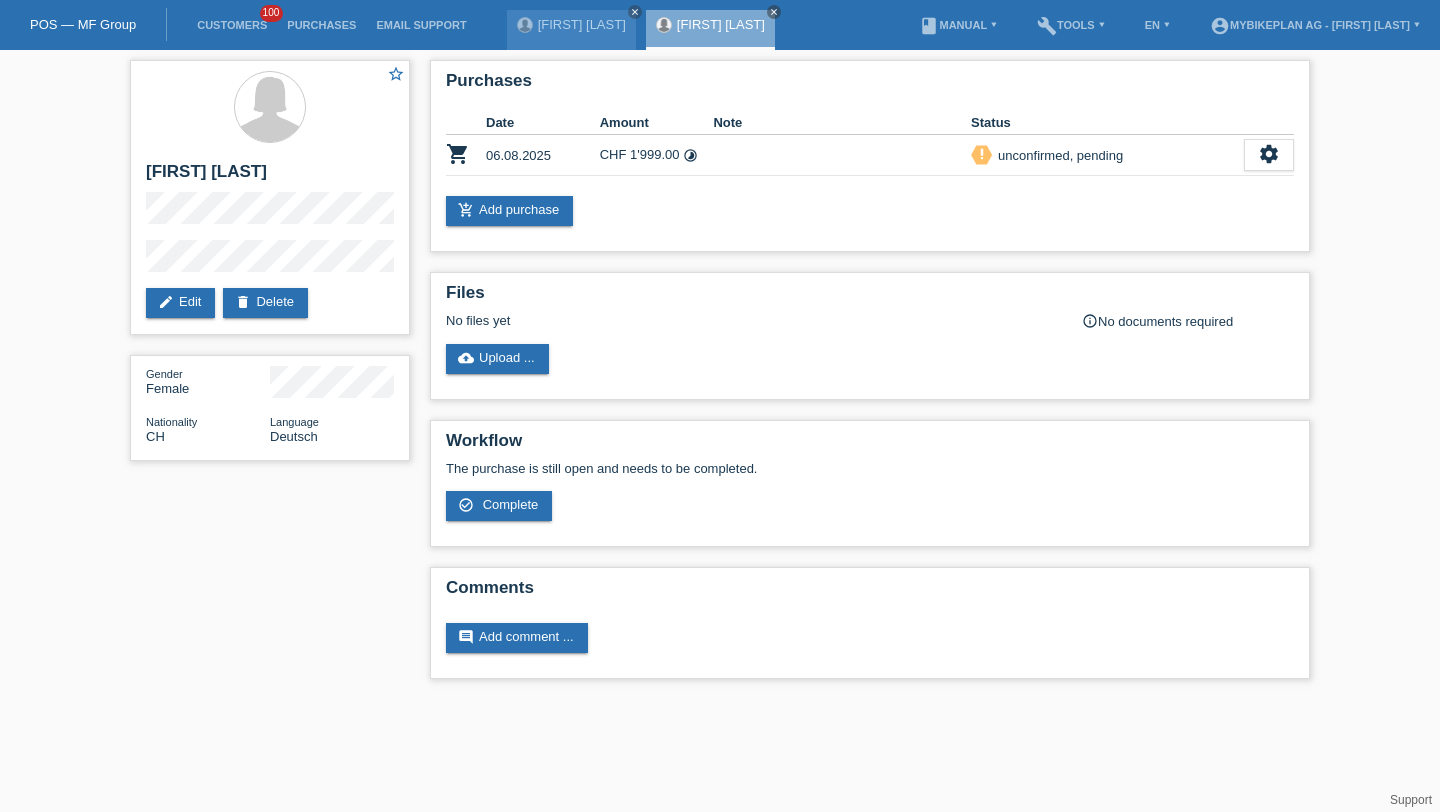 scroll, scrollTop: 0, scrollLeft: 0, axis: both 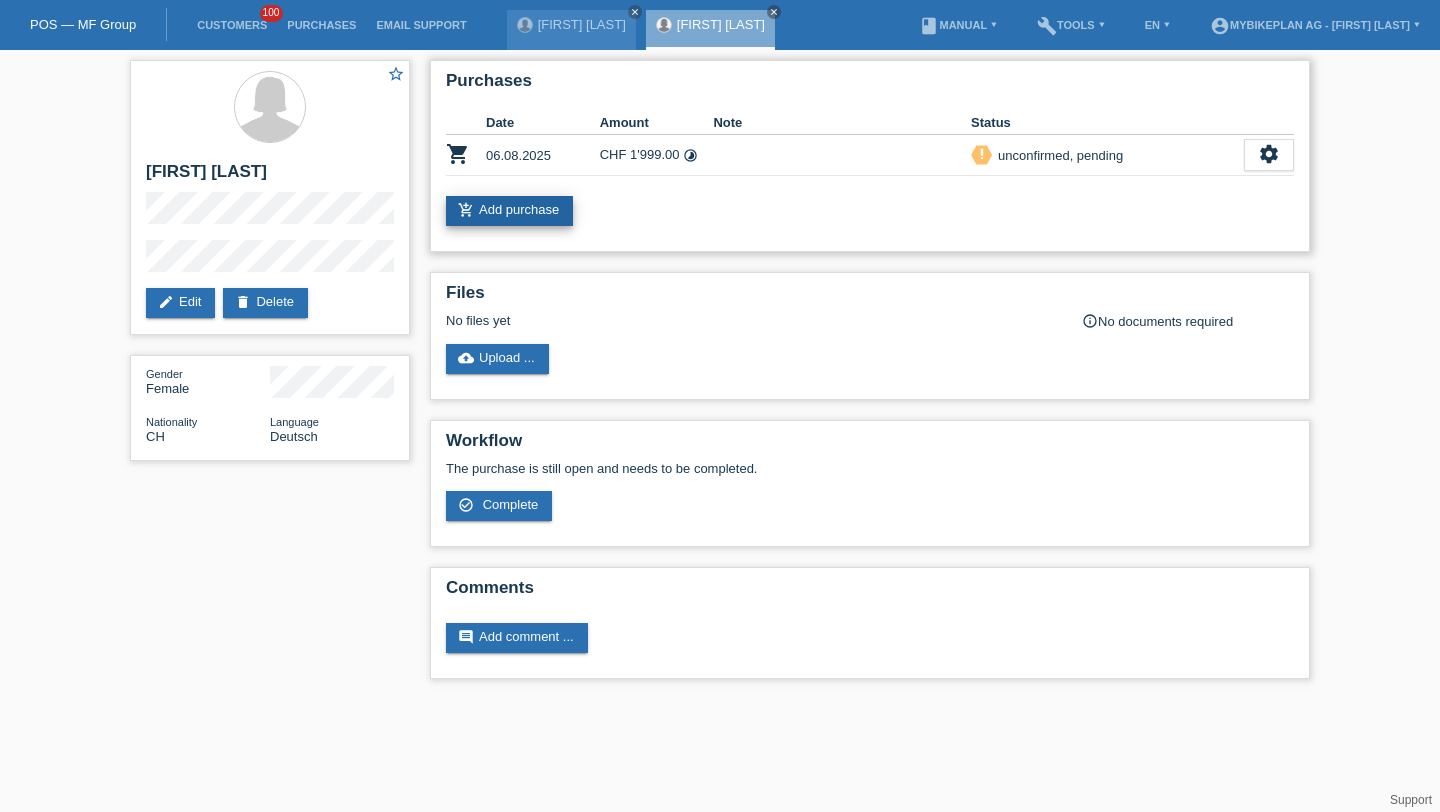 click on "add_shopping_cart  Add purchase" at bounding box center [509, 211] 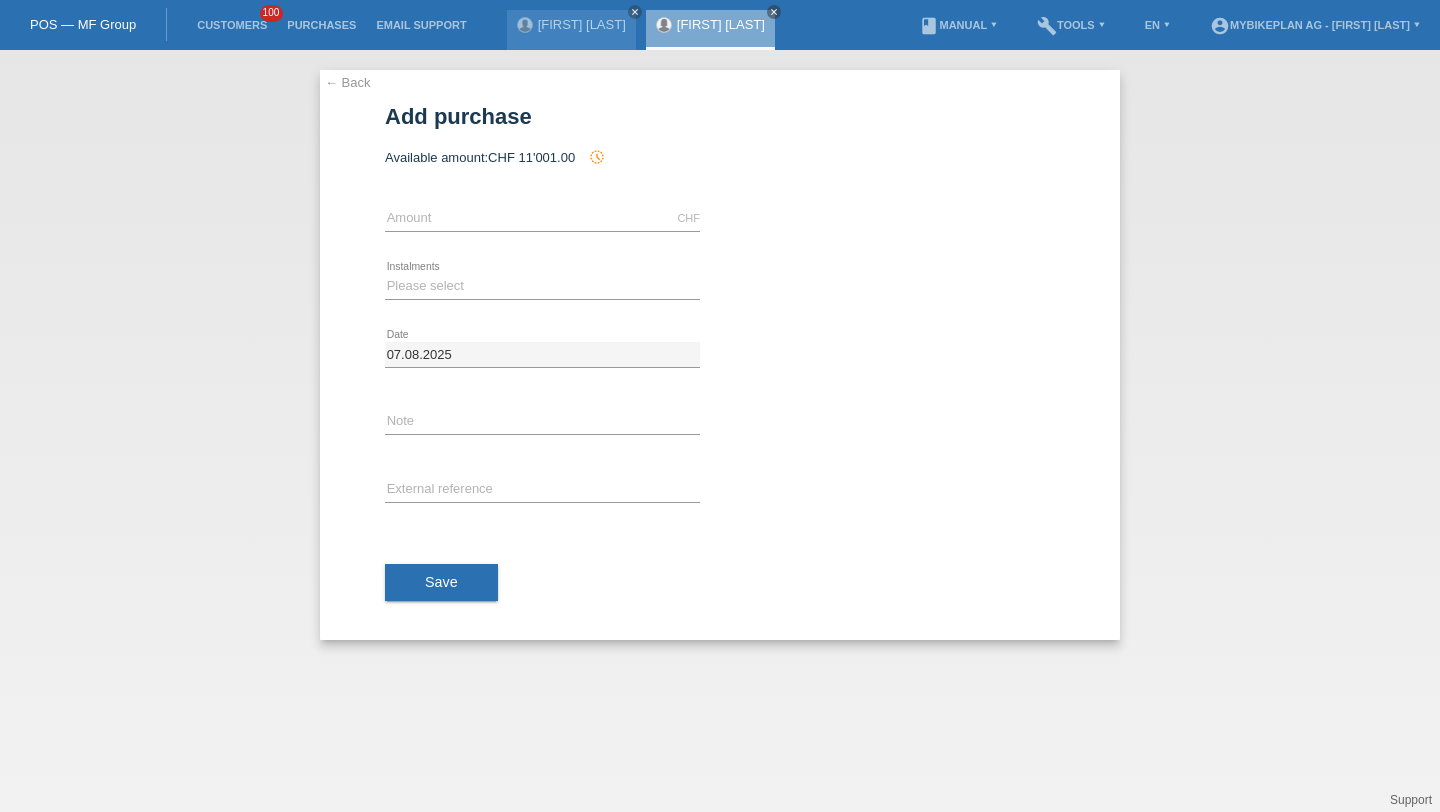 scroll, scrollTop: 0, scrollLeft: 0, axis: both 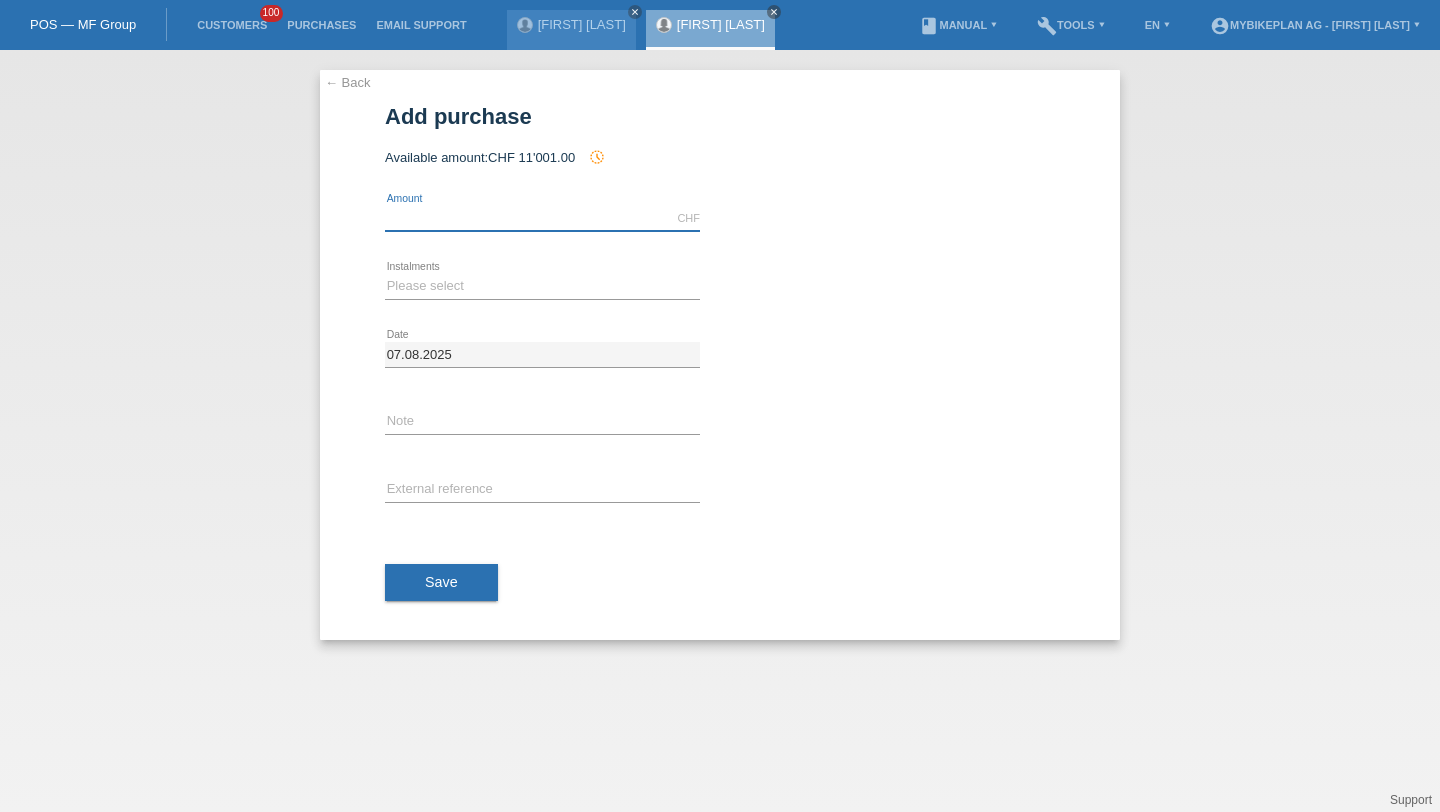 click at bounding box center [542, 218] 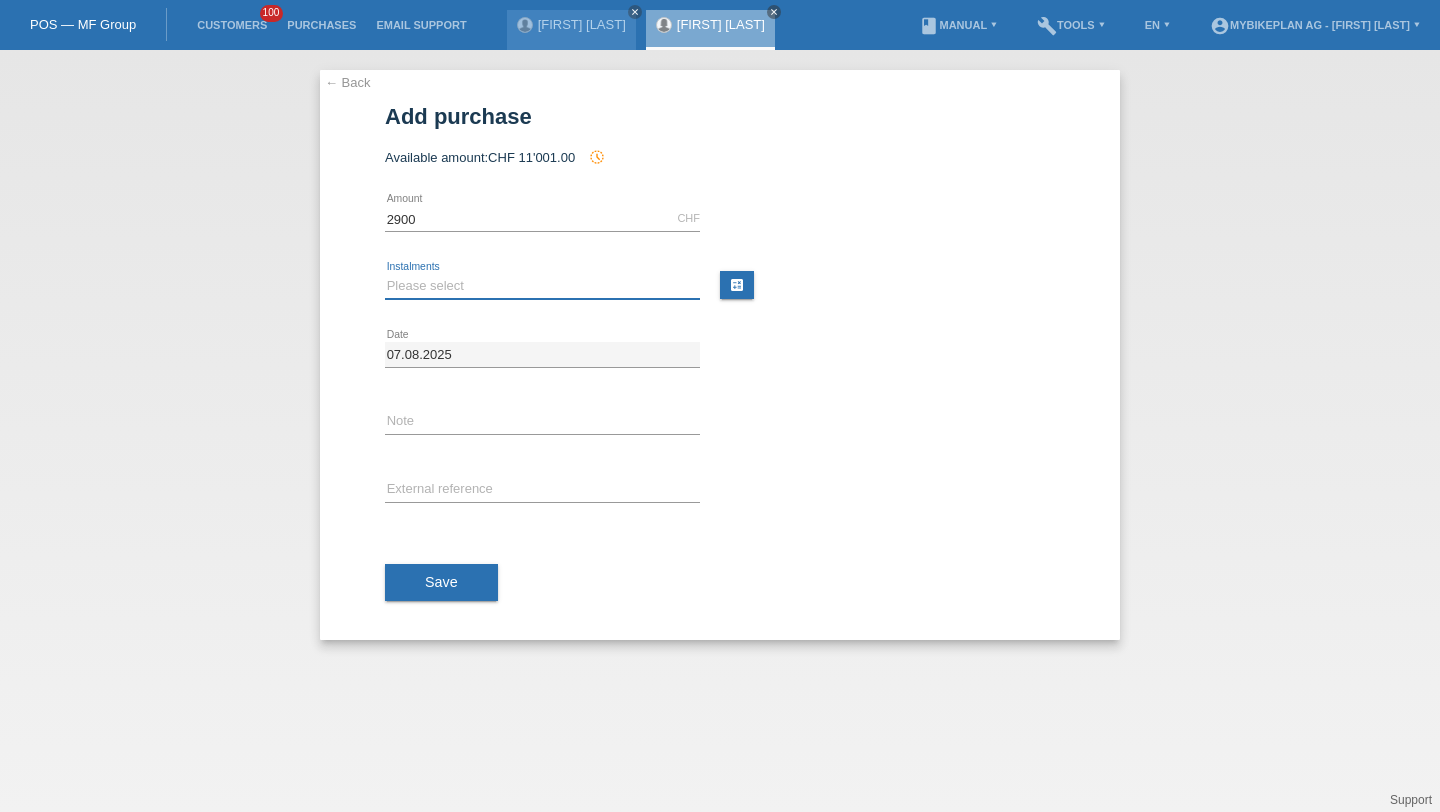 type on "2900.00" 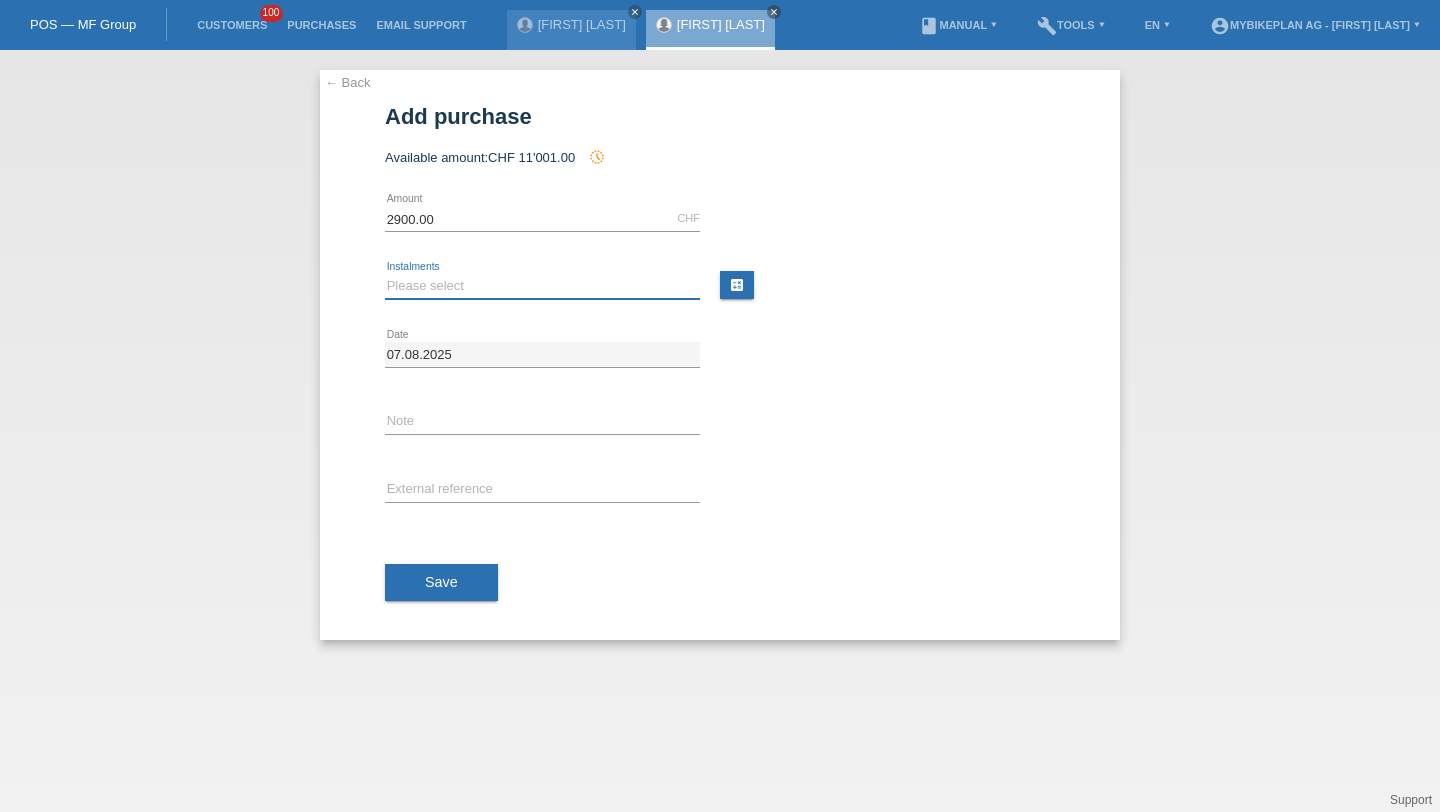 click on "Please select
6 instalments
12 instalments
18 instalments
24 instalments
36 instalments
48 instalments" at bounding box center (542, 286) 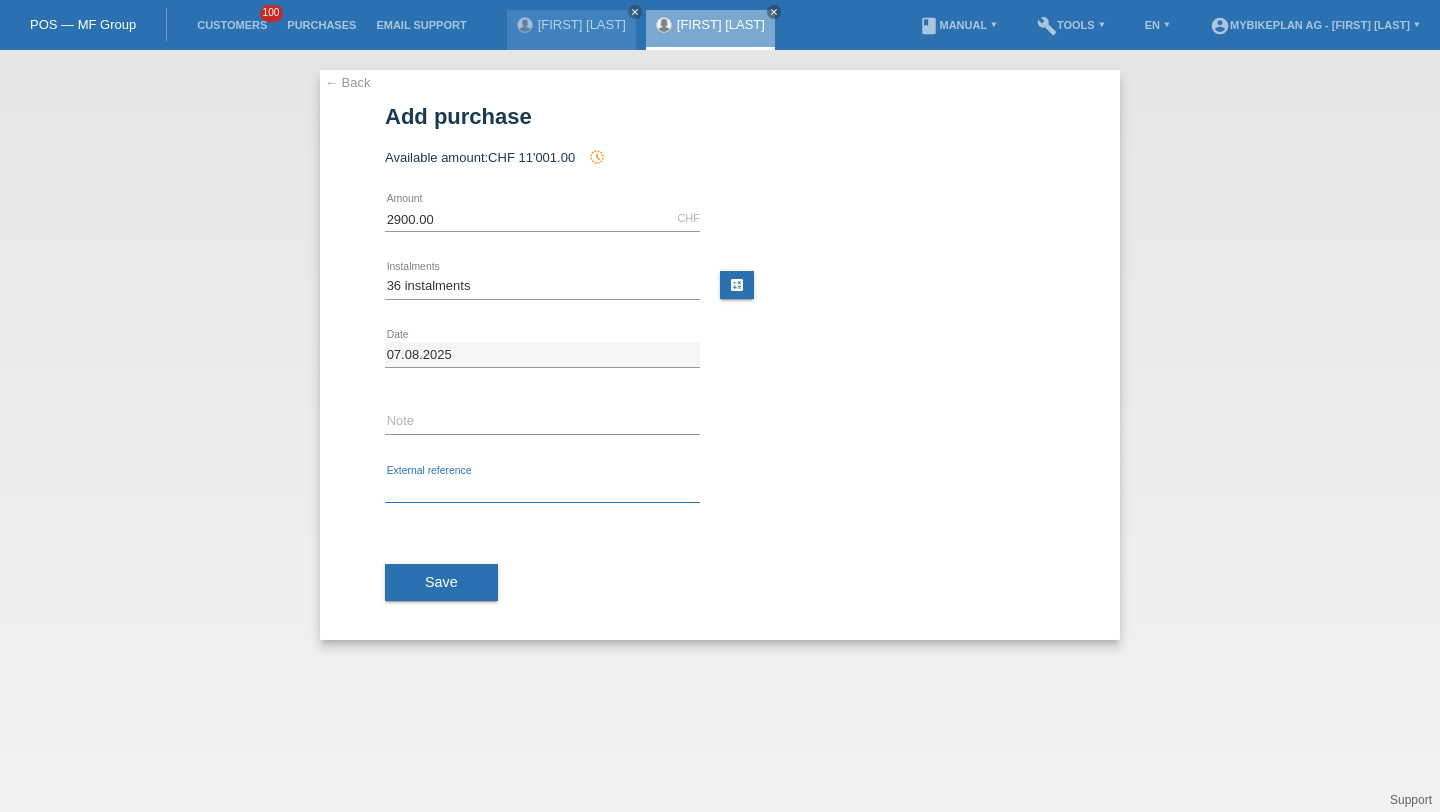 click at bounding box center (542, 490) 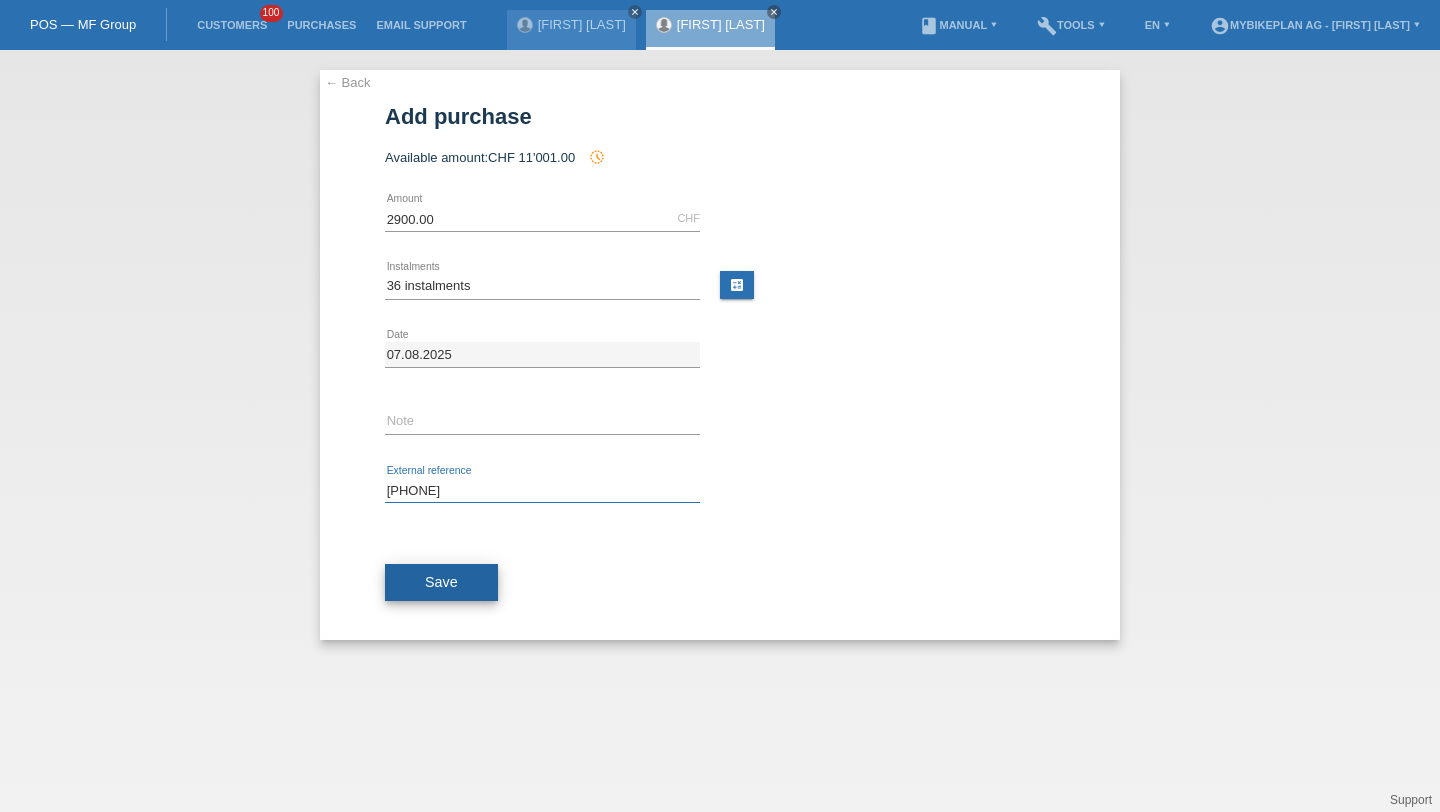 type on "[PHONE]" 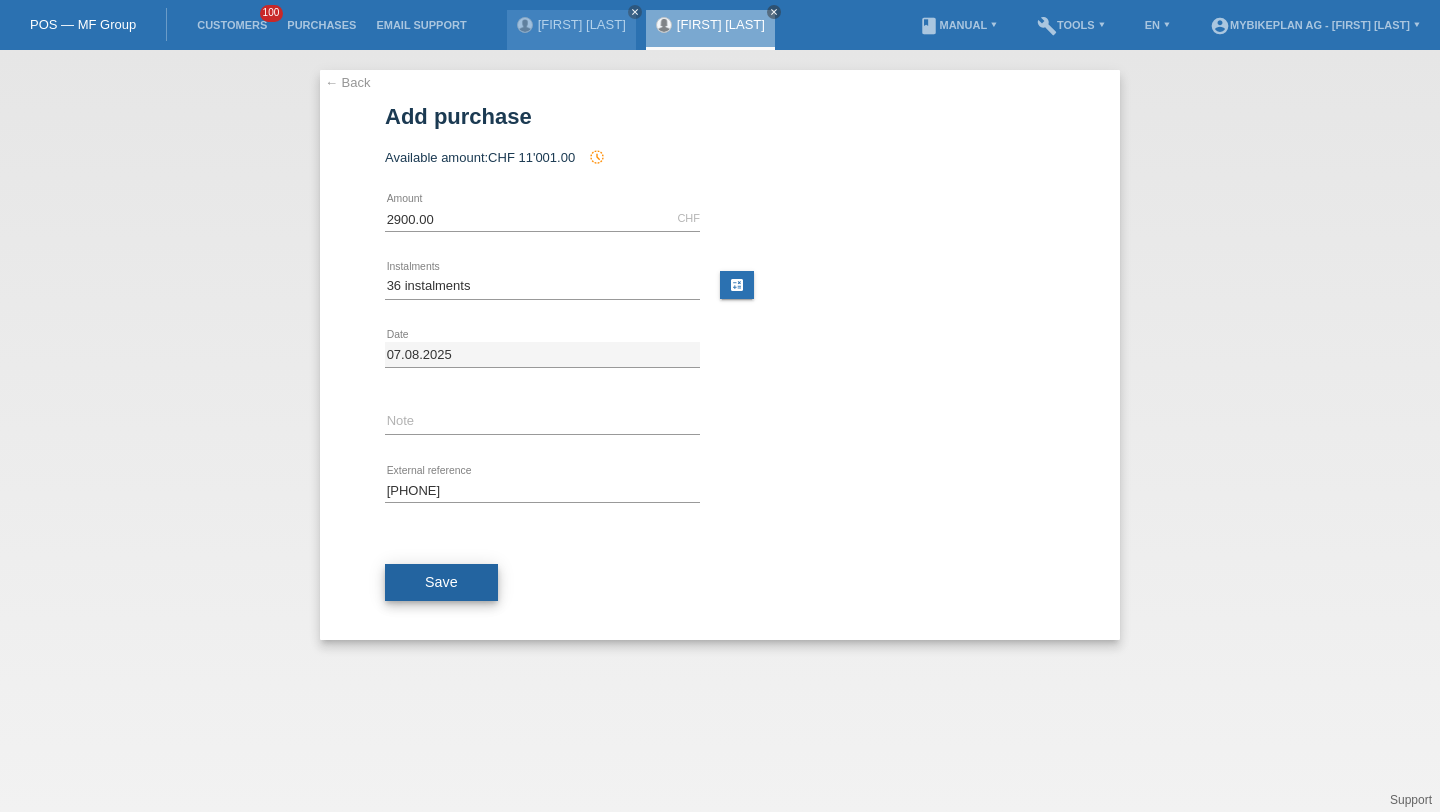 click on "Save" at bounding box center [441, 583] 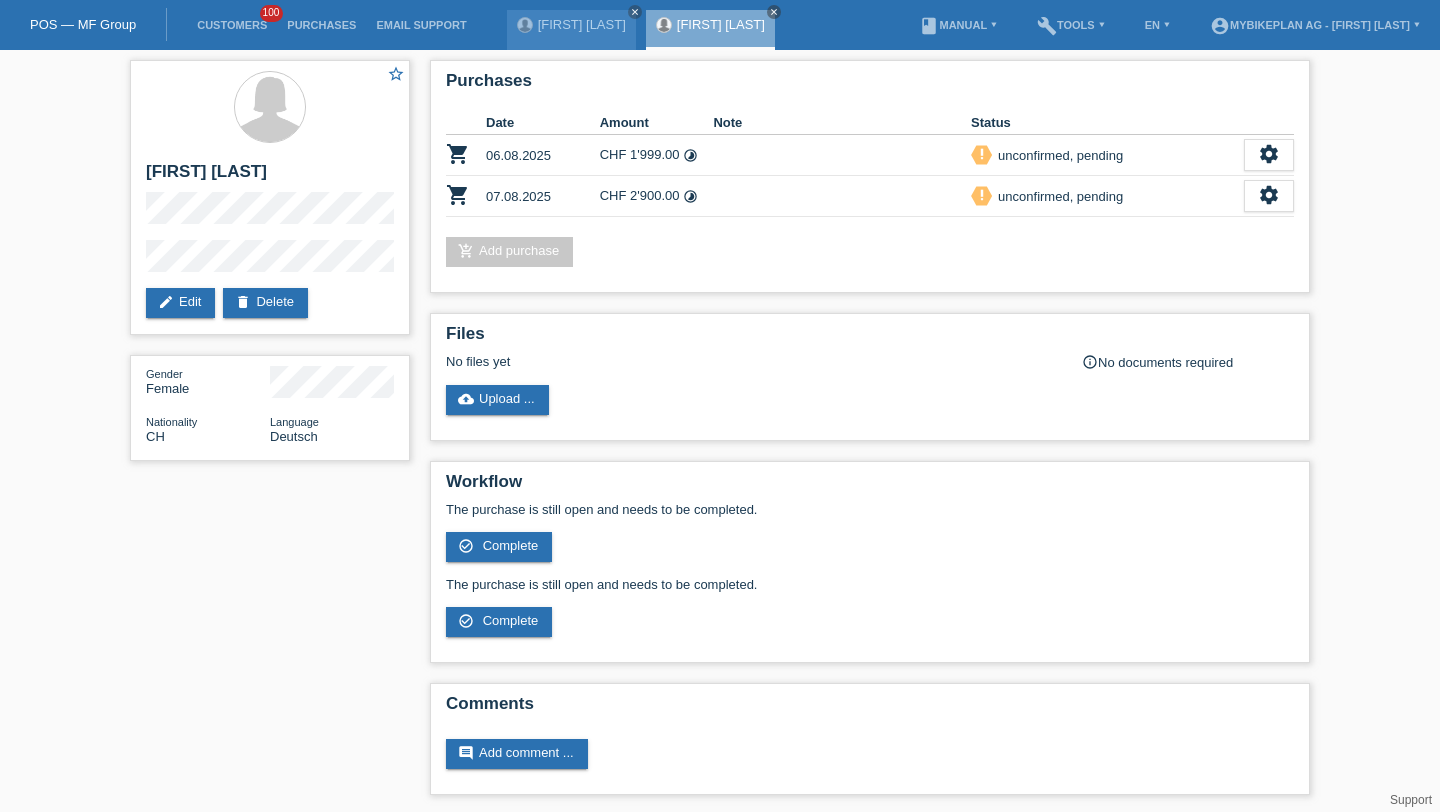scroll, scrollTop: 0, scrollLeft: 0, axis: both 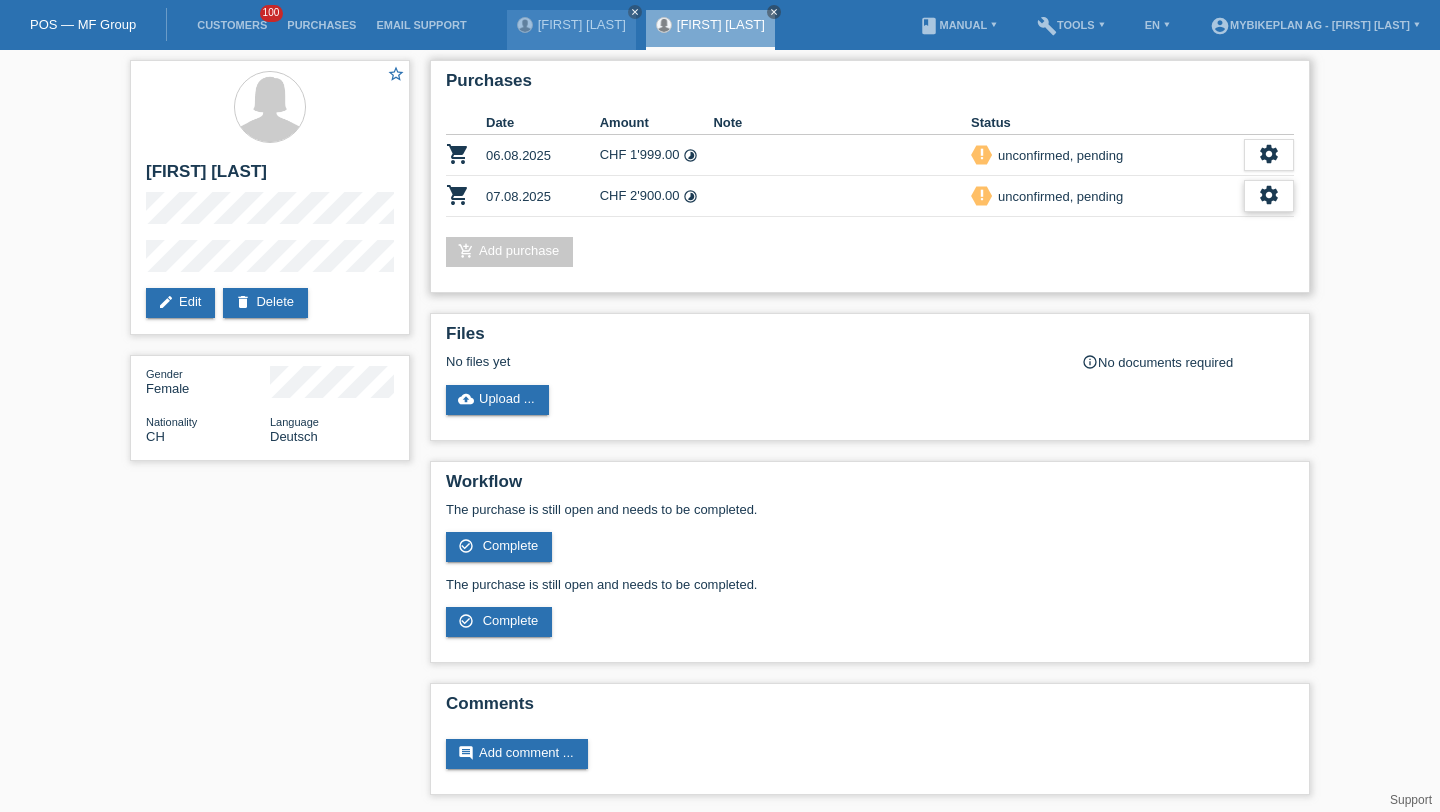 click on "settings" at bounding box center [1269, 195] 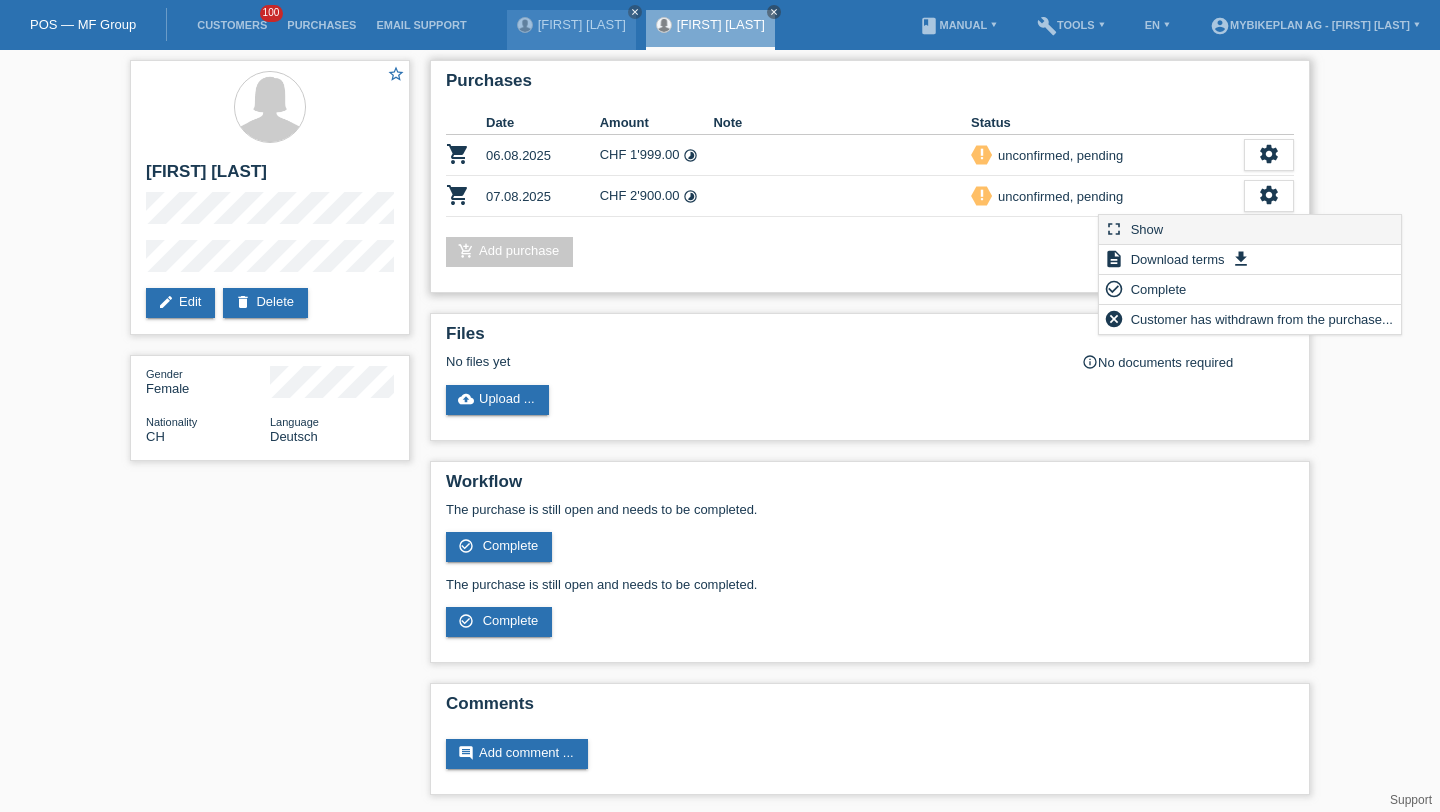 click on "fullscreen   Show" at bounding box center (1250, 230) 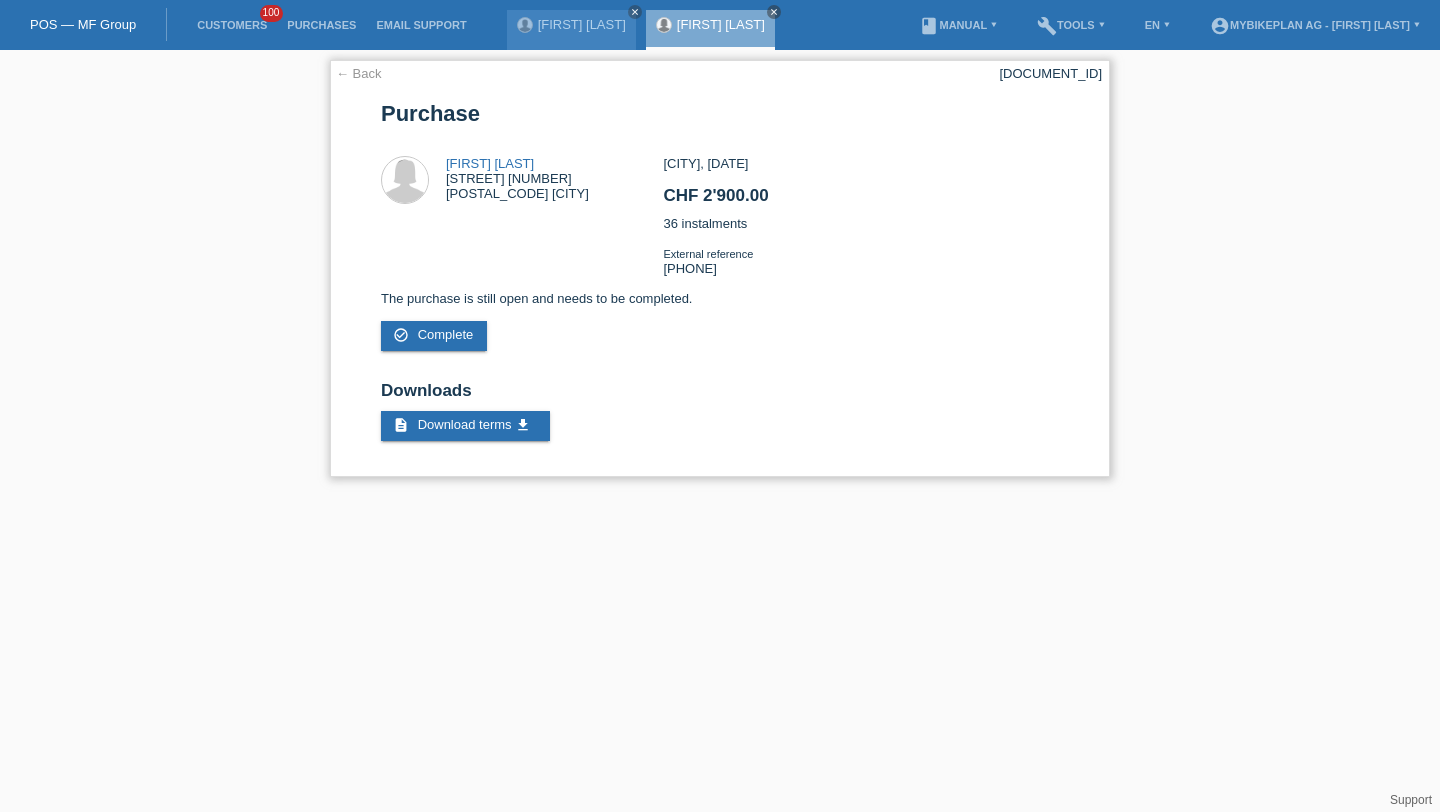 scroll, scrollTop: 0, scrollLeft: 0, axis: both 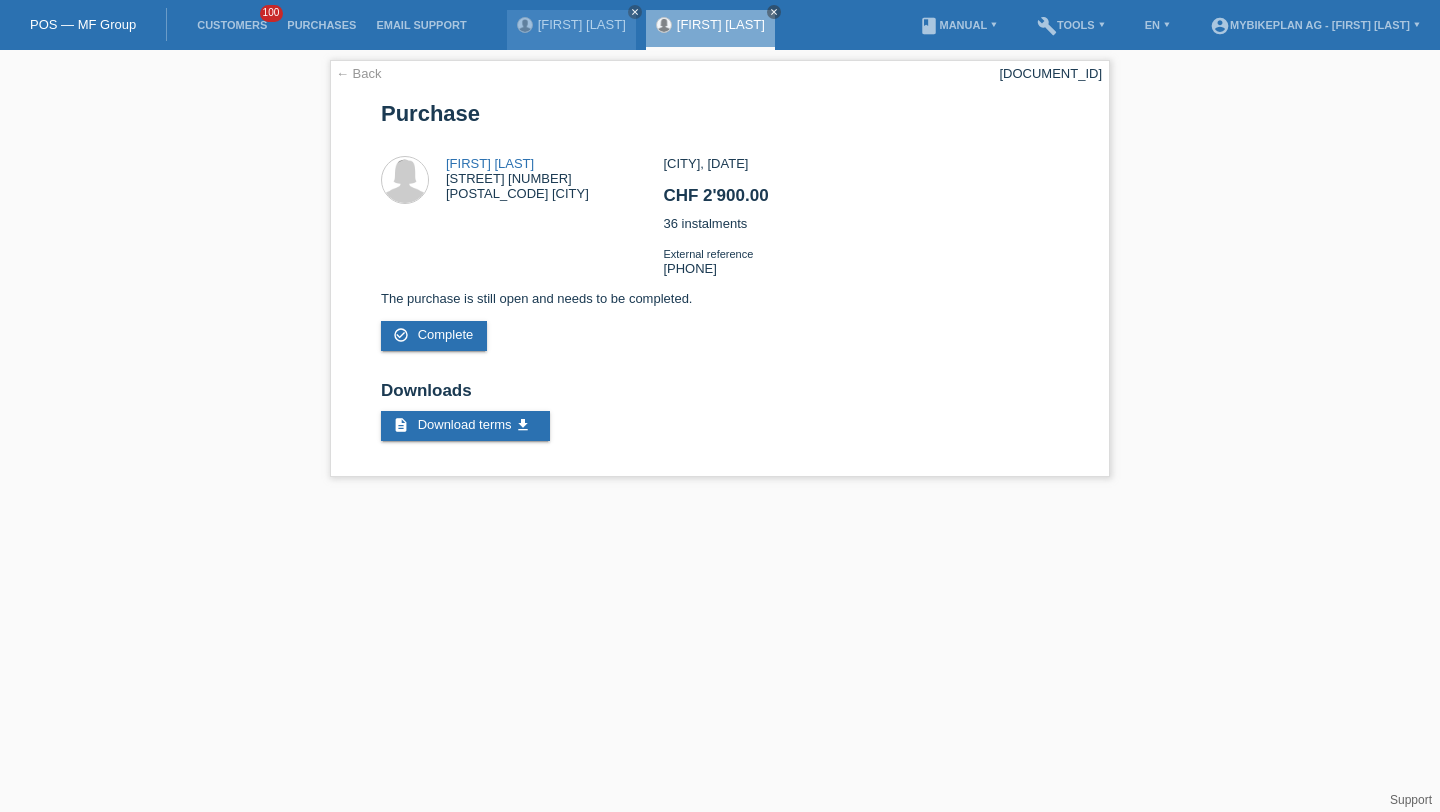 click on "Customers
100" at bounding box center (232, 25) 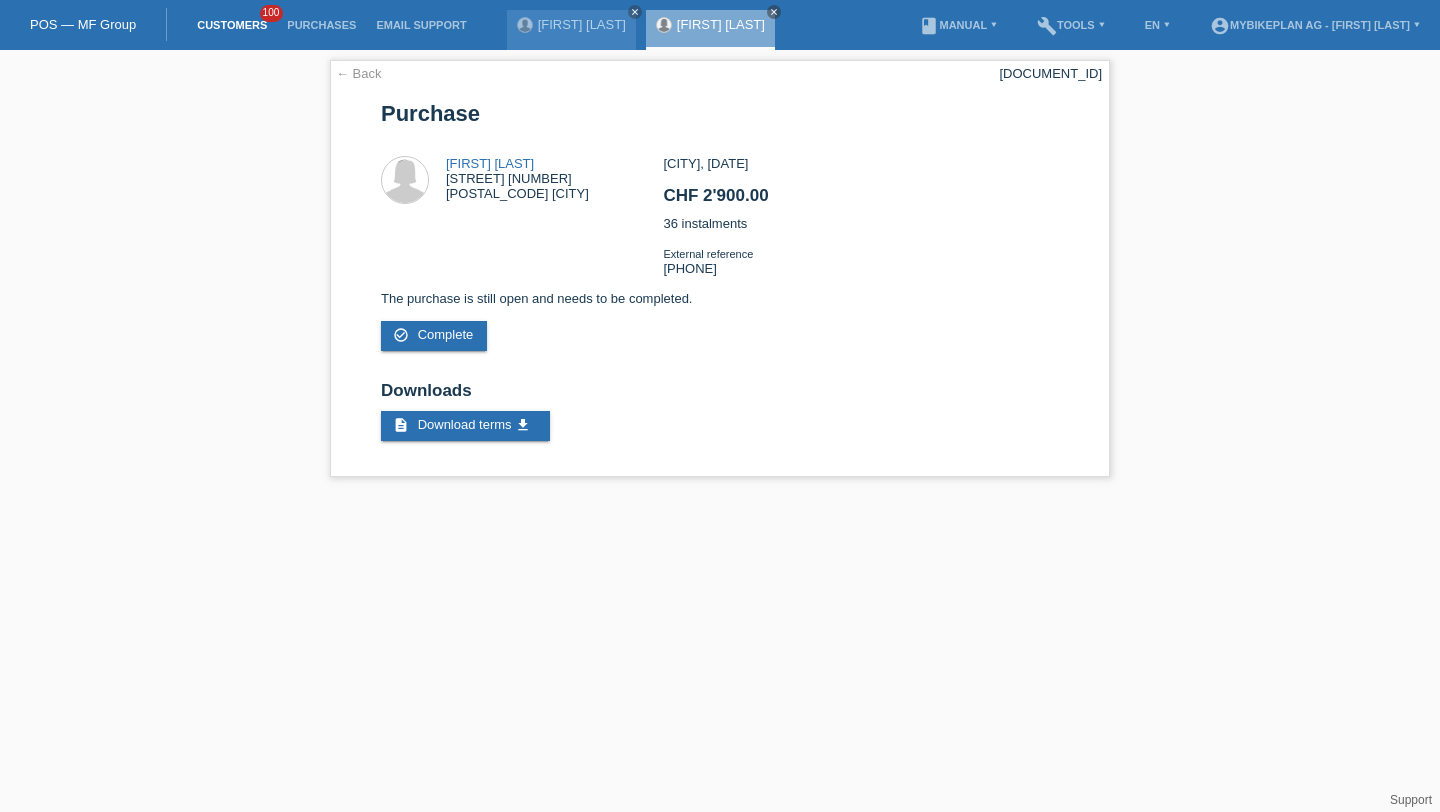 click on "Customers" at bounding box center [232, 25] 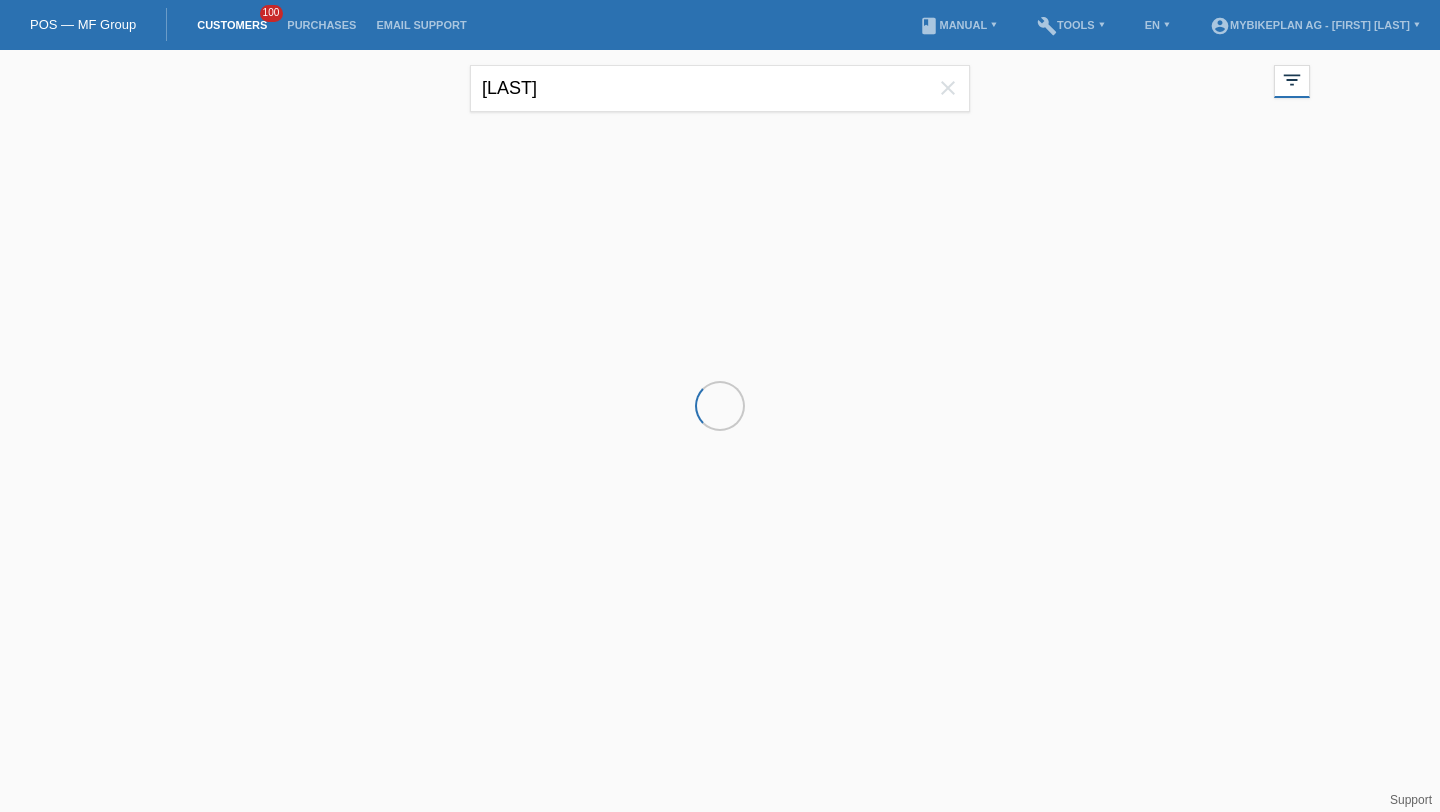 scroll, scrollTop: 0, scrollLeft: 0, axis: both 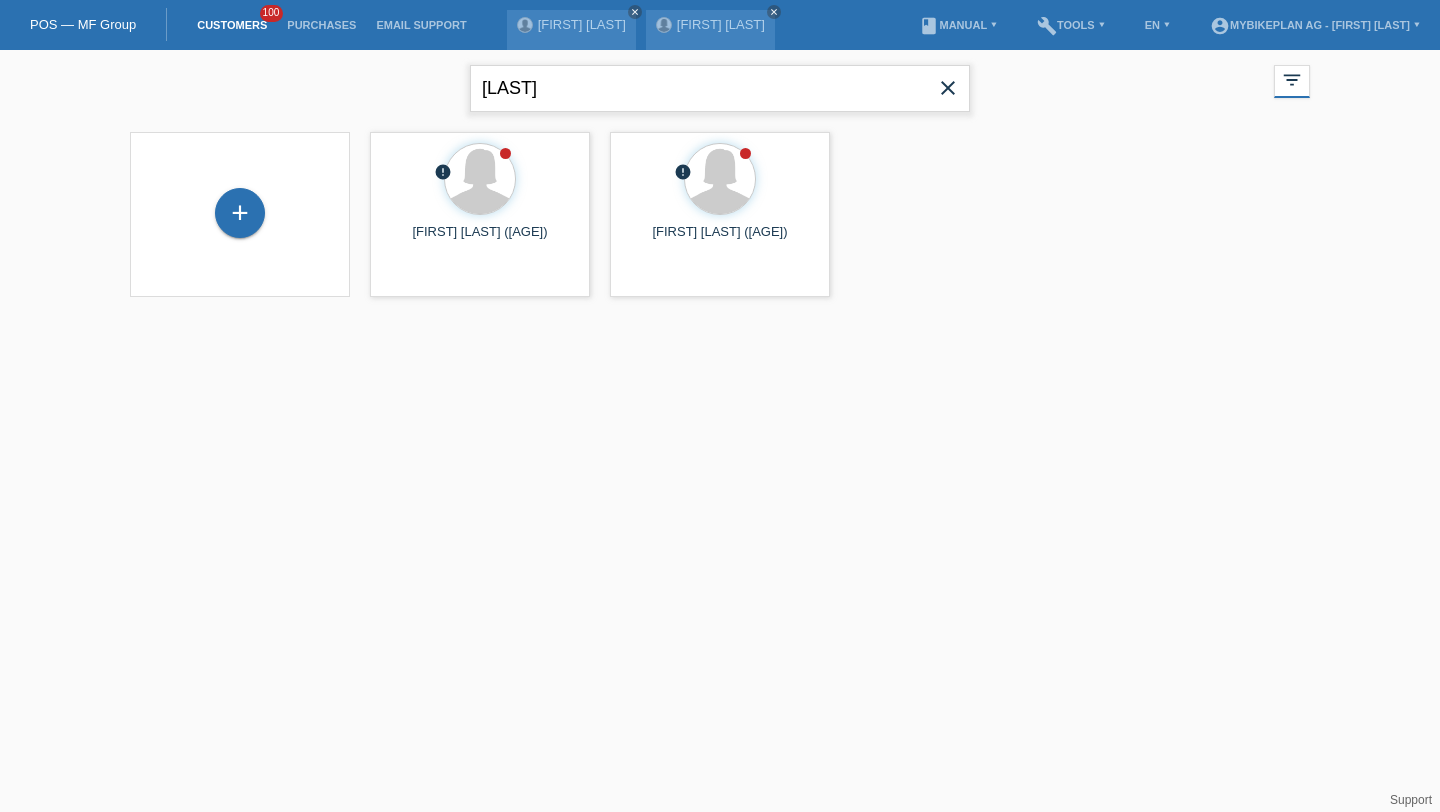 click on "[LAST]" at bounding box center [720, 88] 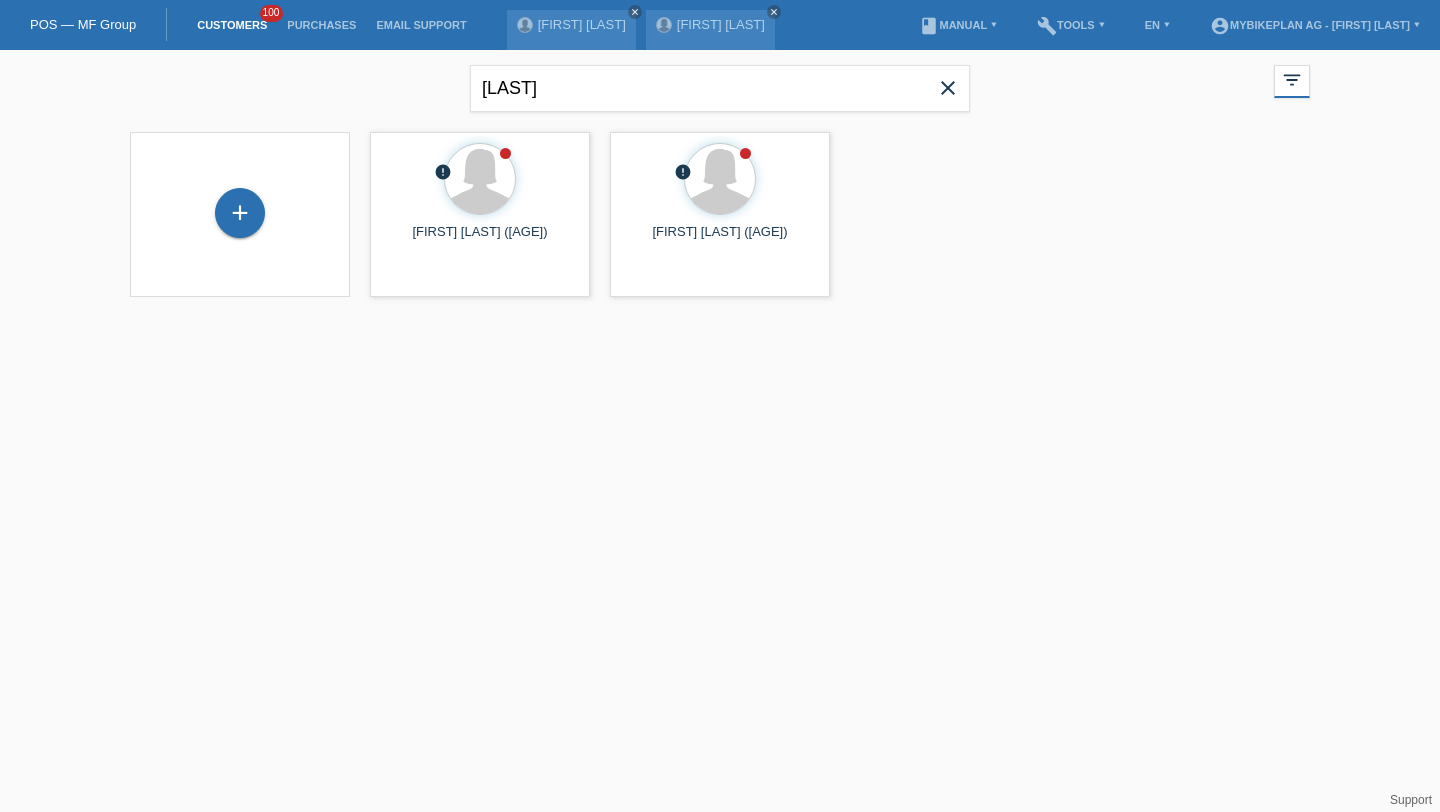 click on "close" at bounding box center (948, 88) 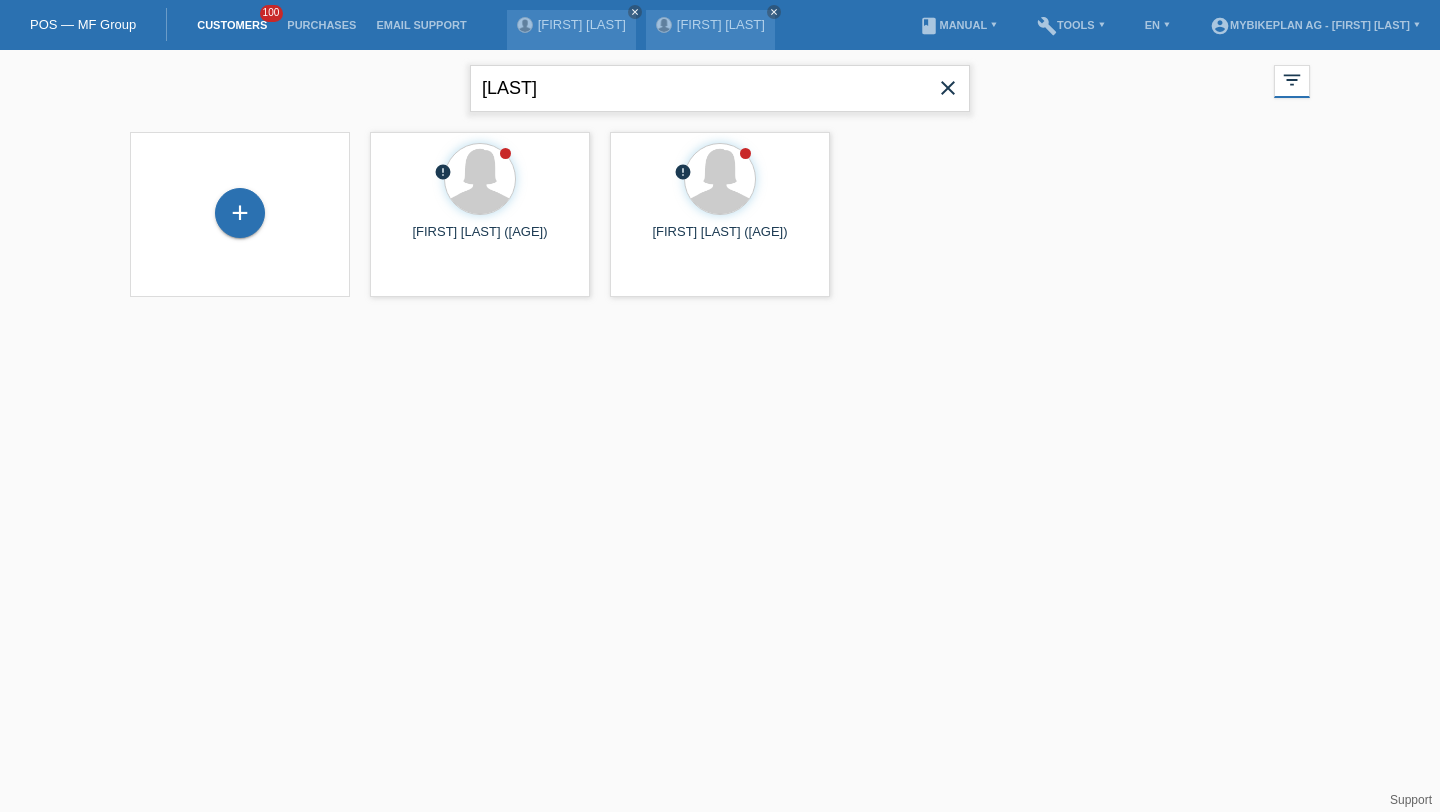 type 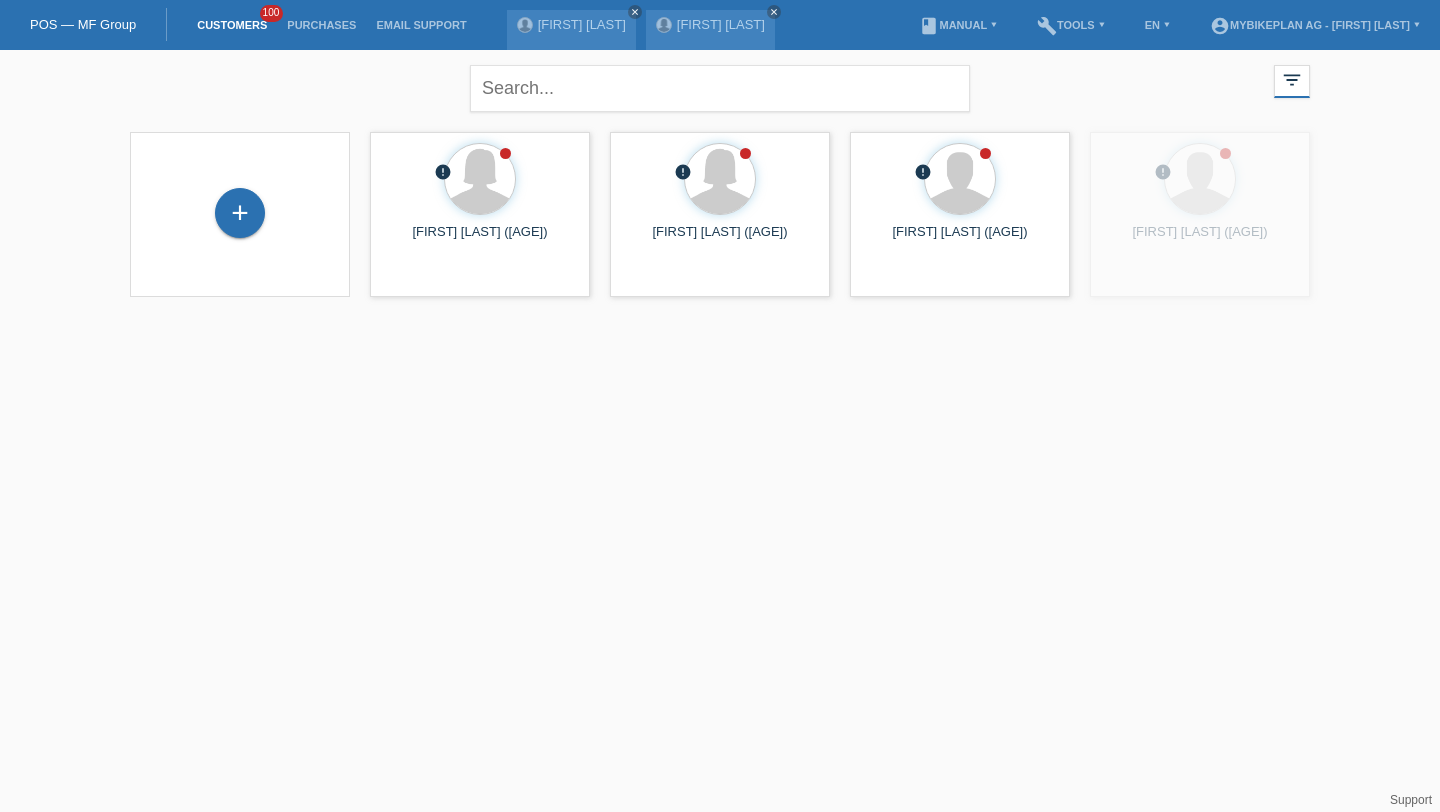 click on "+" at bounding box center [240, 214] 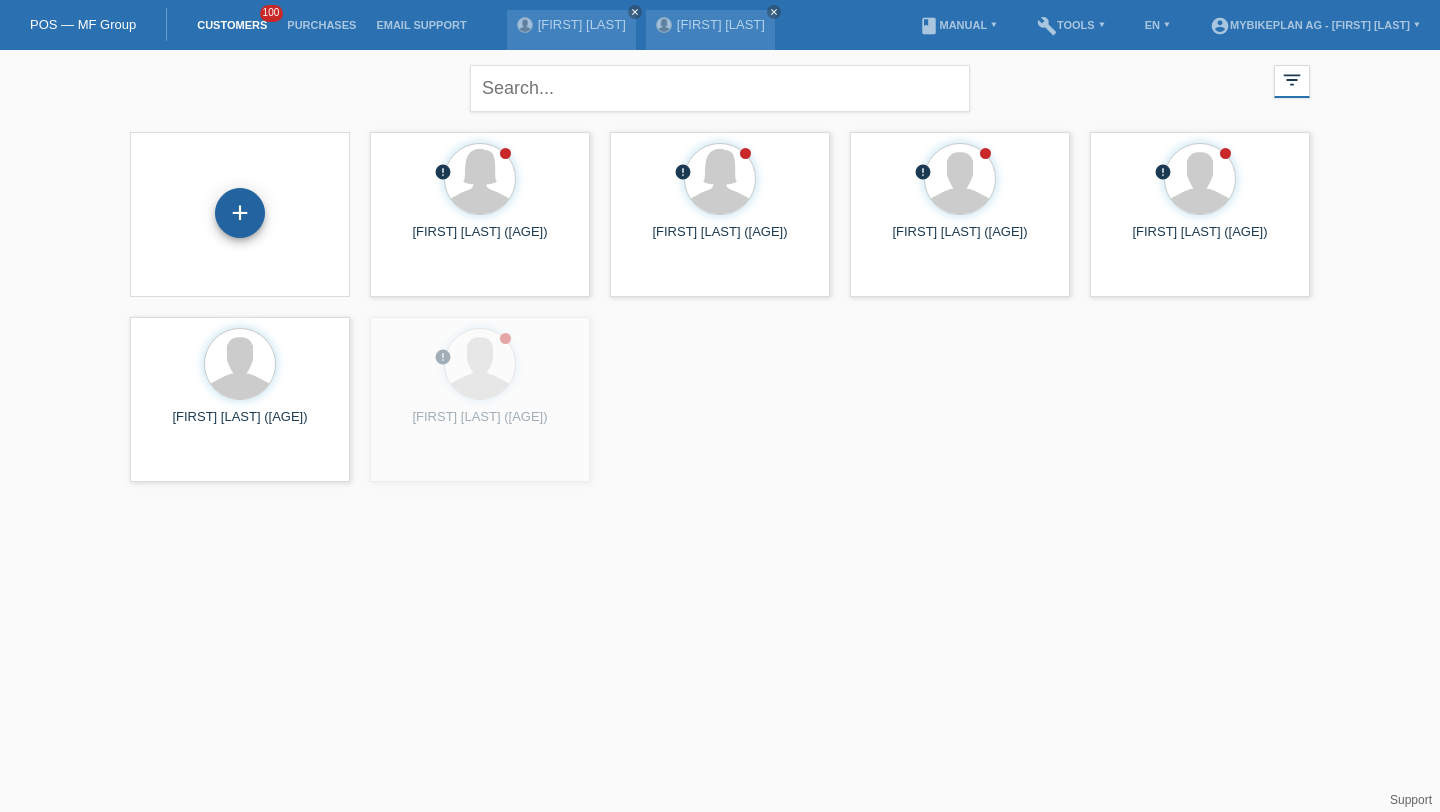 click on "+" at bounding box center (240, 213) 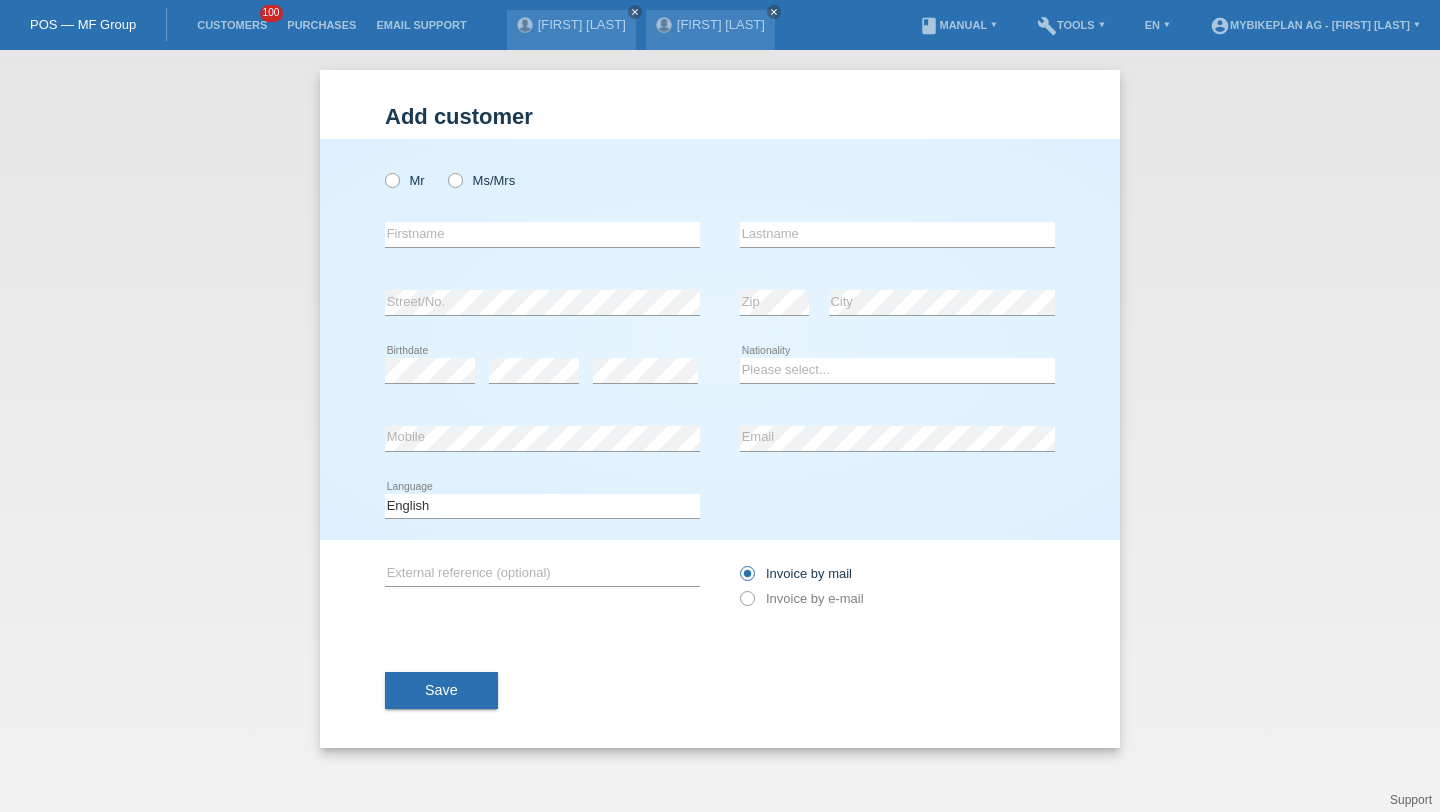 scroll, scrollTop: 0, scrollLeft: 0, axis: both 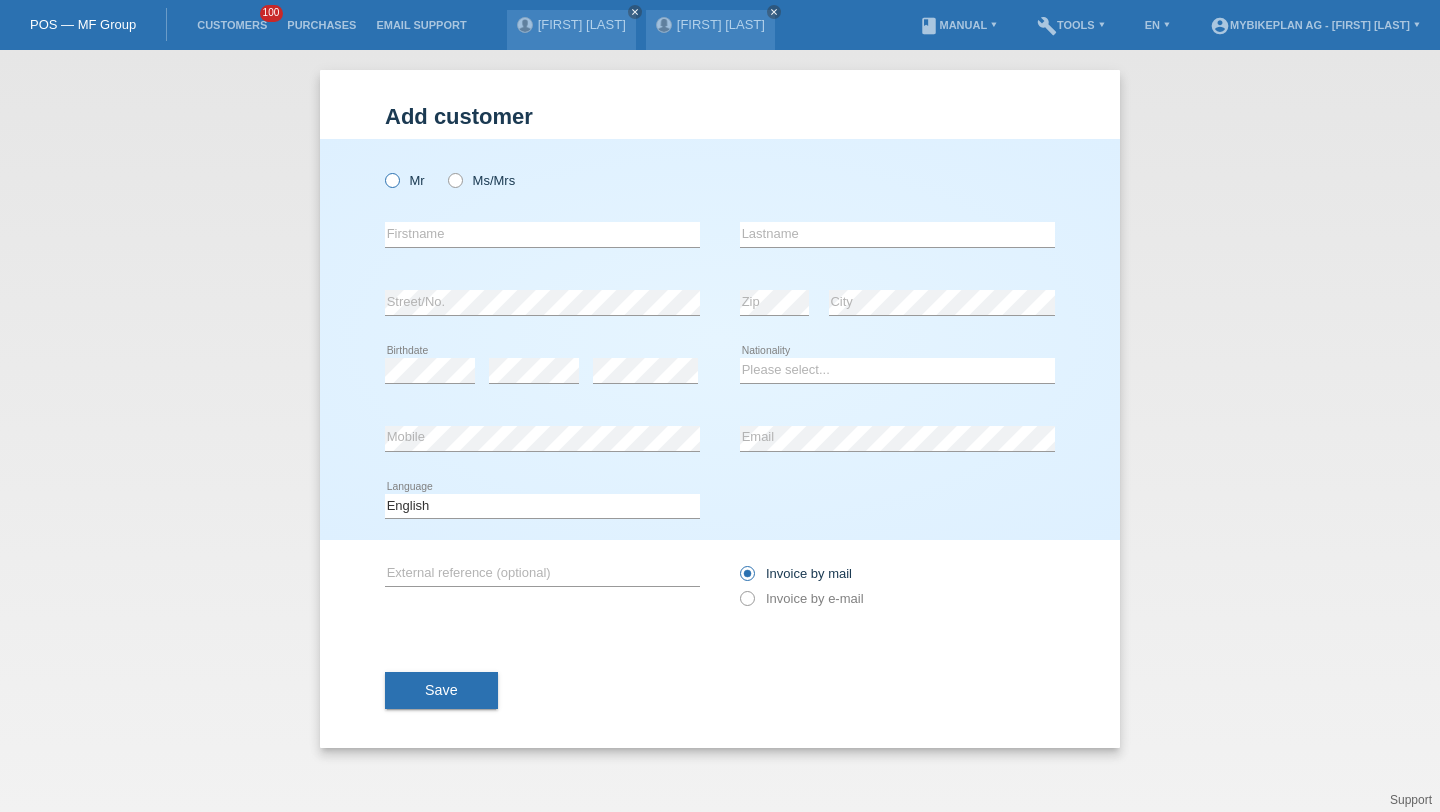 click at bounding box center (382, 170) 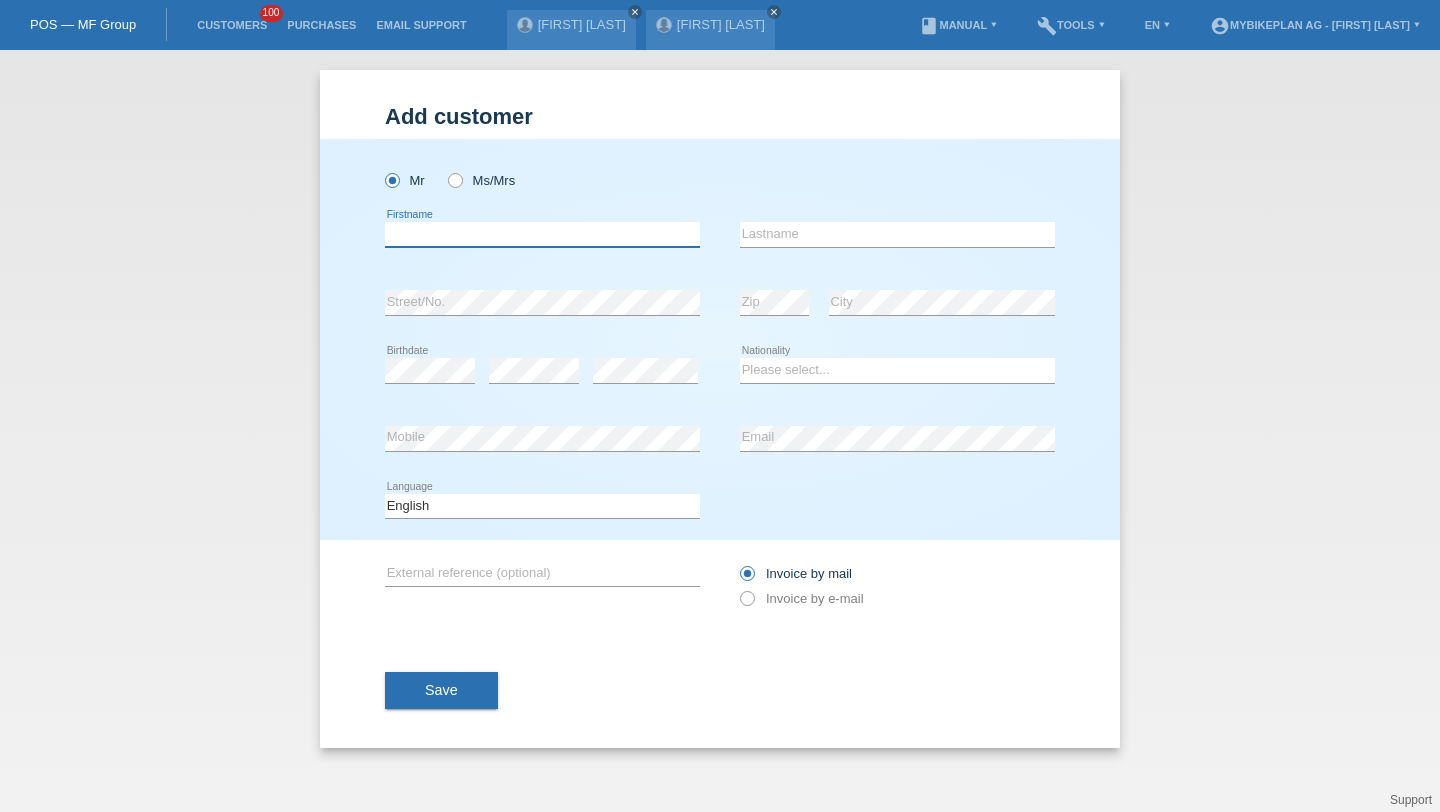 click at bounding box center (542, 234) 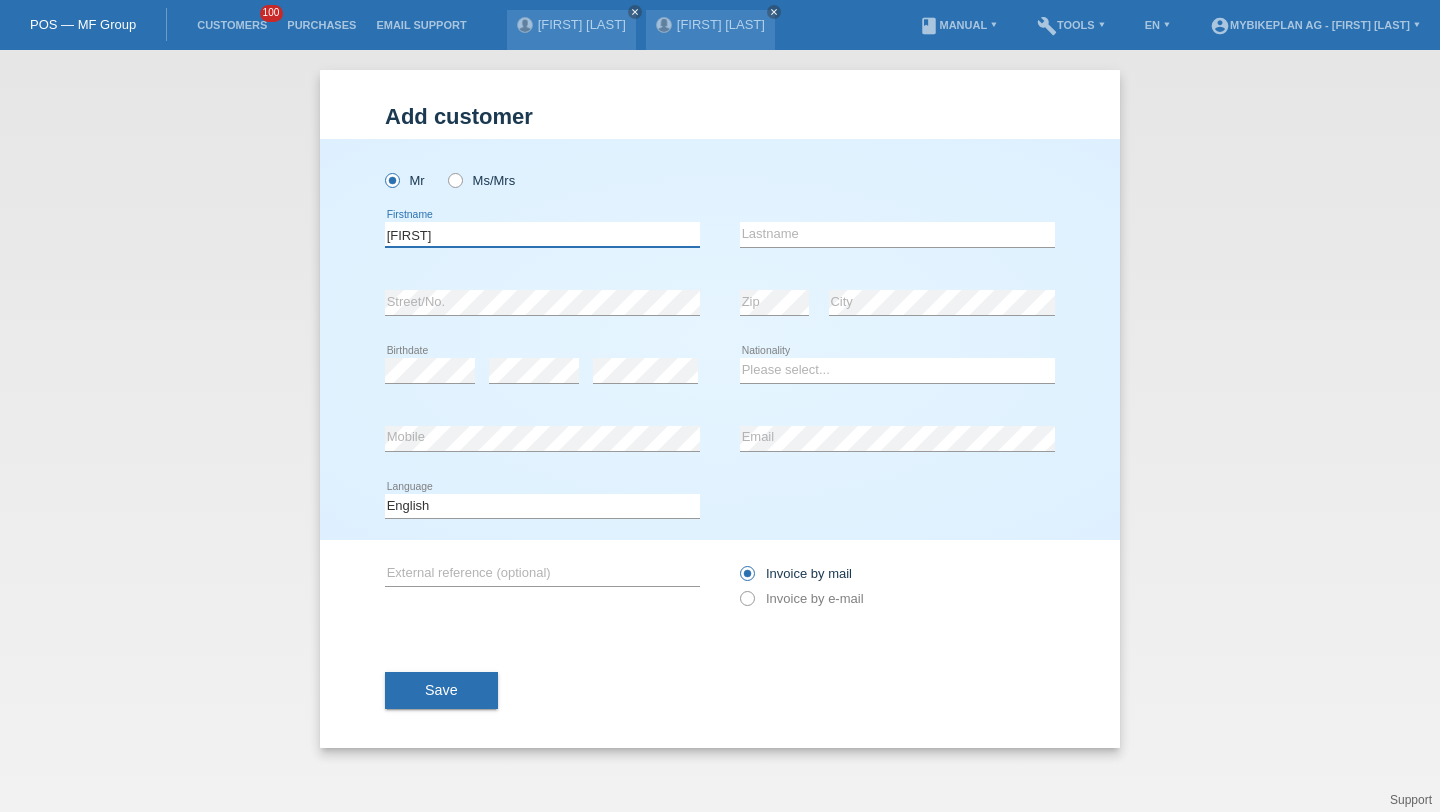 type on "[FIRST]" 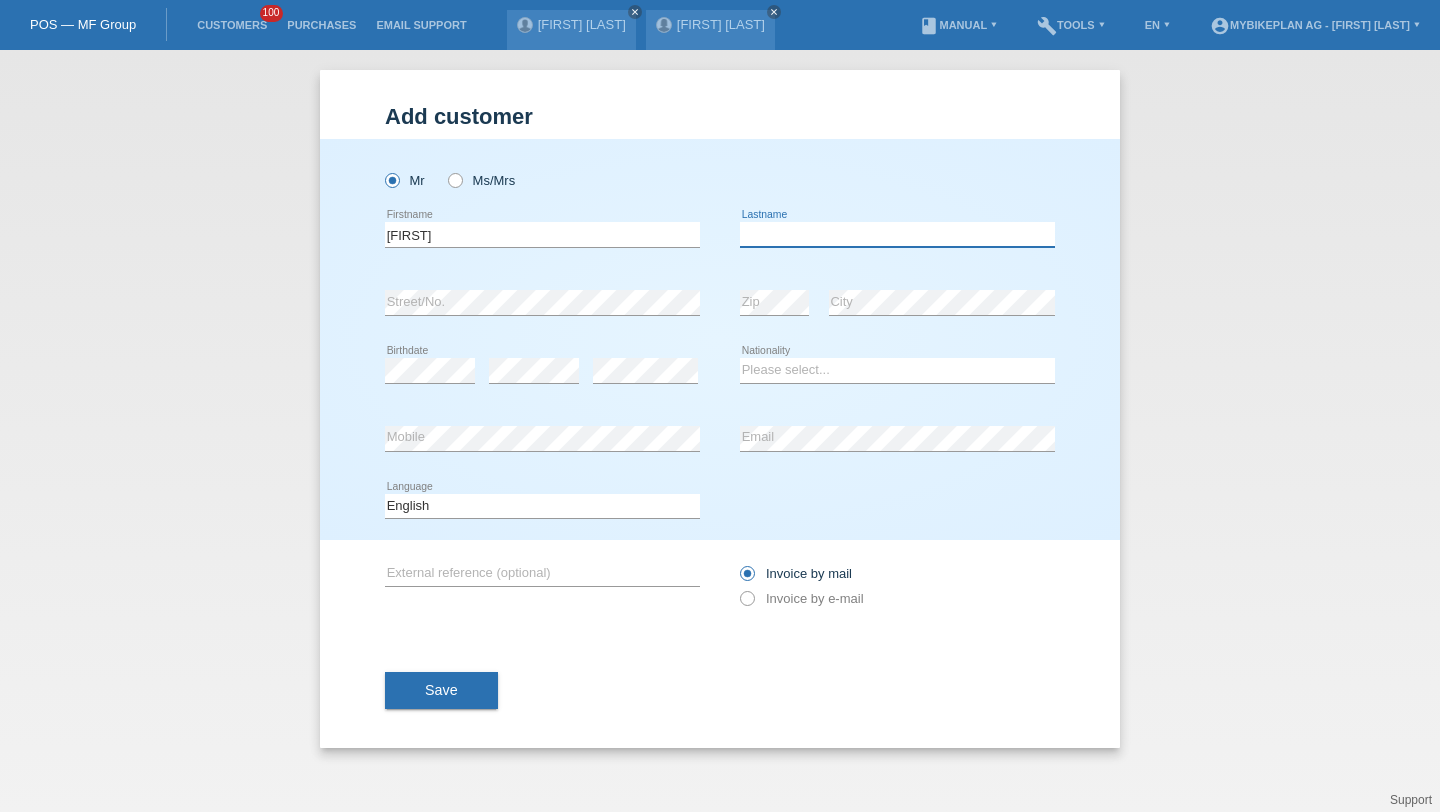 paste on "[FIRST] [LAST]" 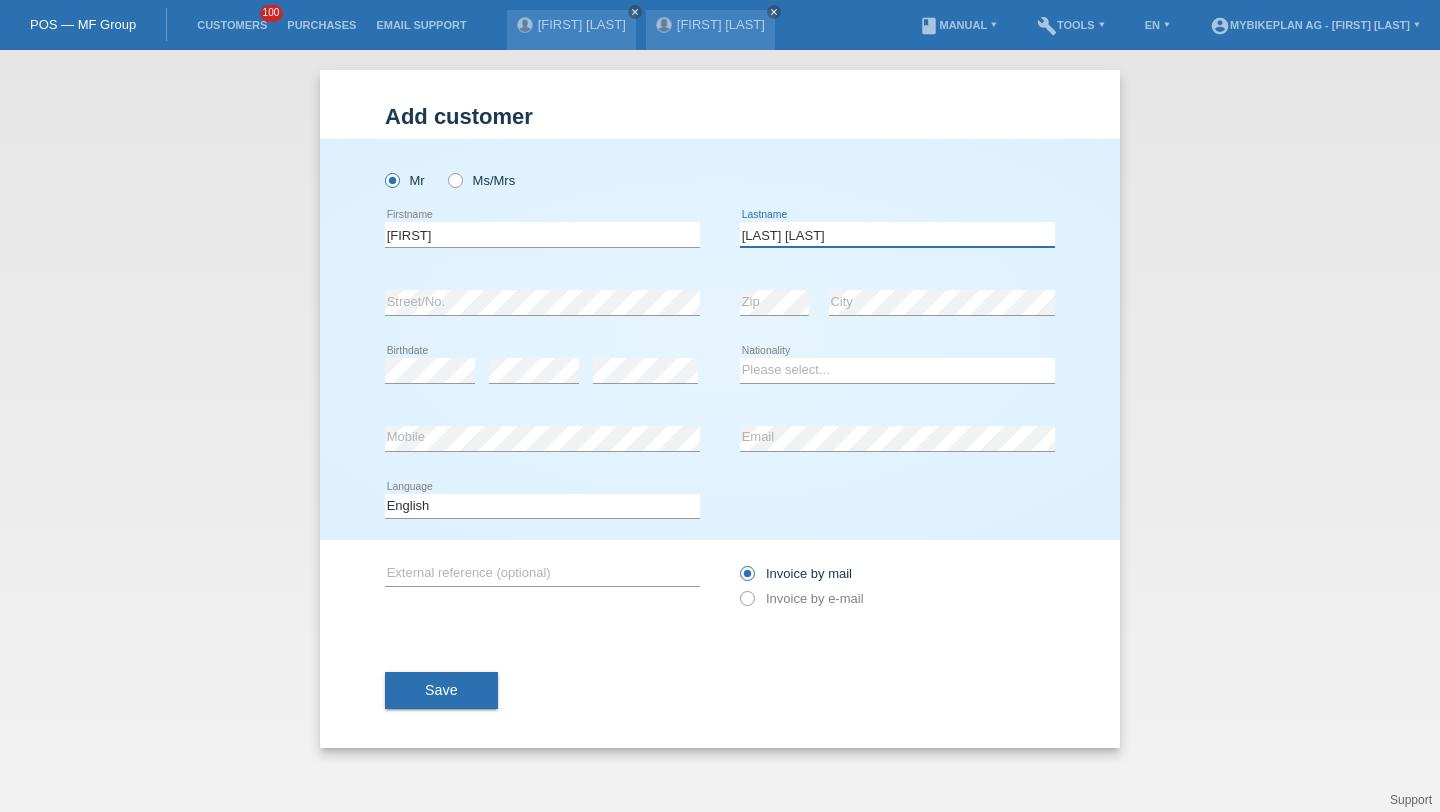 type on "[FIRST] [LAST]" 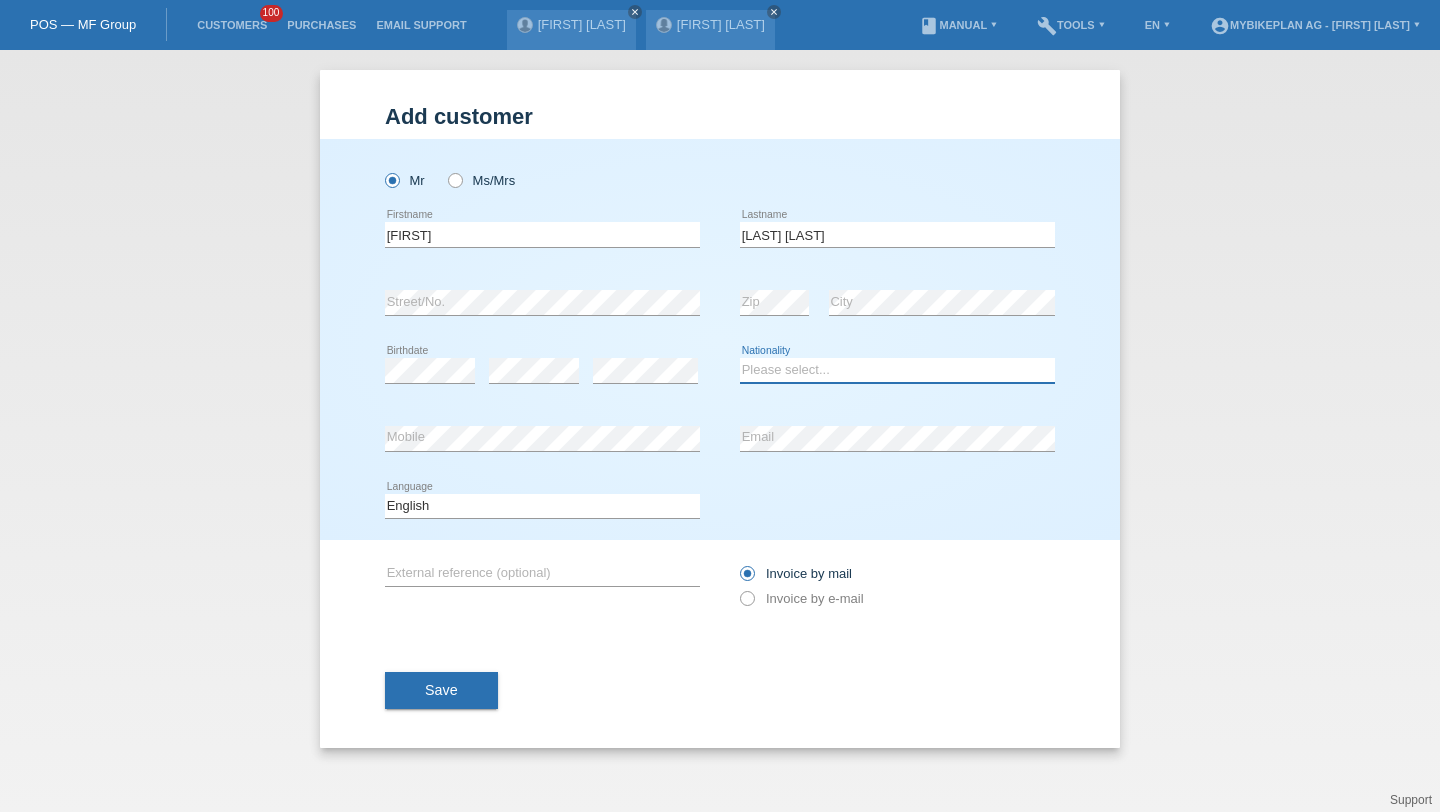 click on "Please select...
Switzerland
Austria
Germany
Liechtenstein
------------
Afghanistan
Åland Islands
Albania
Algeria
American Samoa Andorra Angola Anguilla Antarctica Antigua and Barbuda Argentina Armenia" at bounding box center [897, 370] 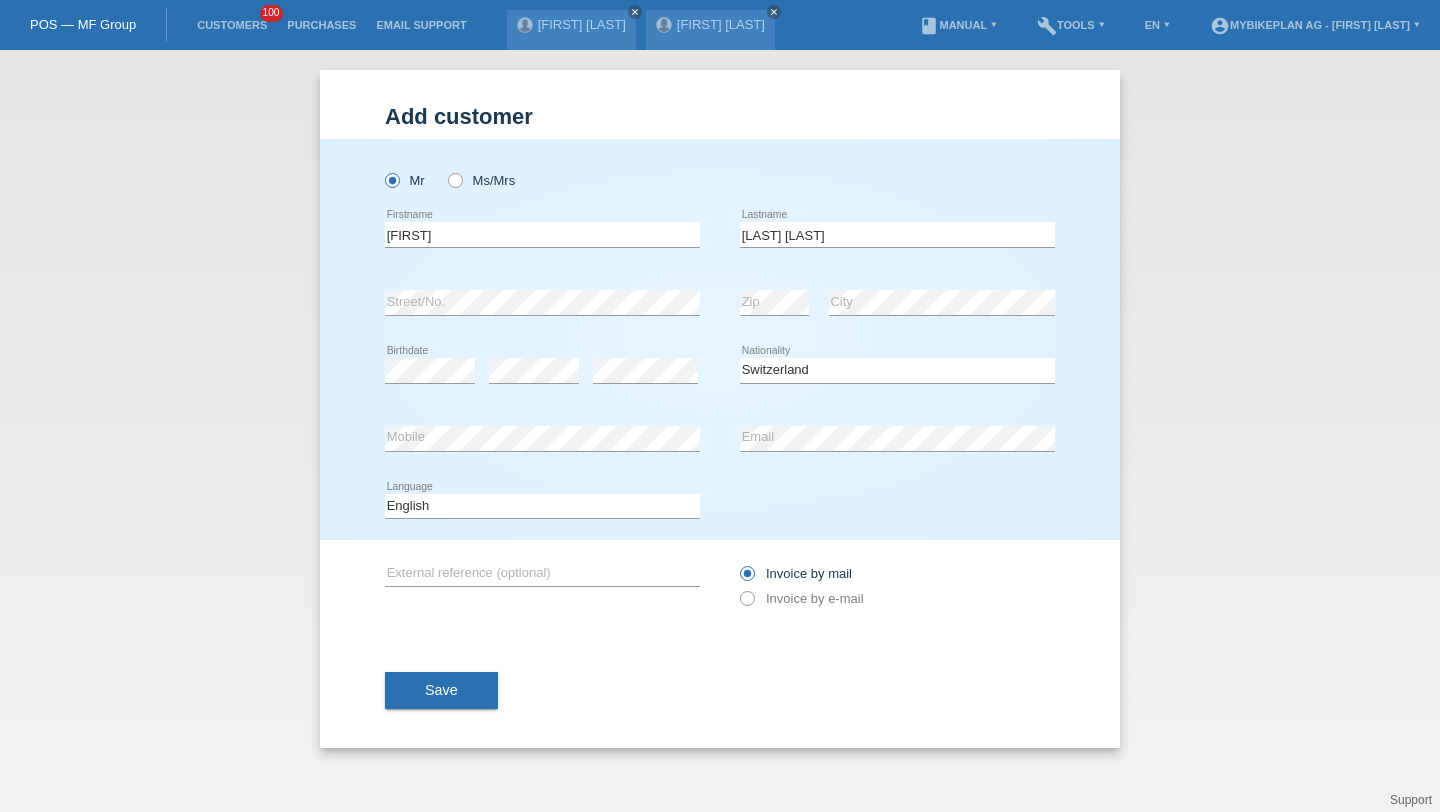 click on "error
Email" at bounding box center [897, 439] 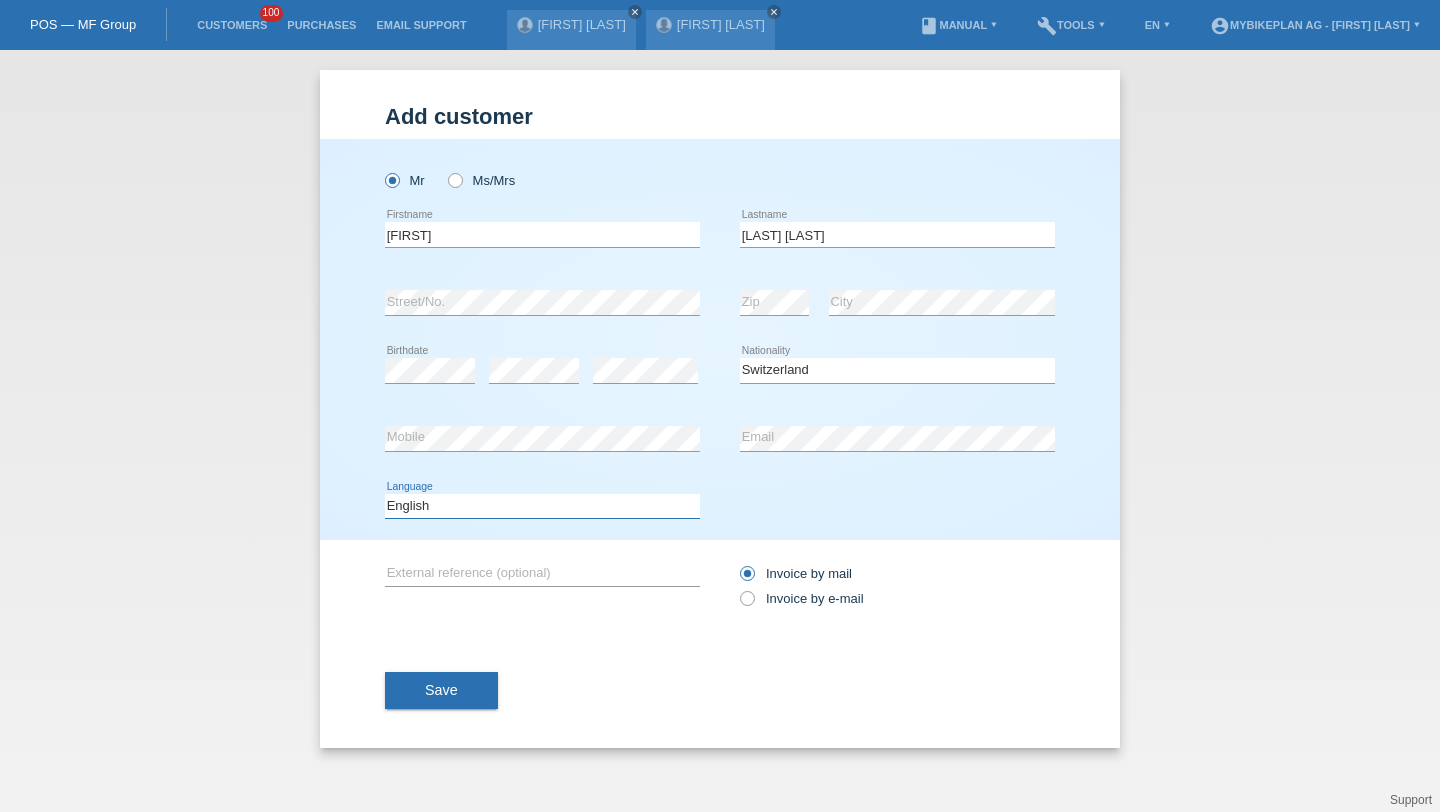 click on "Deutsch
Français
Italiano
English" at bounding box center (542, 506) 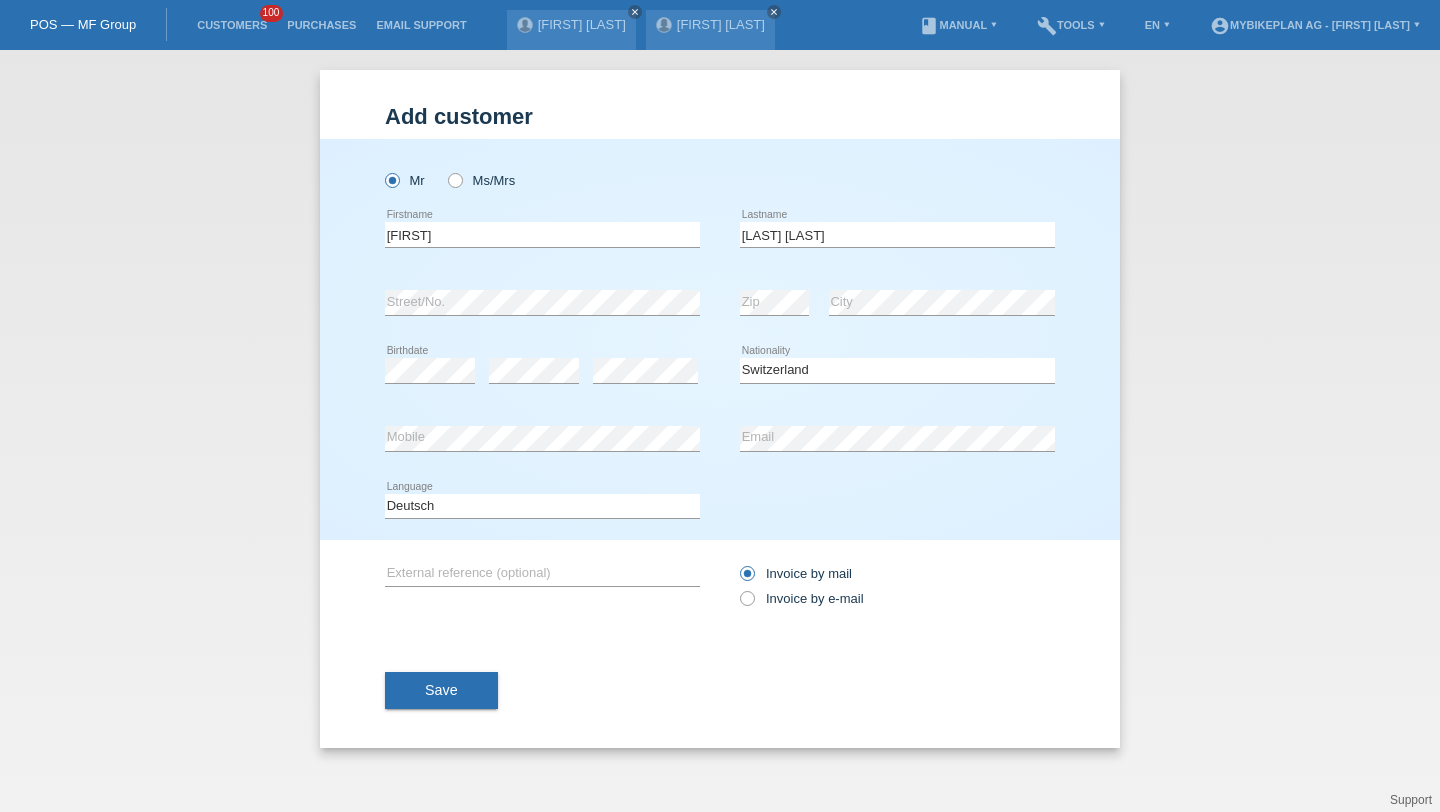 click on "Invoice by mail
Invoice by e-mail" at bounding box center [897, 586] 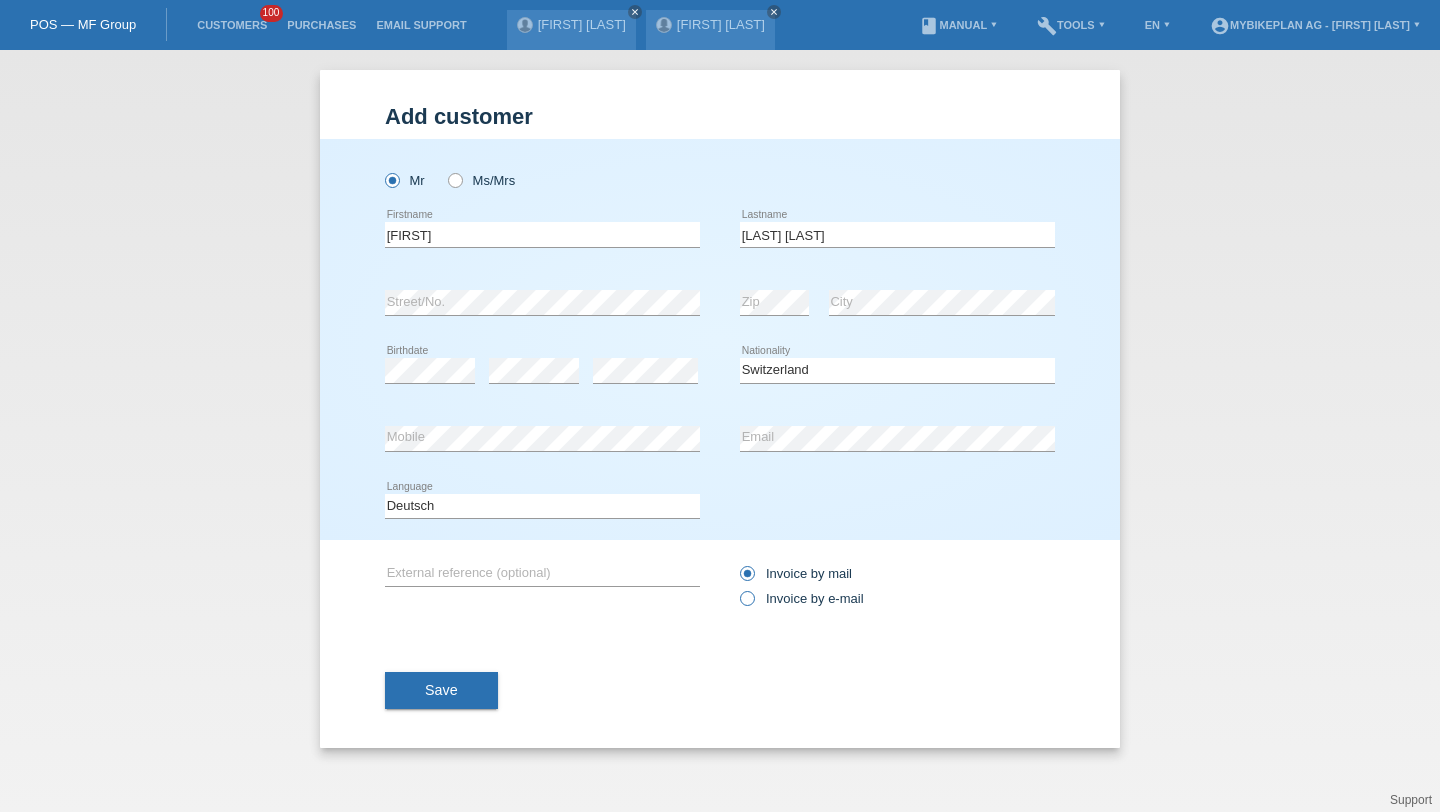 click on "Invoice by e-mail" at bounding box center (802, 598) 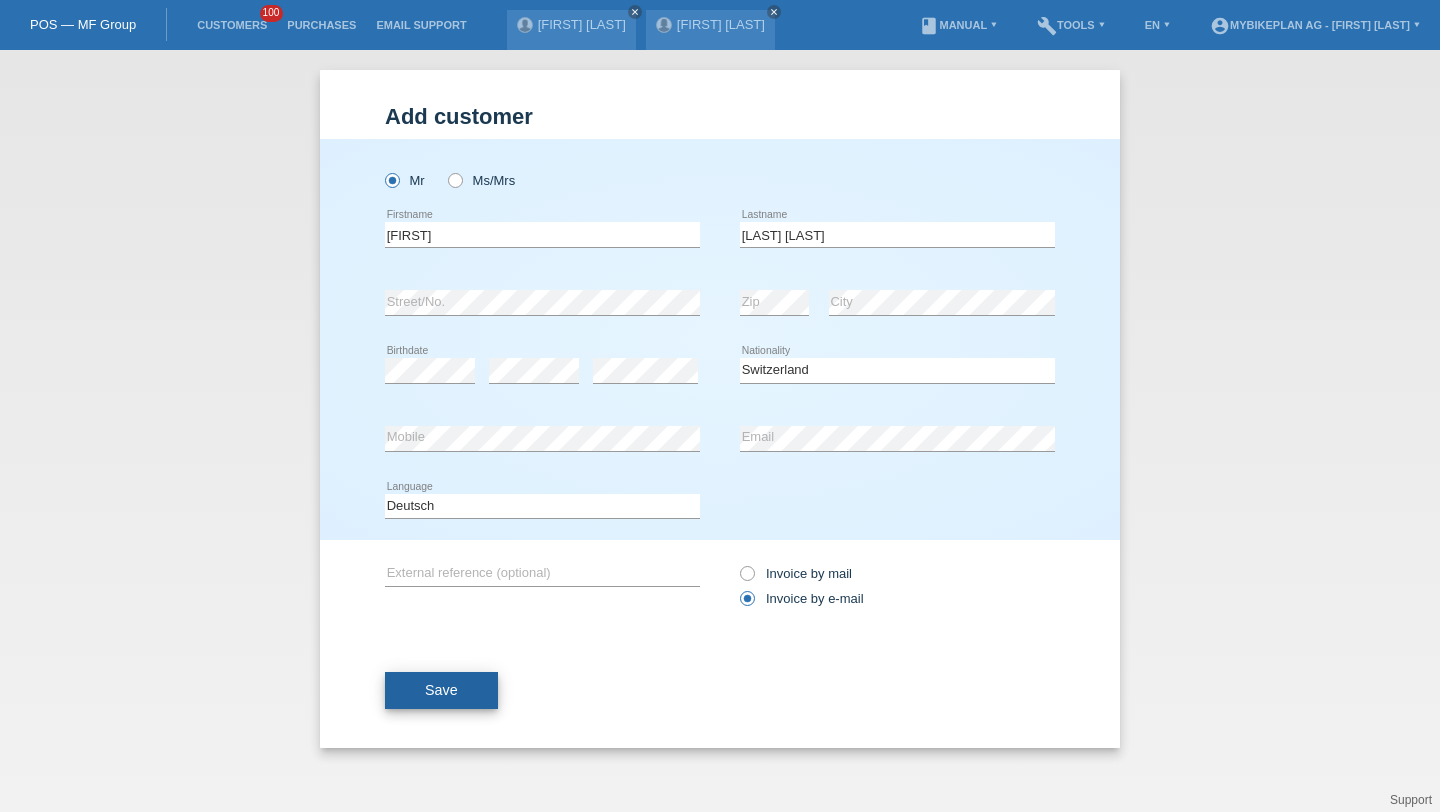 click on "Save" at bounding box center (441, 690) 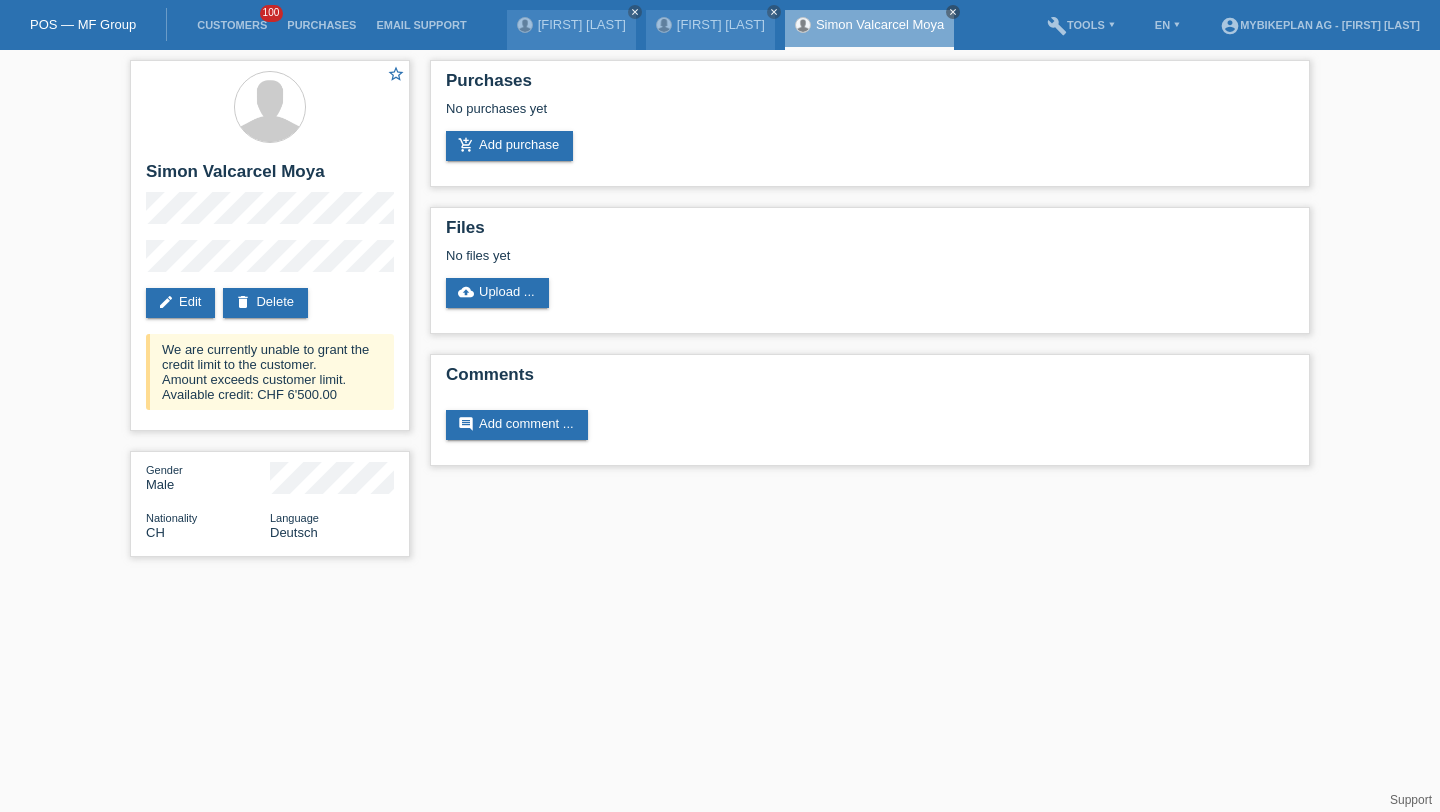 scroll, scrollTop: 0, scrollLeft: 0, axis: both 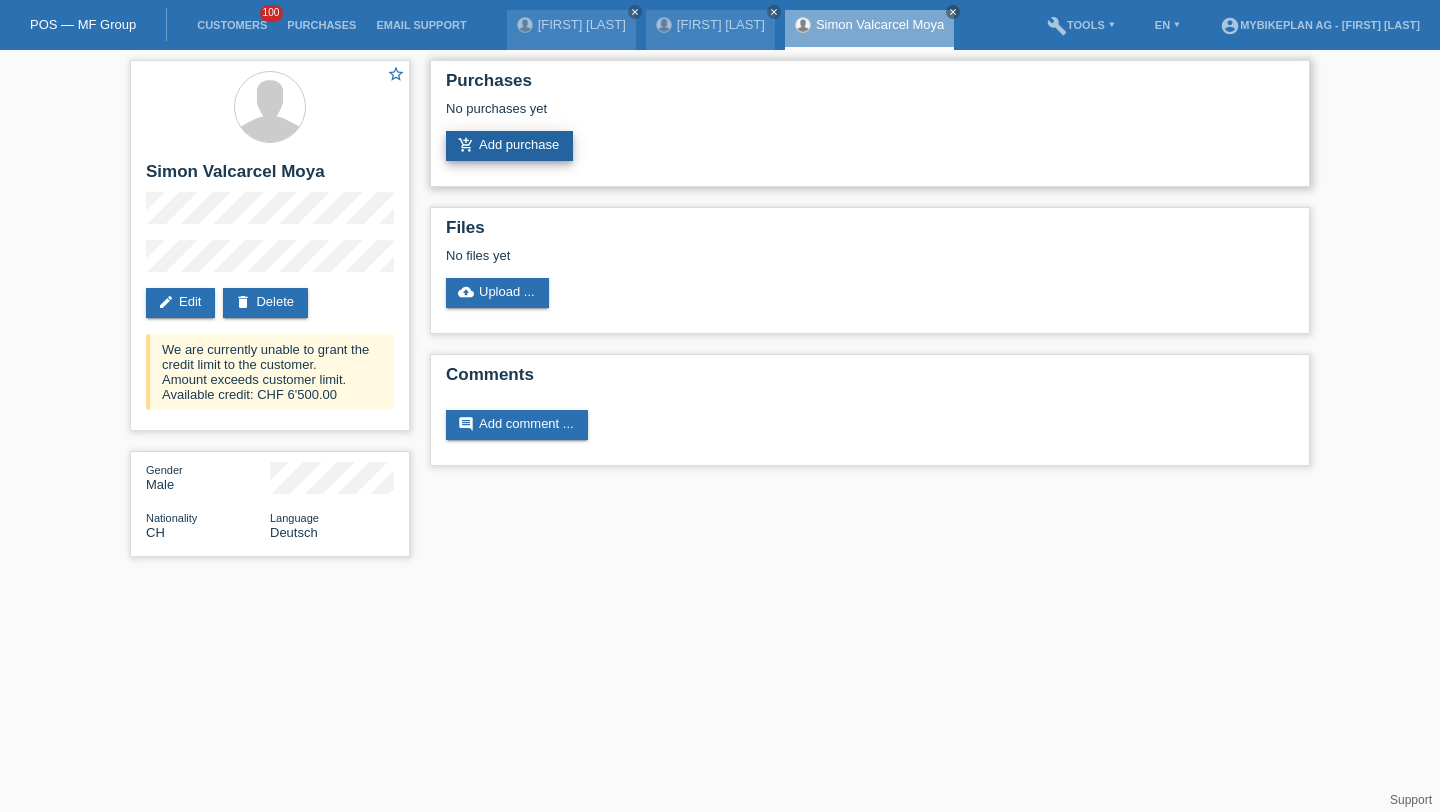 click on "add_shopping_cart  Add purchase" at bounding box center (509, 146) 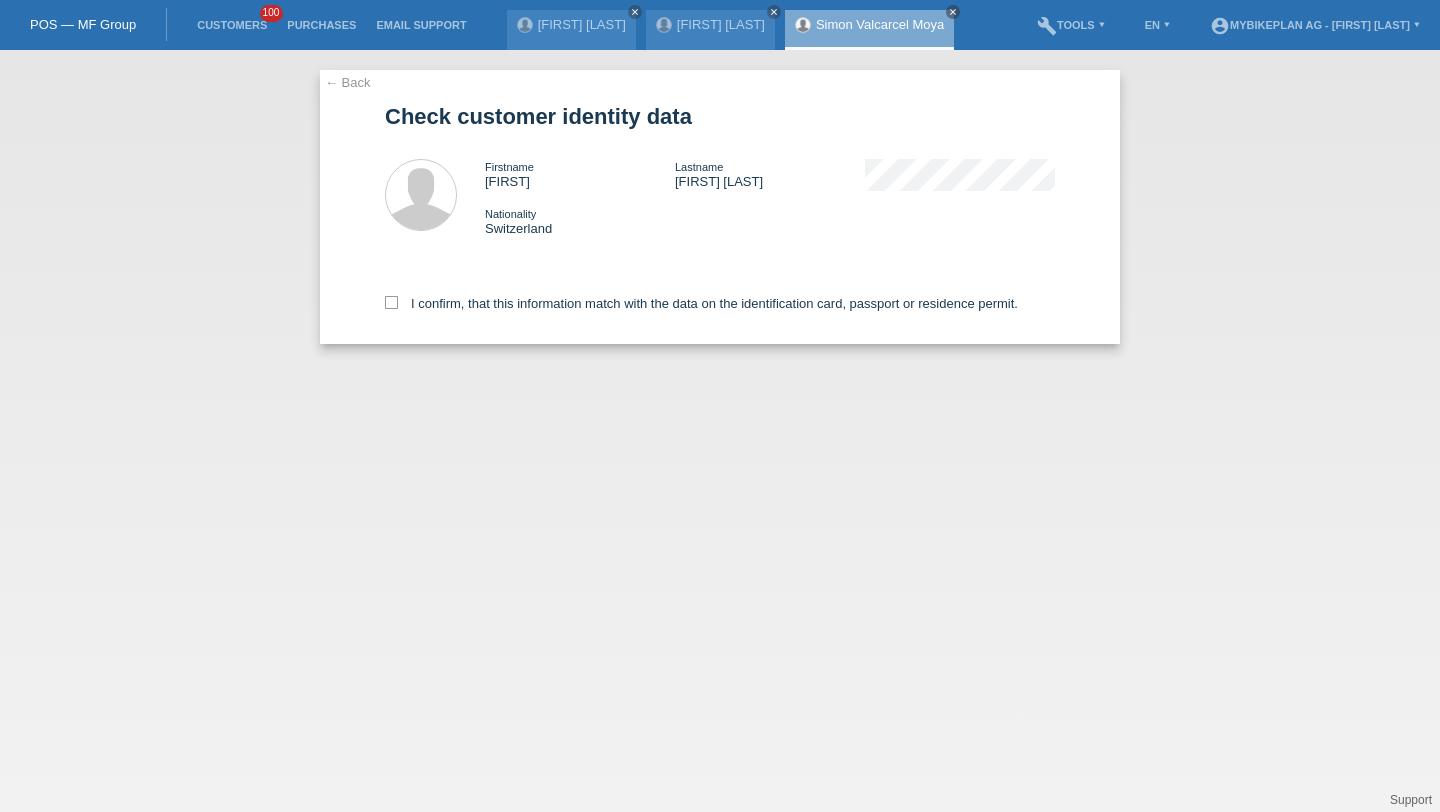 scroll, scrollTop: 0, scrollLeft: 0, axis: both 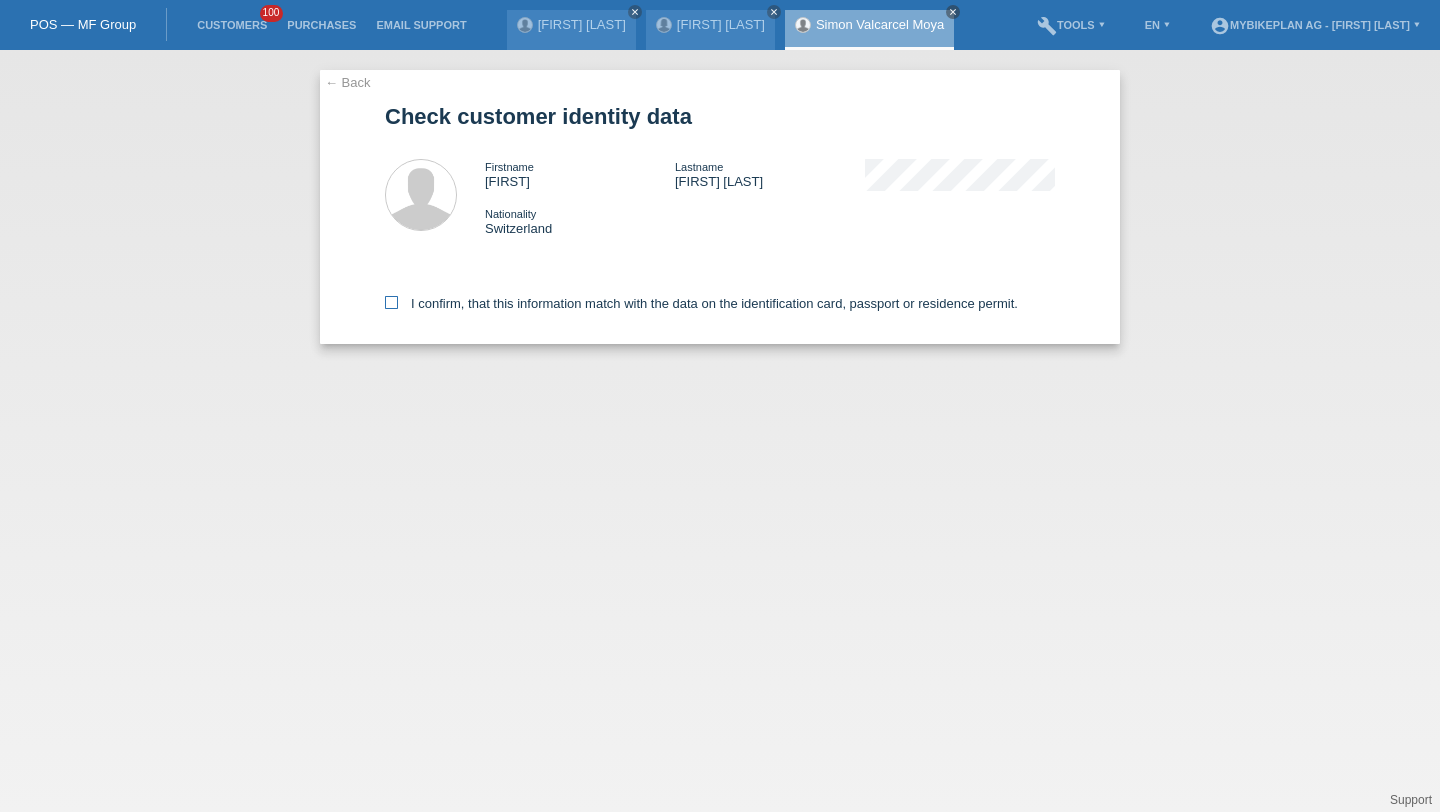 click on "I confirm, that this information match with the data on the identification card, passport or residence permit." at bounding box center (701, 303) 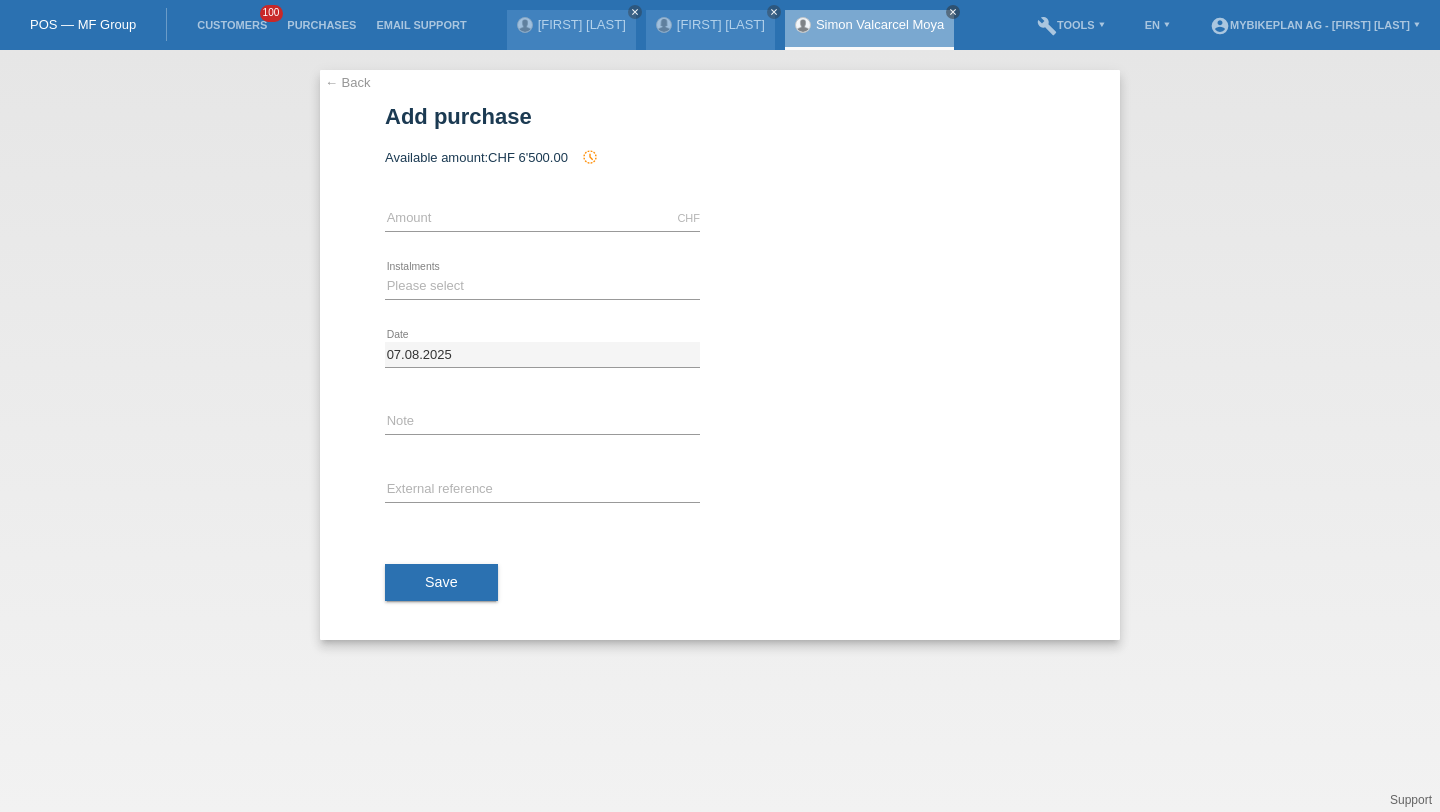 scroll, scrollTop: 0, scrollLeft: 0, axis: both 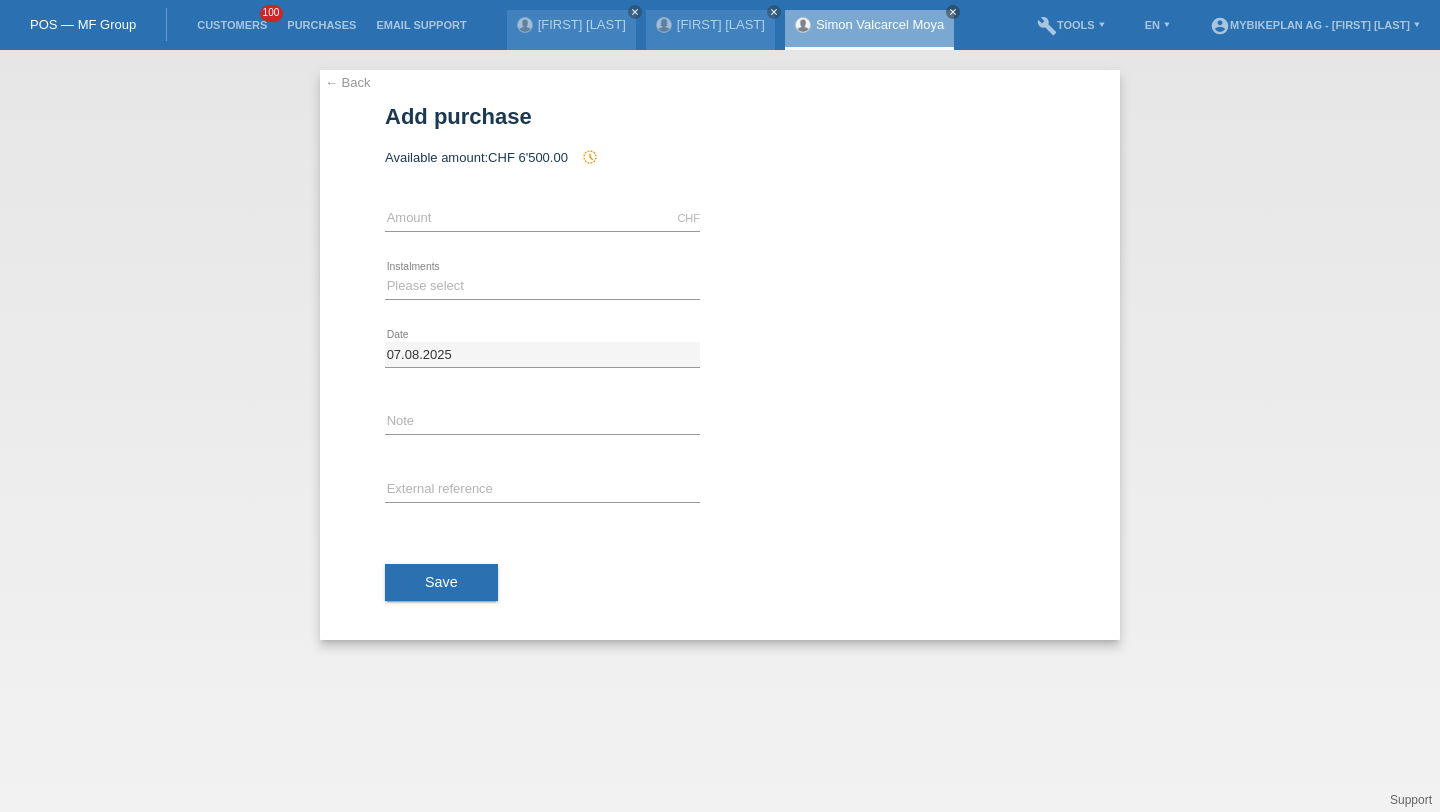 click on "CHF
error
Amount" at bounding box center [542, 219] 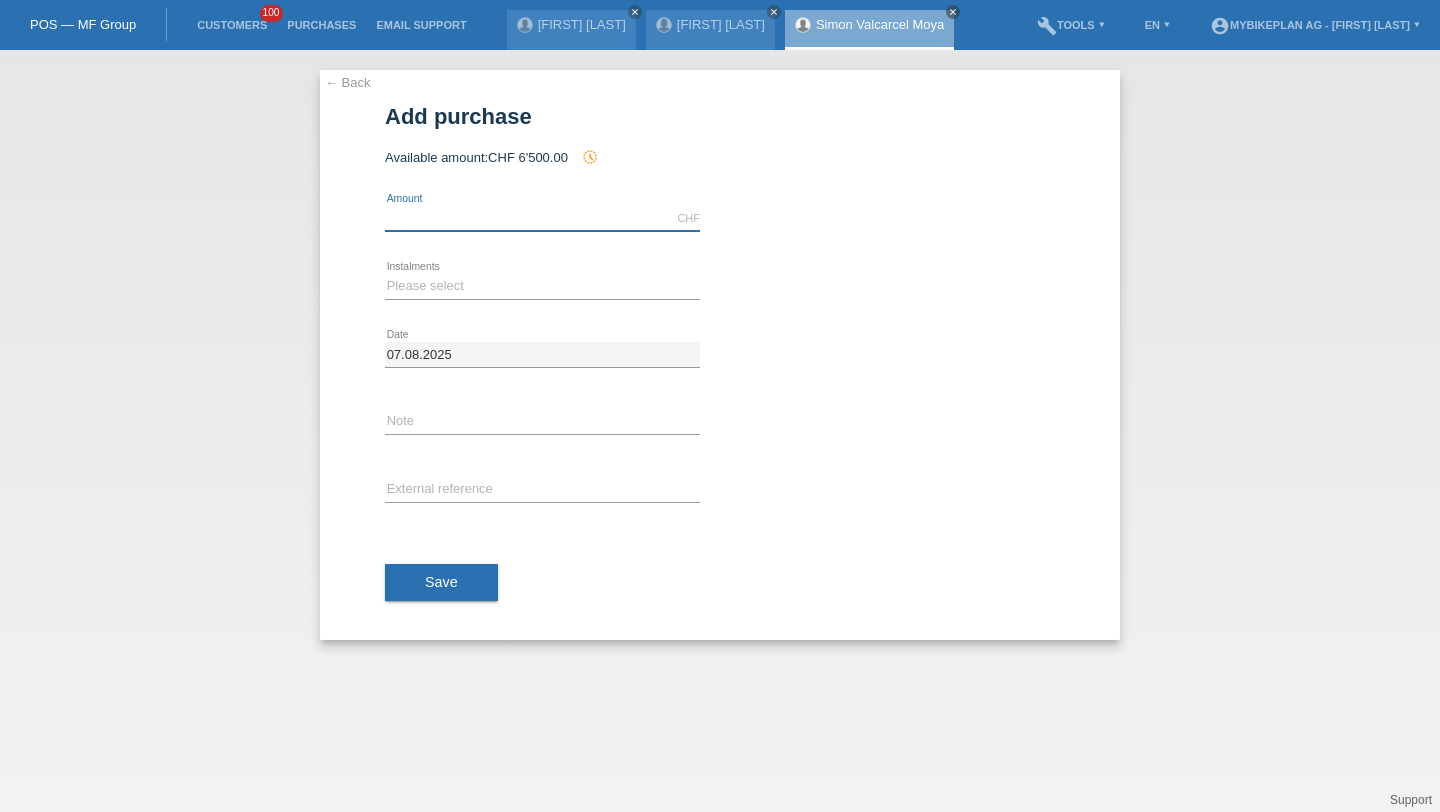 click at bounding box center (542, 218) 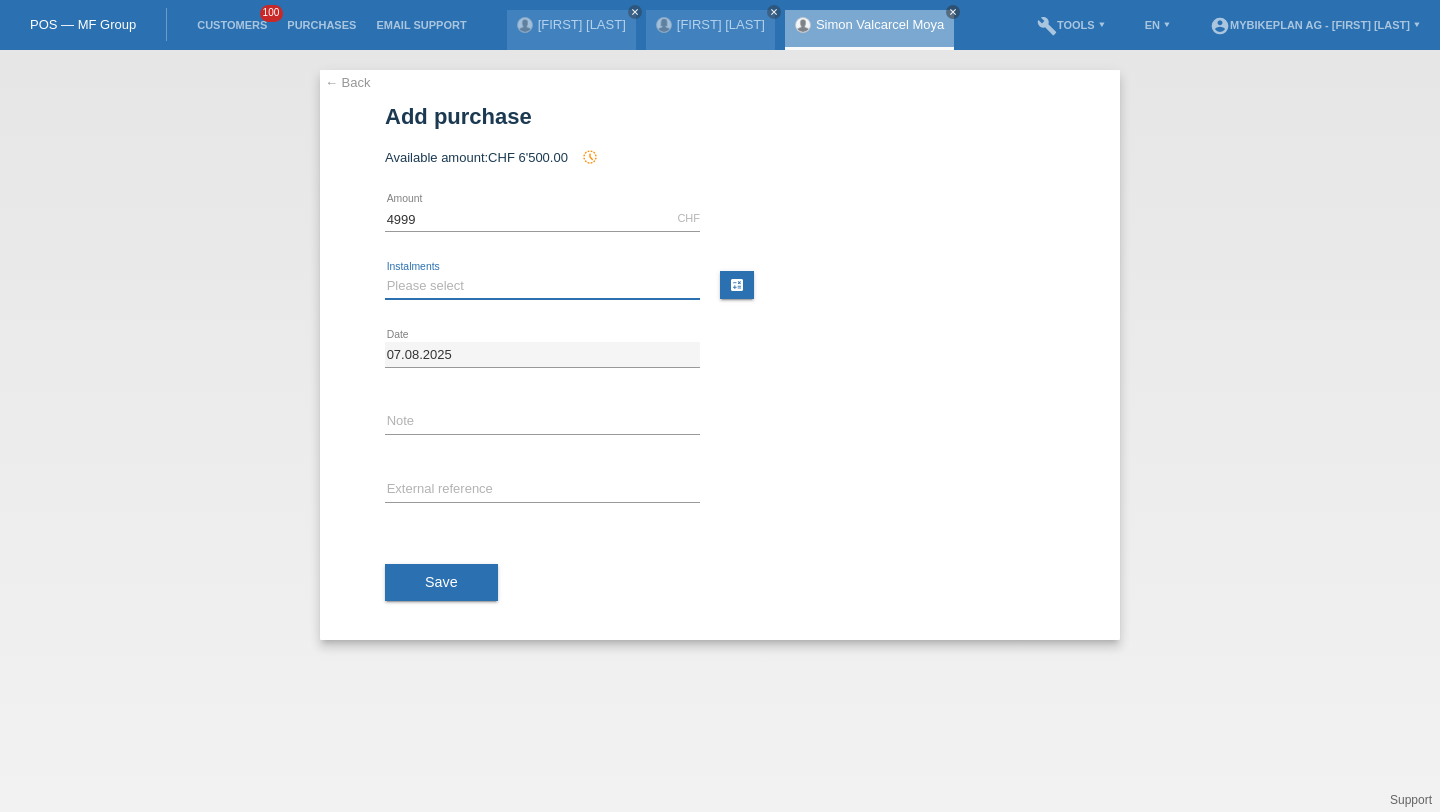 type on "4999.00" 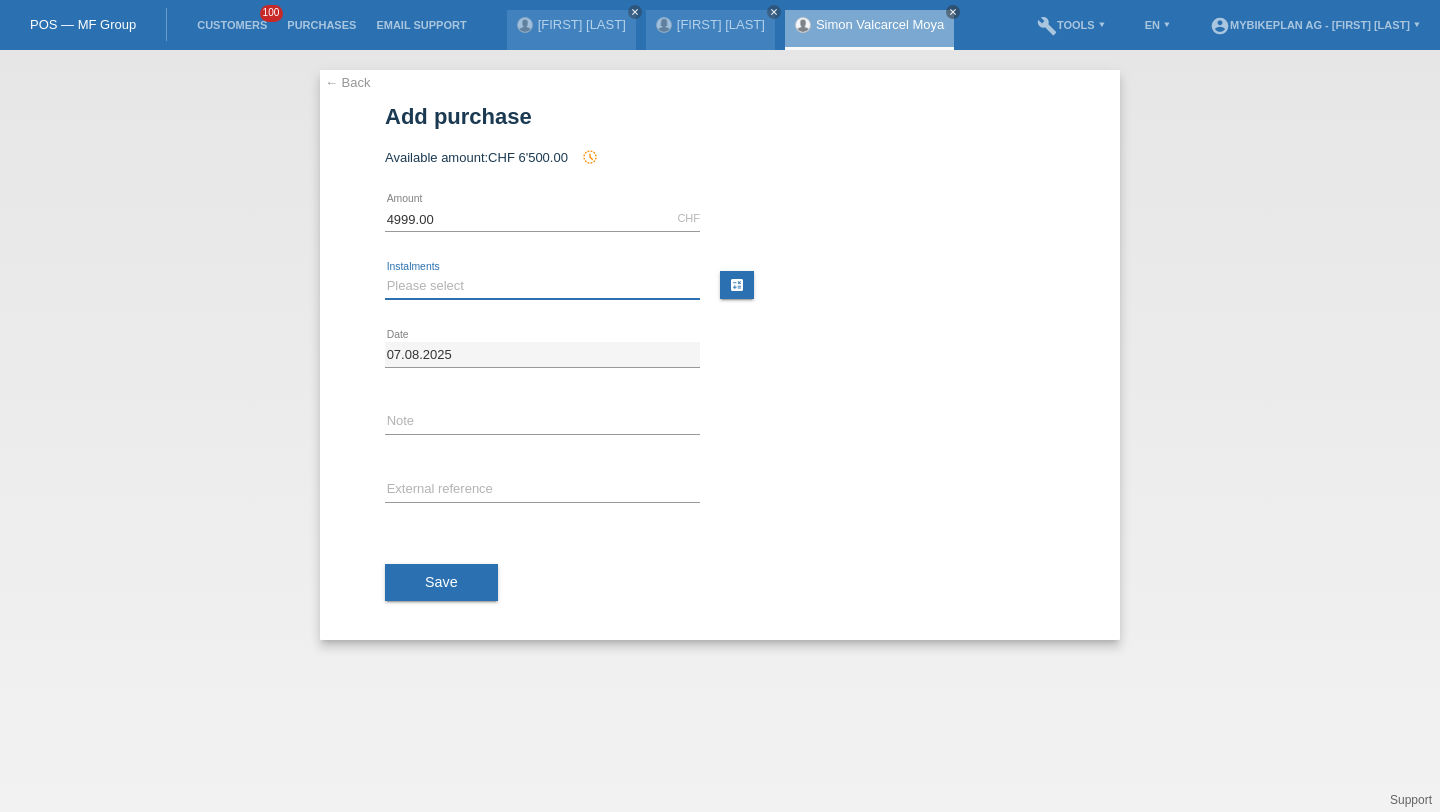 select on "487" 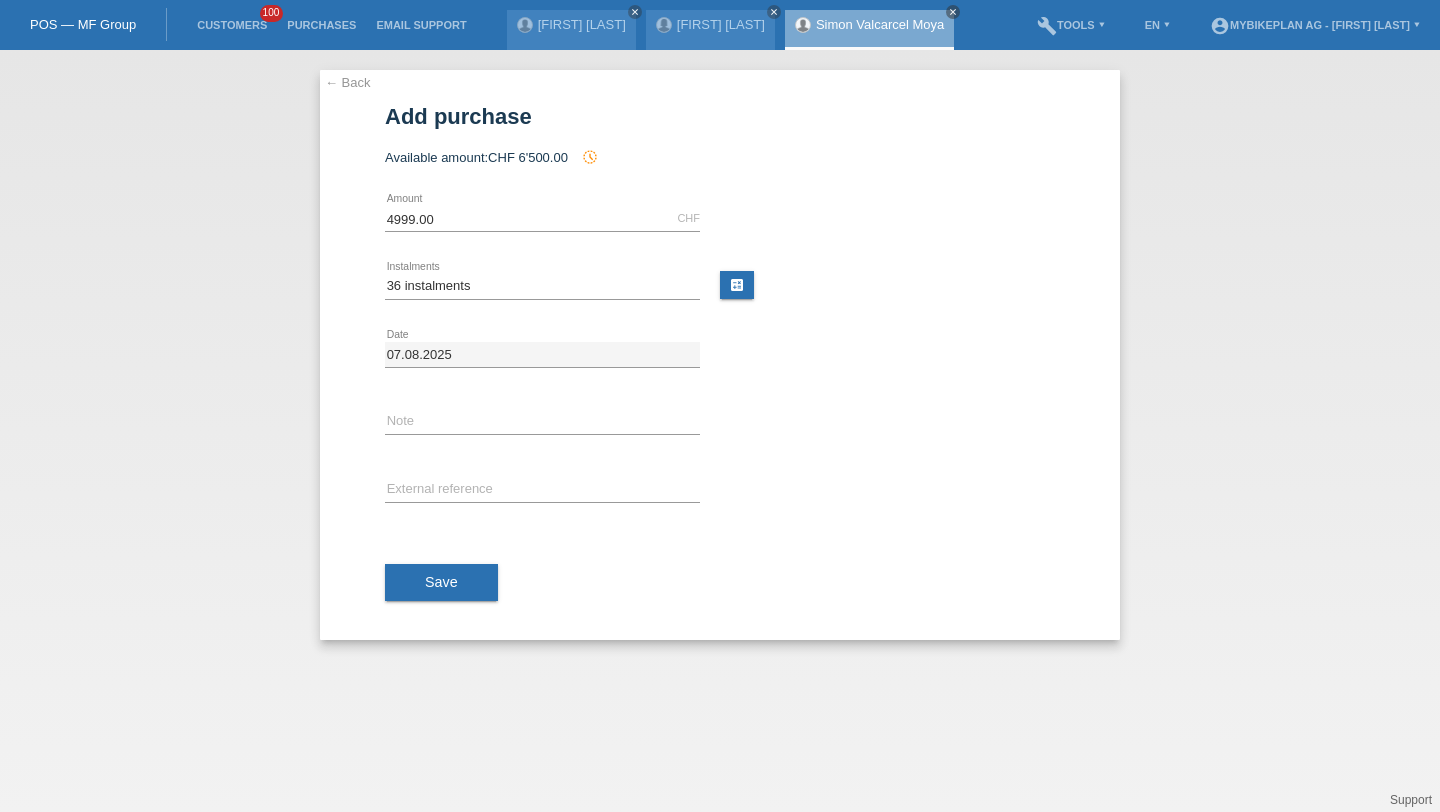 click on "error
External reference" at bounding box center [542, 491] 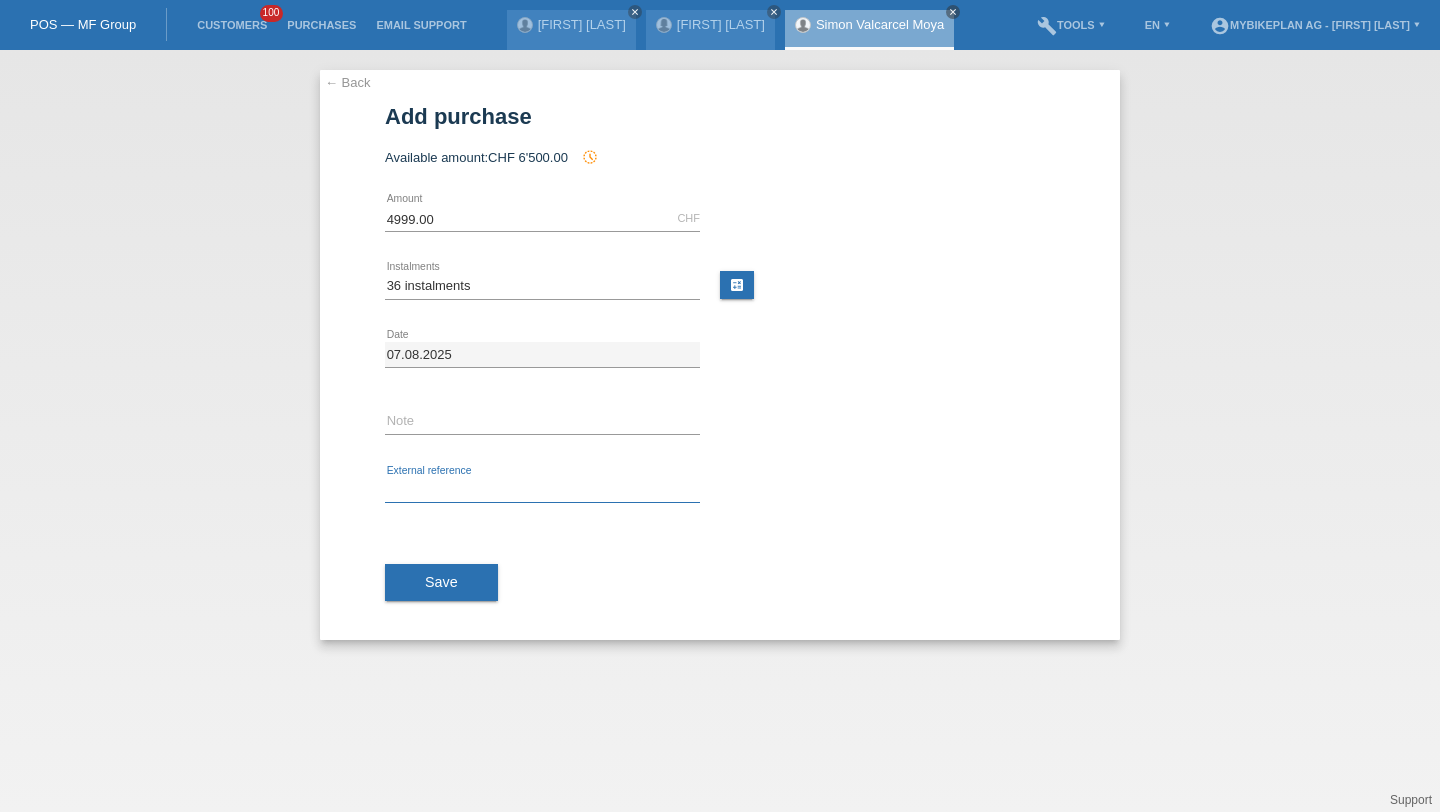 click at bounding box center (542, 490) 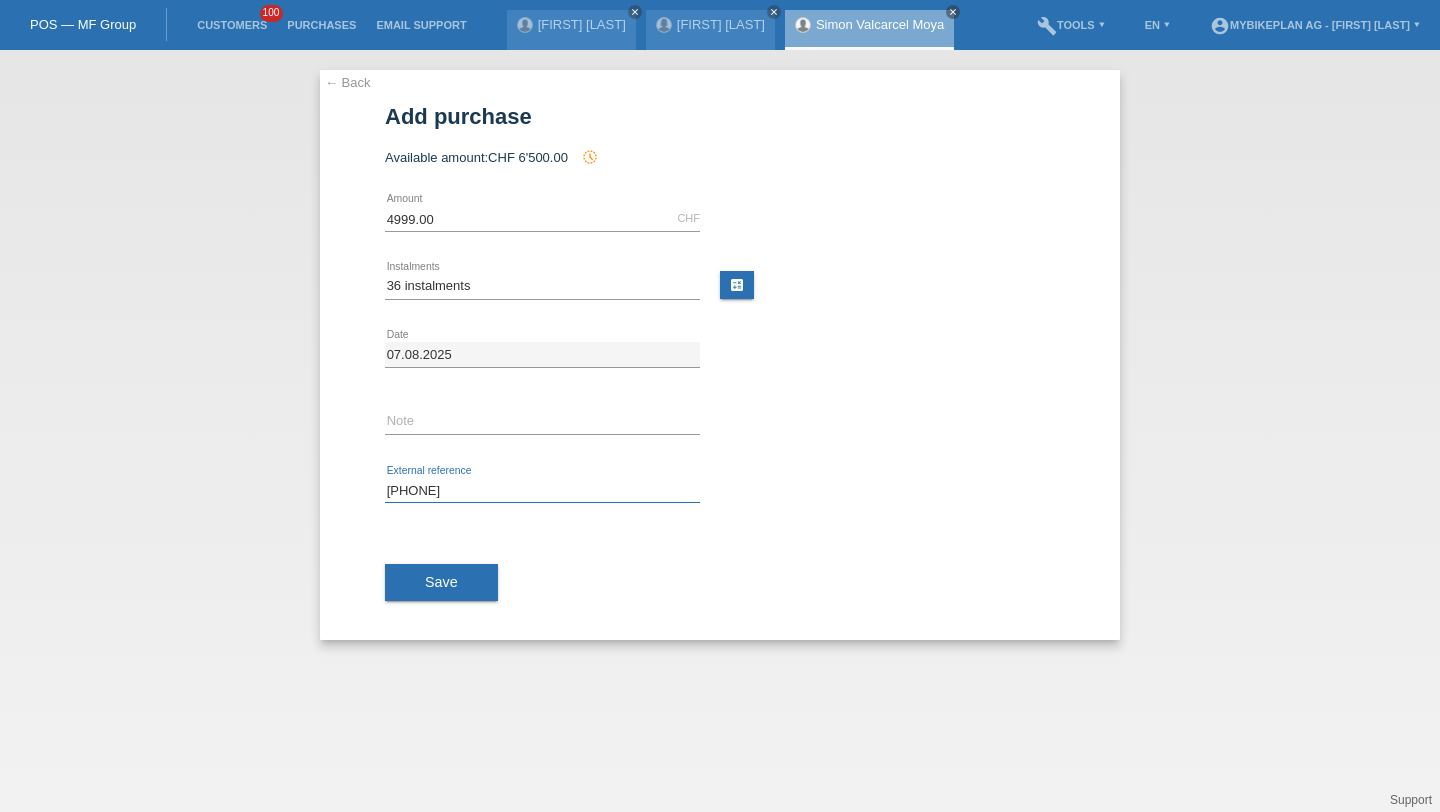 type on "[PHONE]" 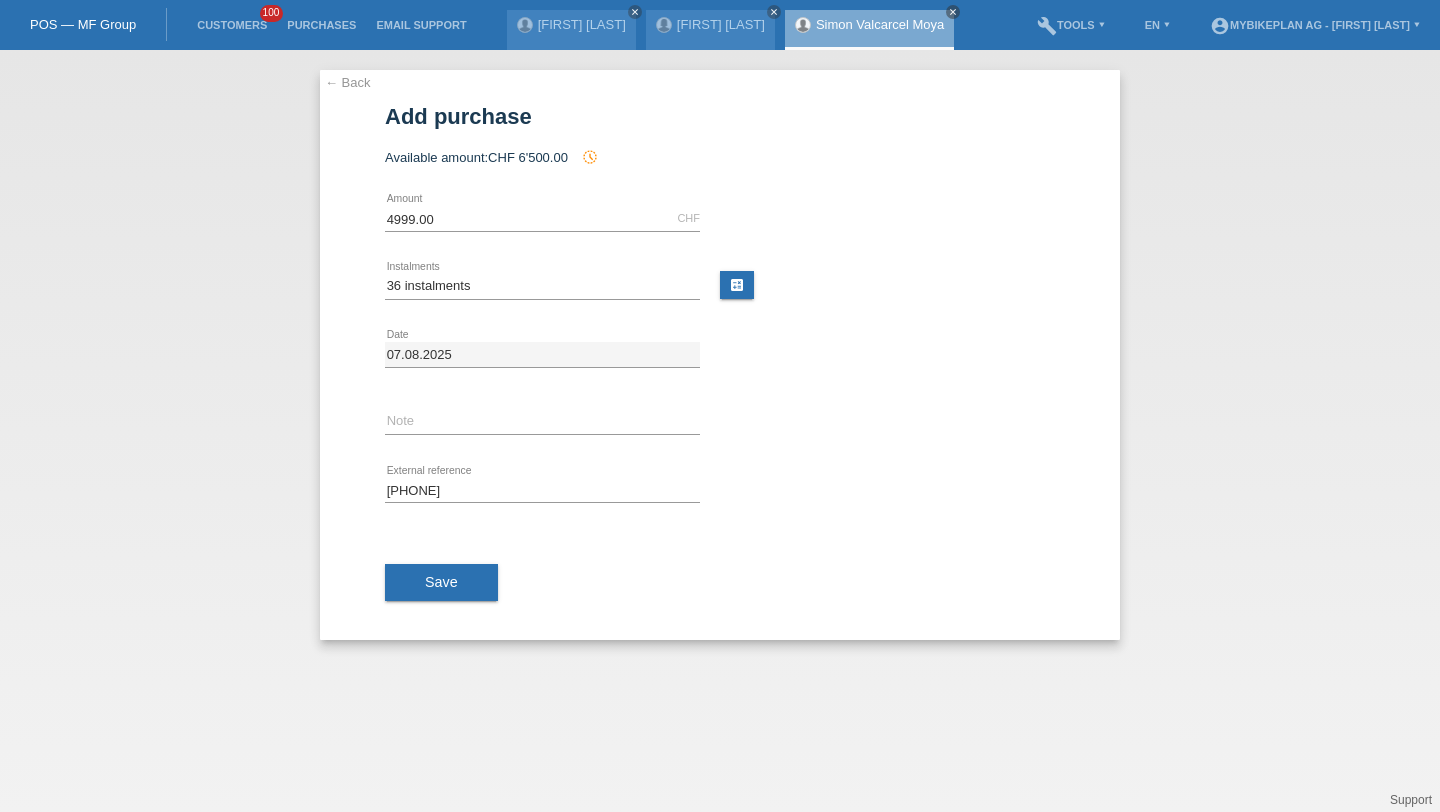click on "Save" at bounding box center (720, 583) 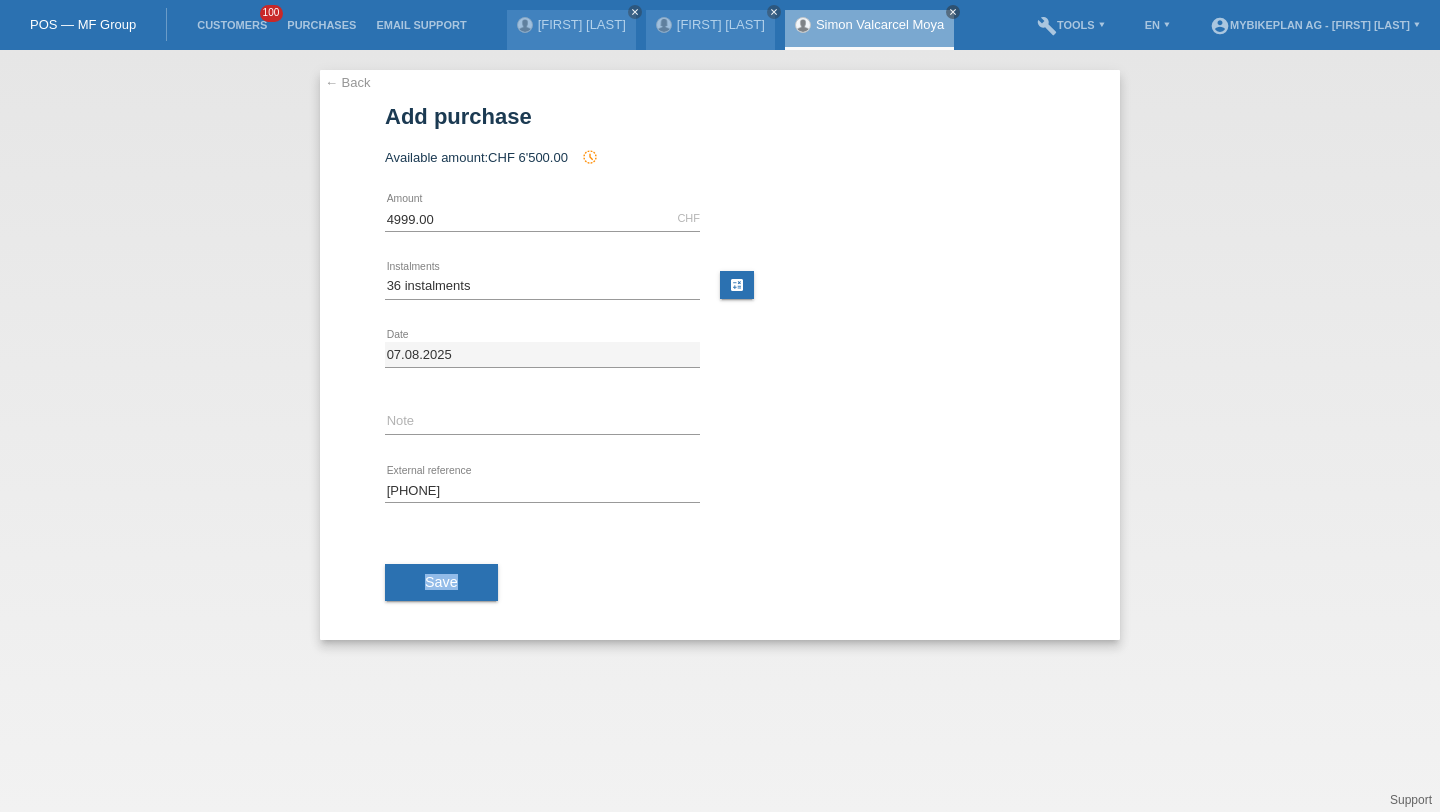 click on "Save" at bounding box center (720, 583) 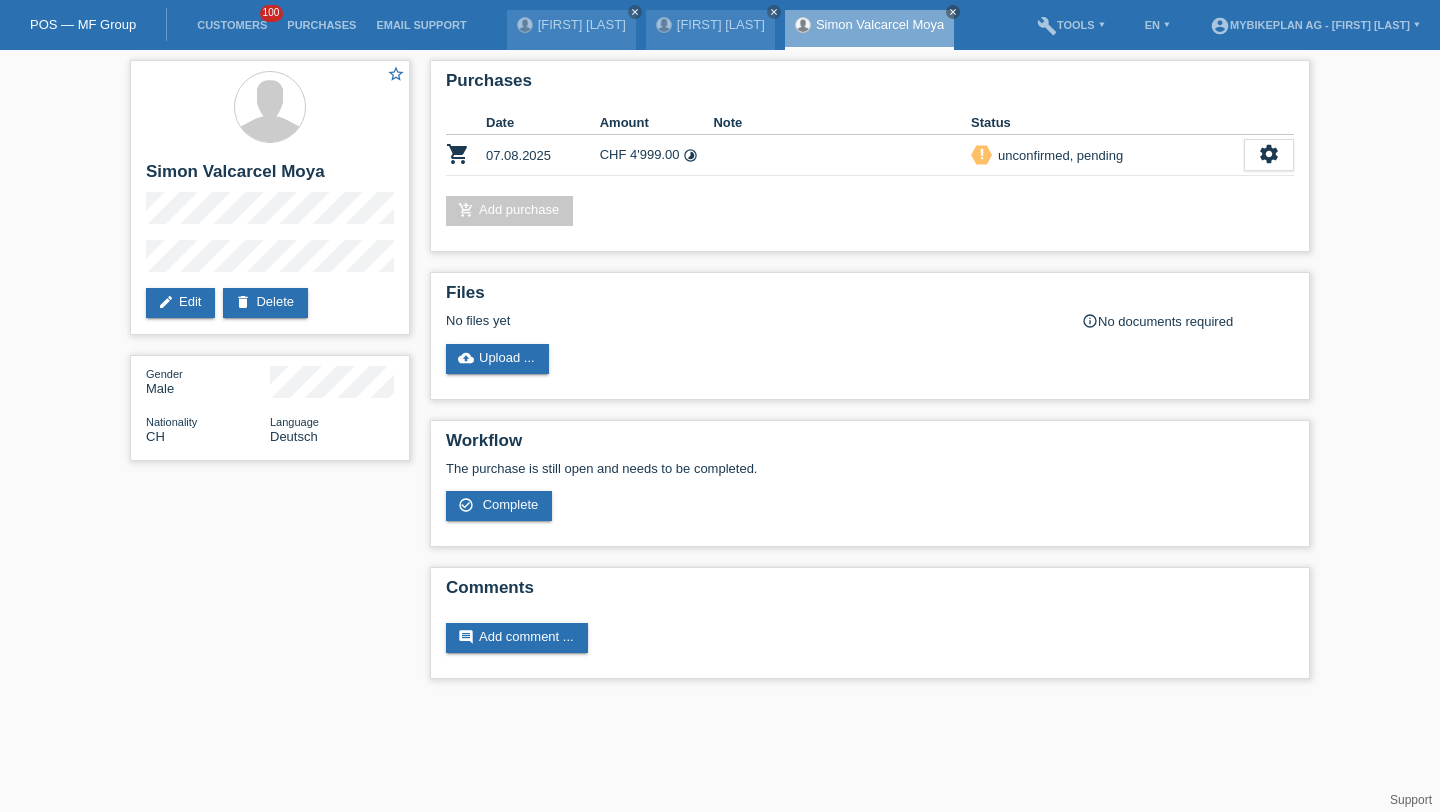 scroll, scrollTop: 0, scrollLeft: 0, axis: both 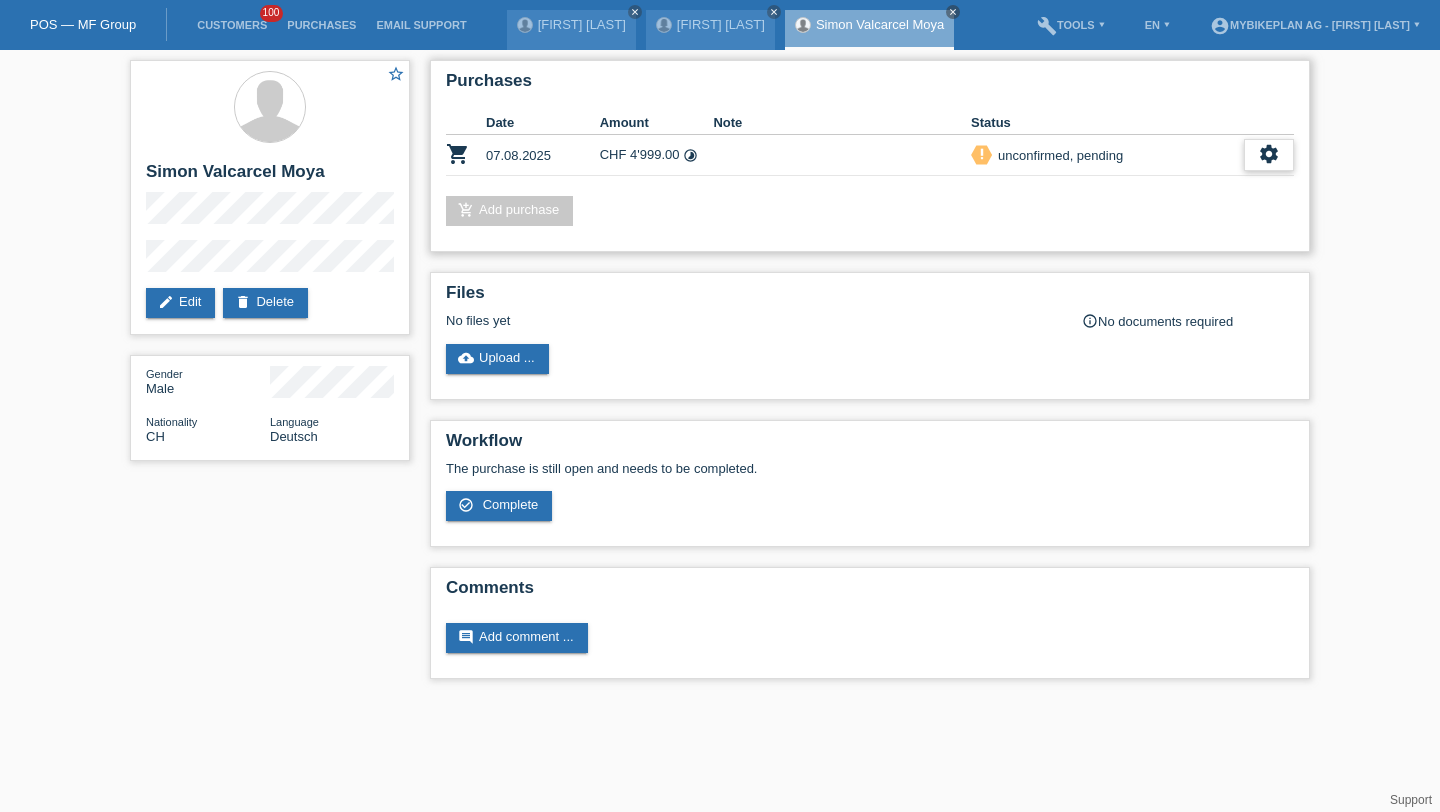 click on "settings" at bounding box center [1269, 154] 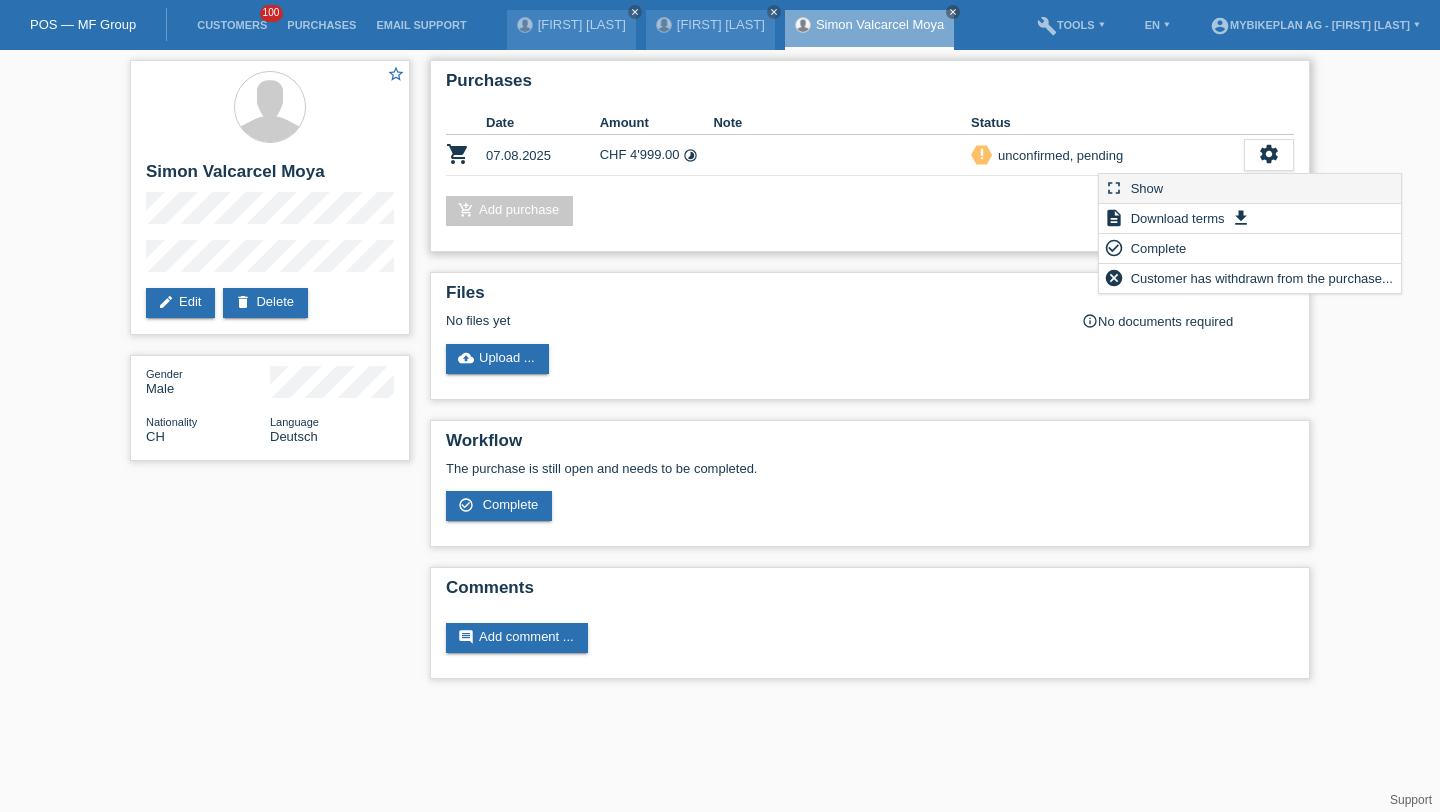 click on "fullscreen   Show" at bounding box center (1250, 189) 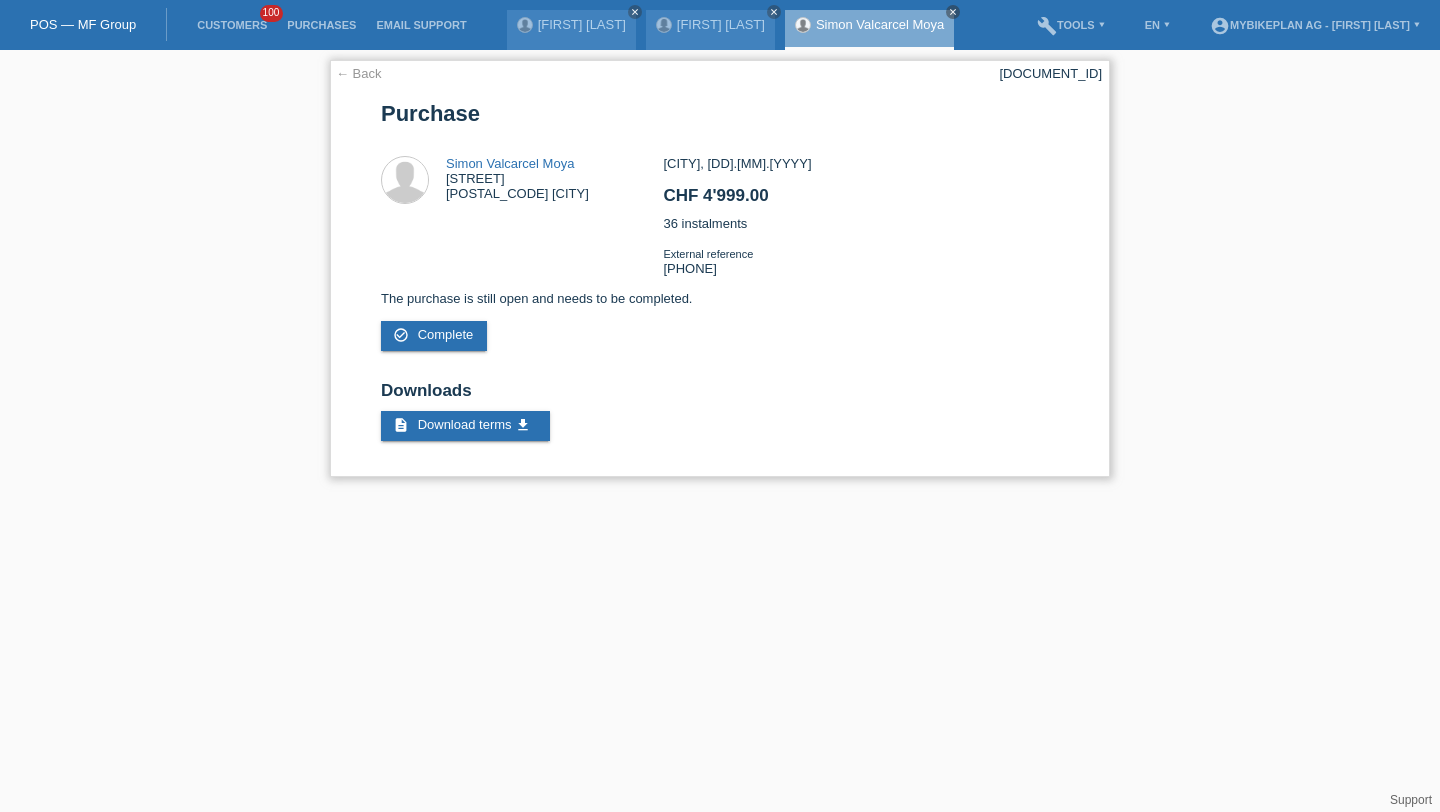 scroll, scrollTop: 0, scrollLeft: 0, axis: both 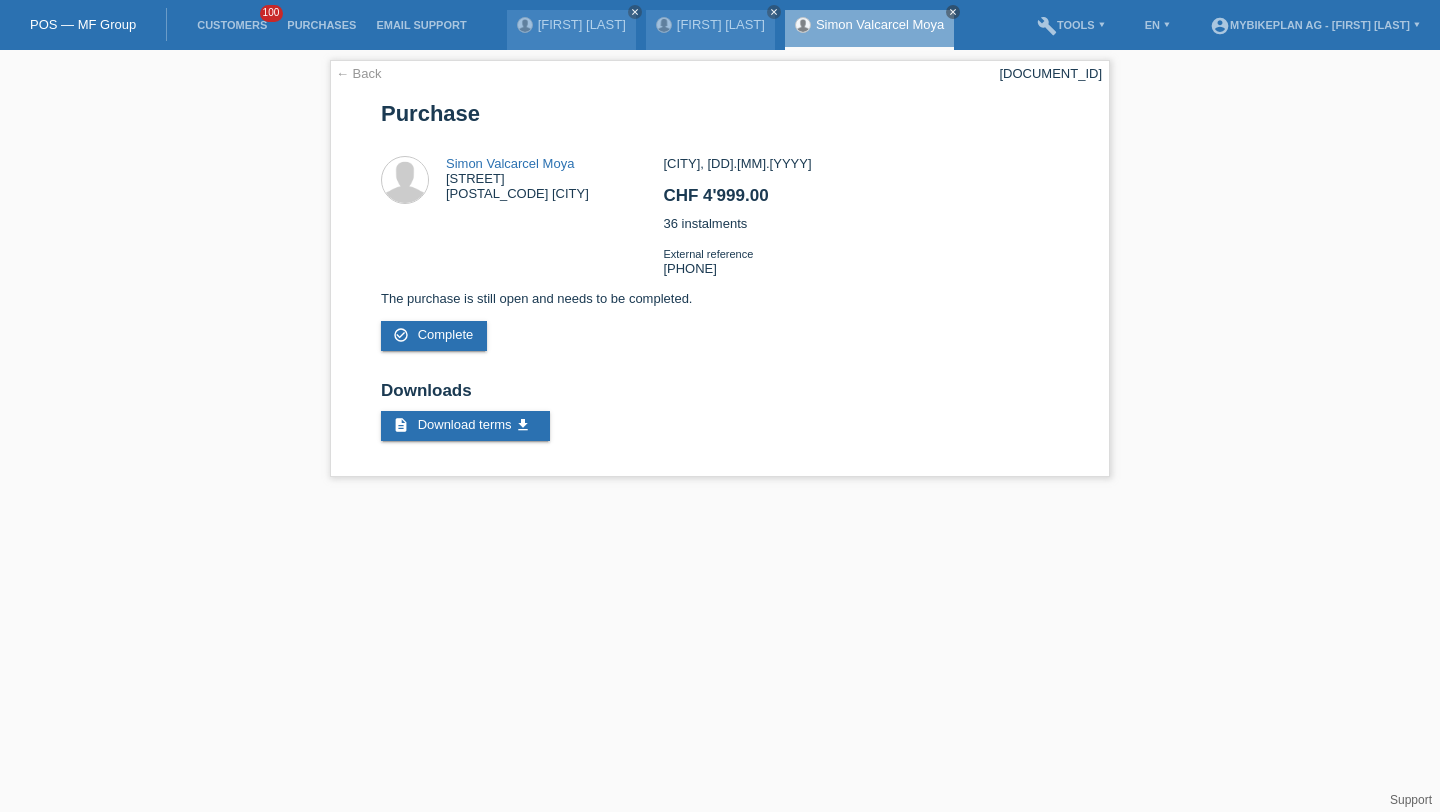 click on "← Back
POSP00025805
Purchase
Simon Valcarcel Moya
Oeligass 85
5063 Wölflinswil
CHF 4'999.00" at bounding box center (720, 273) 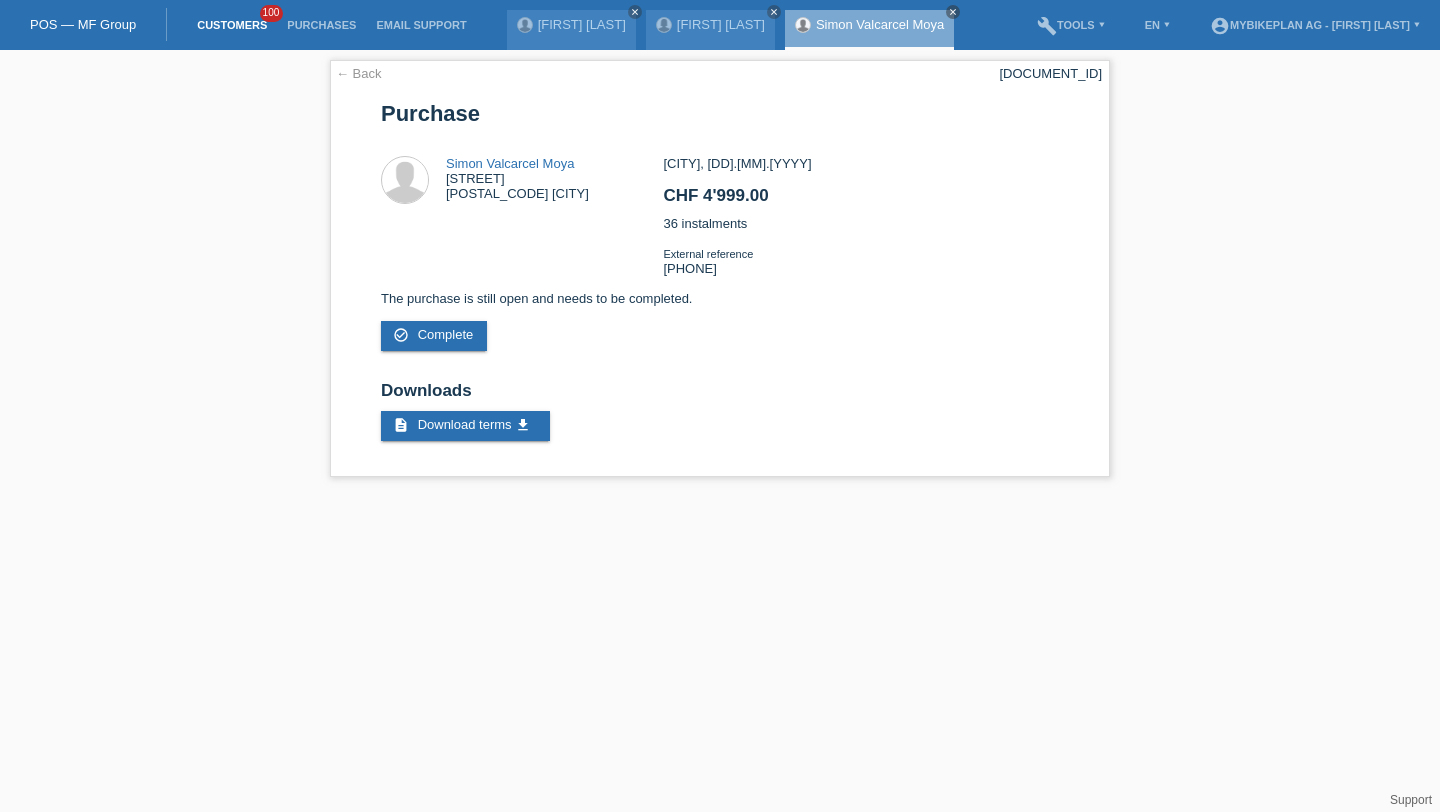 click on "Customers" at bounding box center [232, 25] 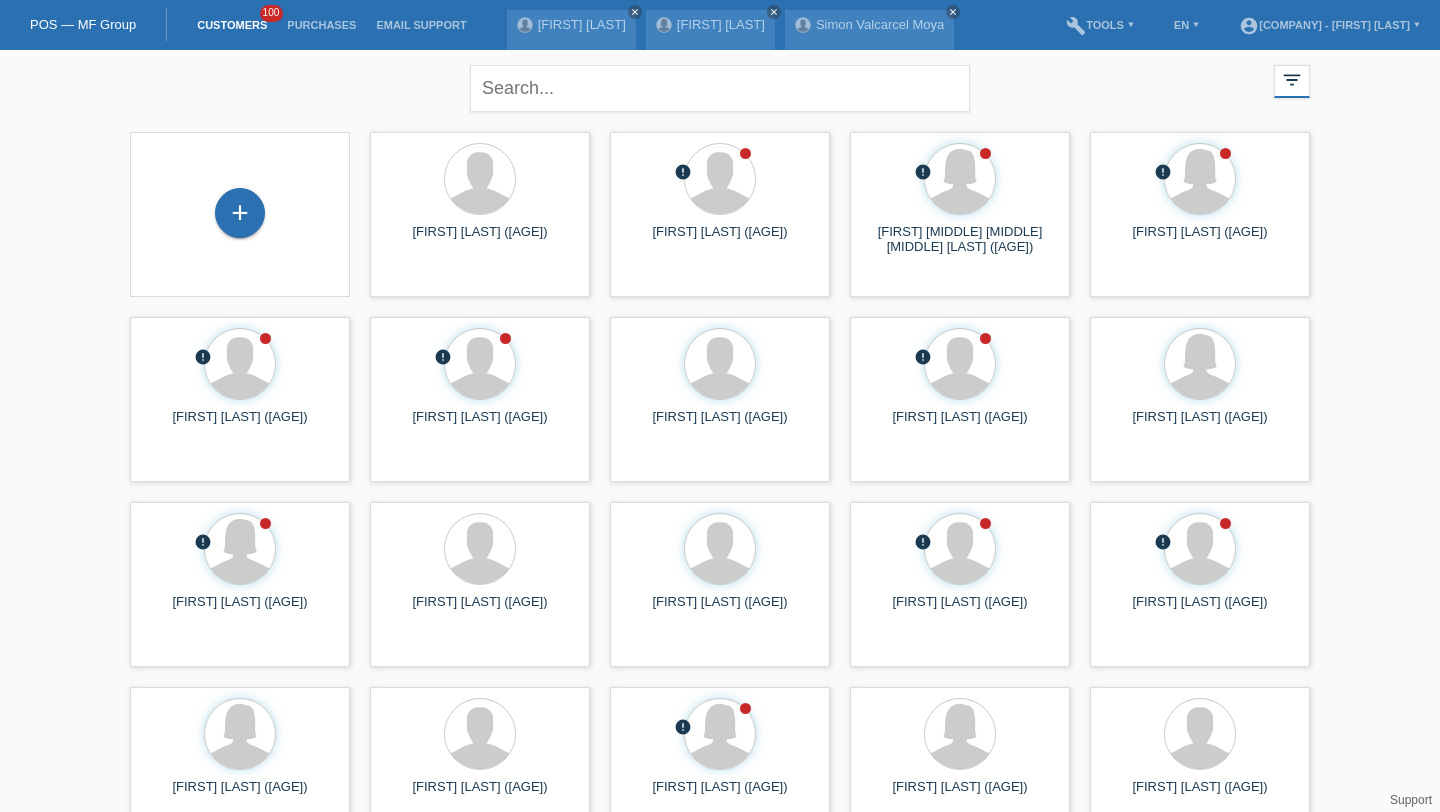 scroll, scrollTop: 0, scrollLeft: 0, axis: both 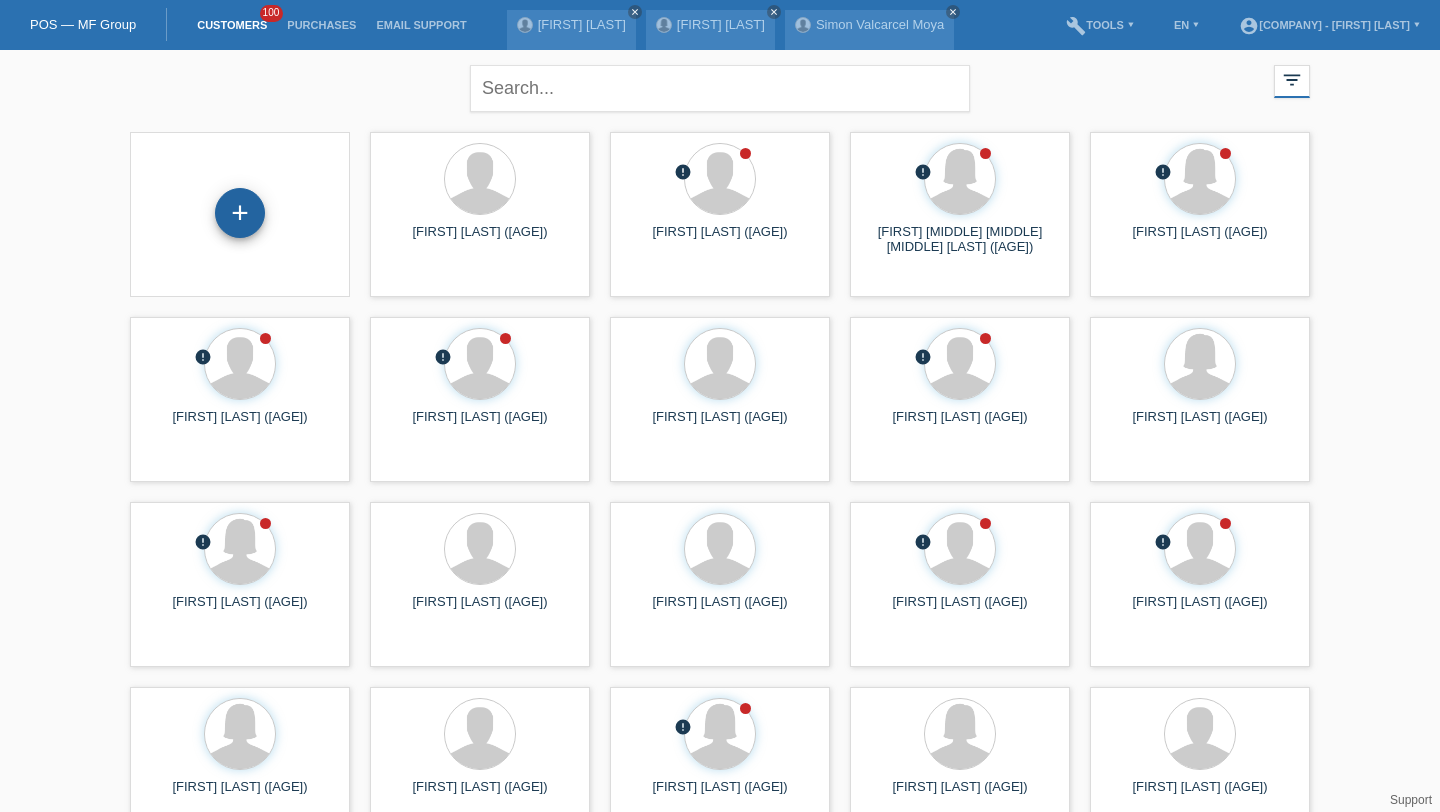 click on "+" at bounding box center (240, 213) 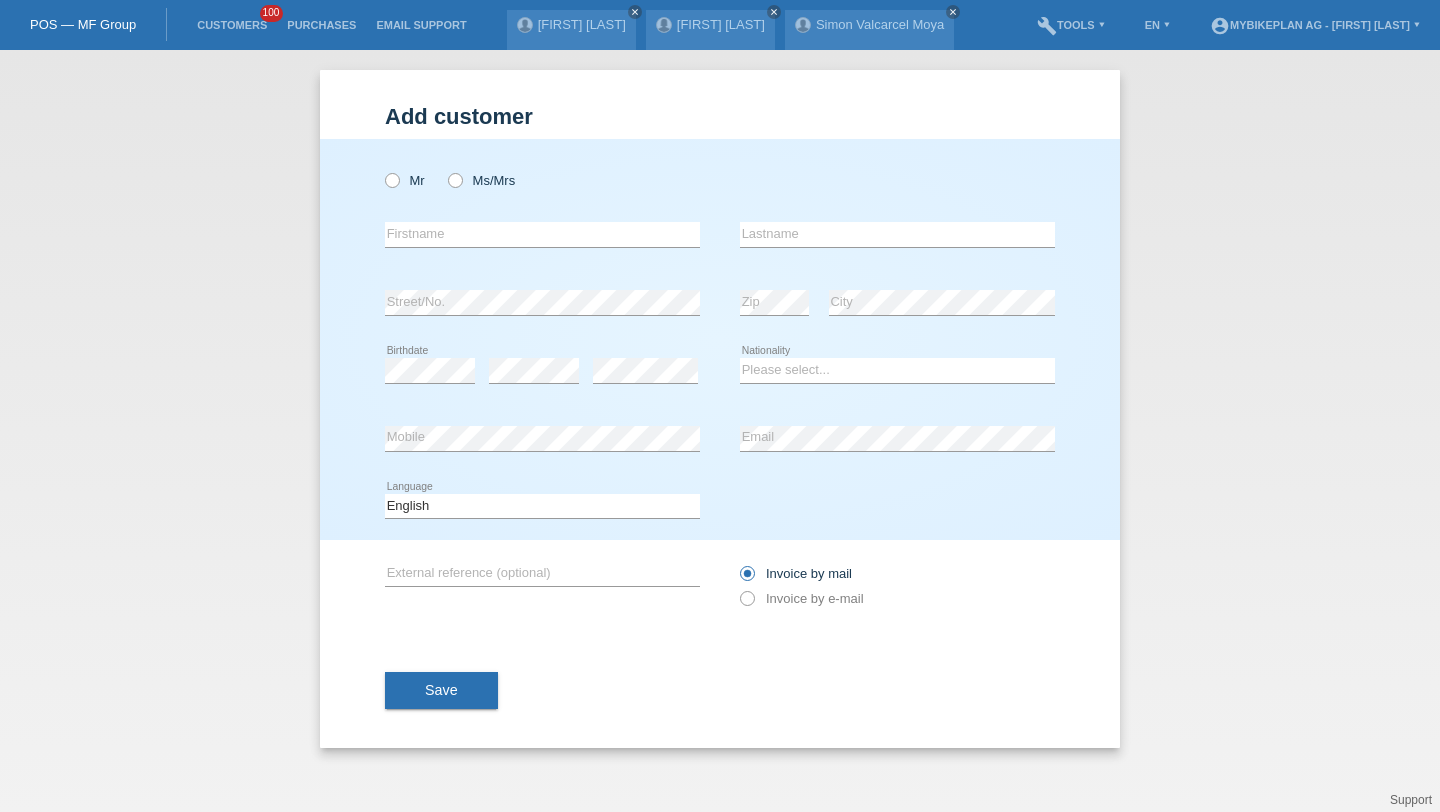 scroll, scrollTop: 0, scrollLeft: 0, axis: both 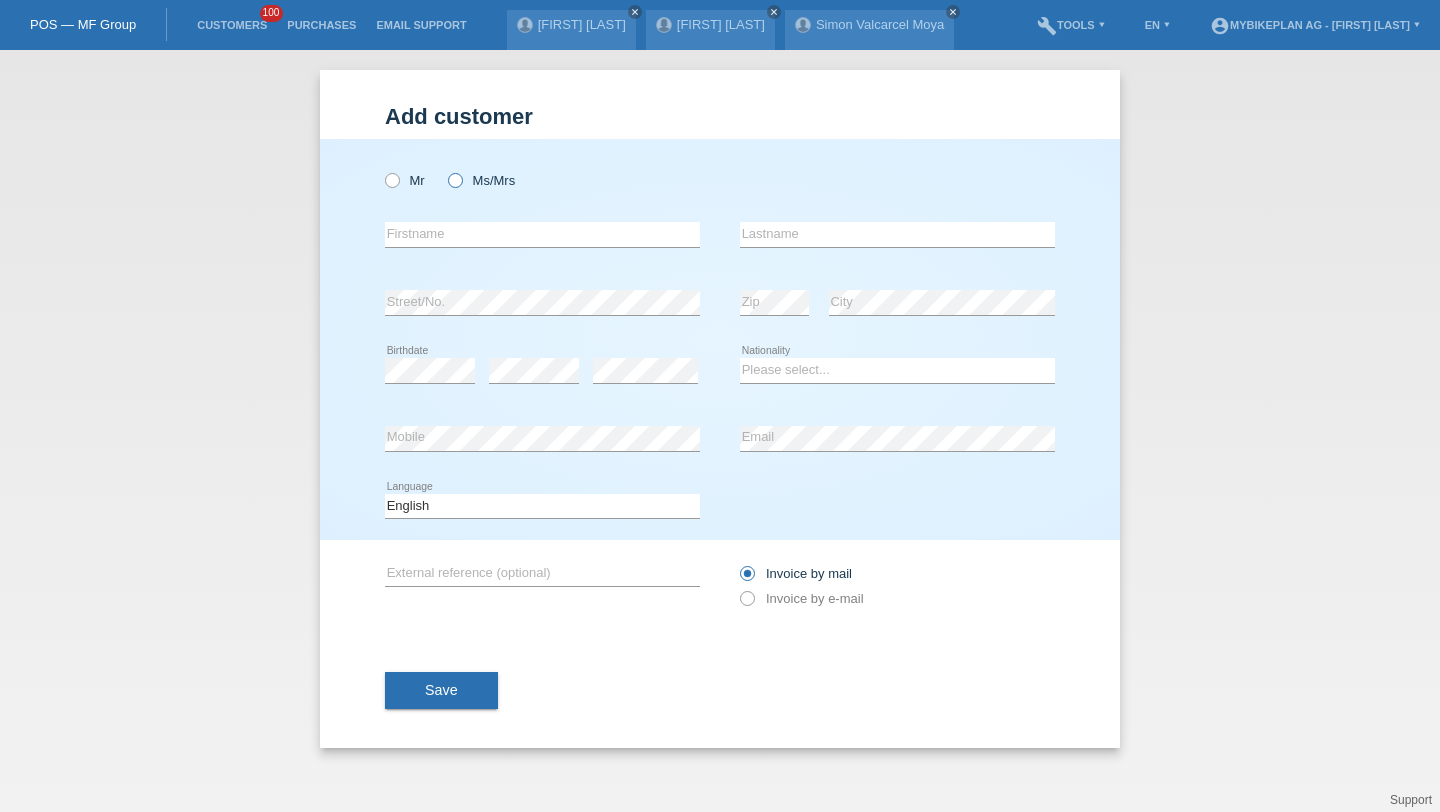 click at bounding box center (445, 170) 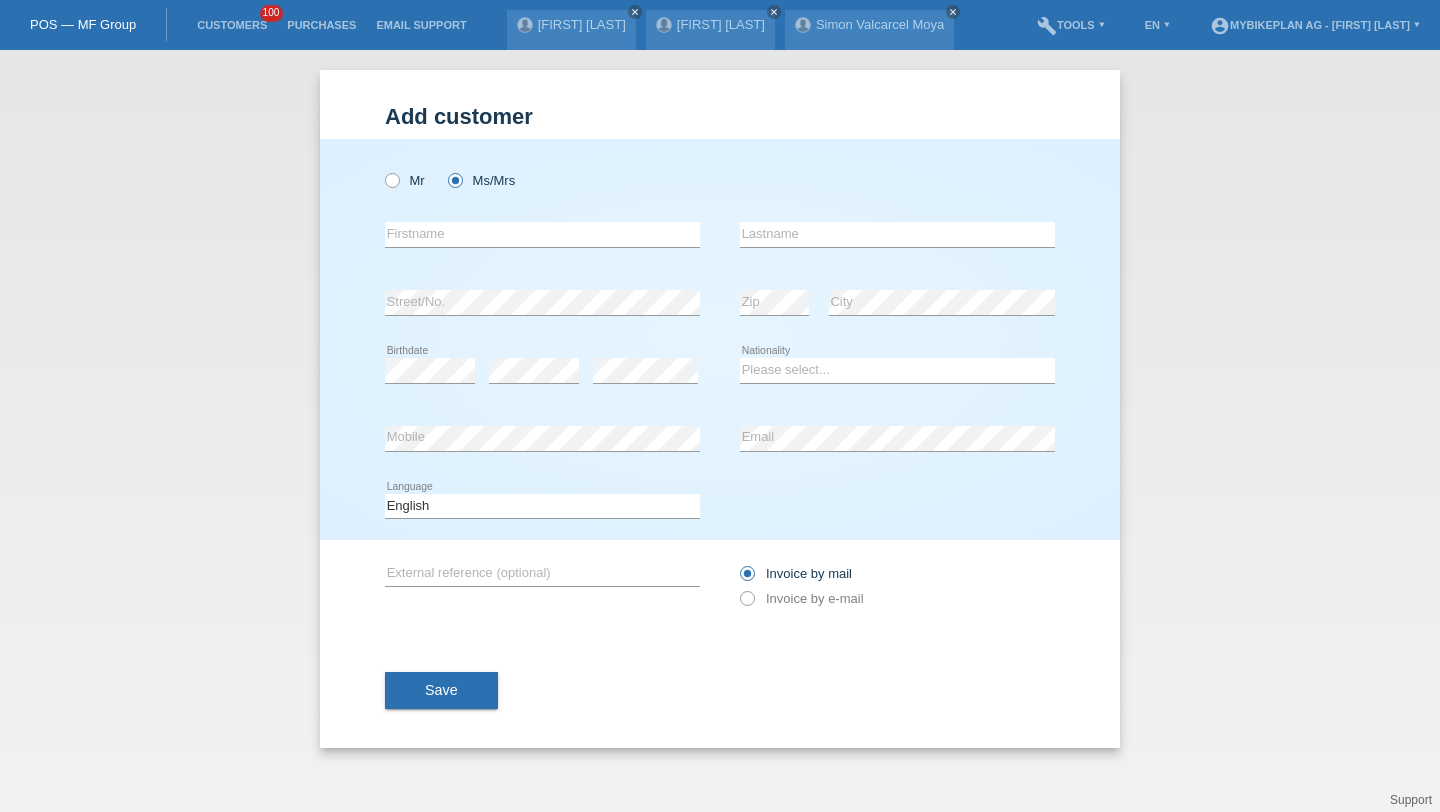 click on "error
[FIRST]" at bounding box center [542, 235] 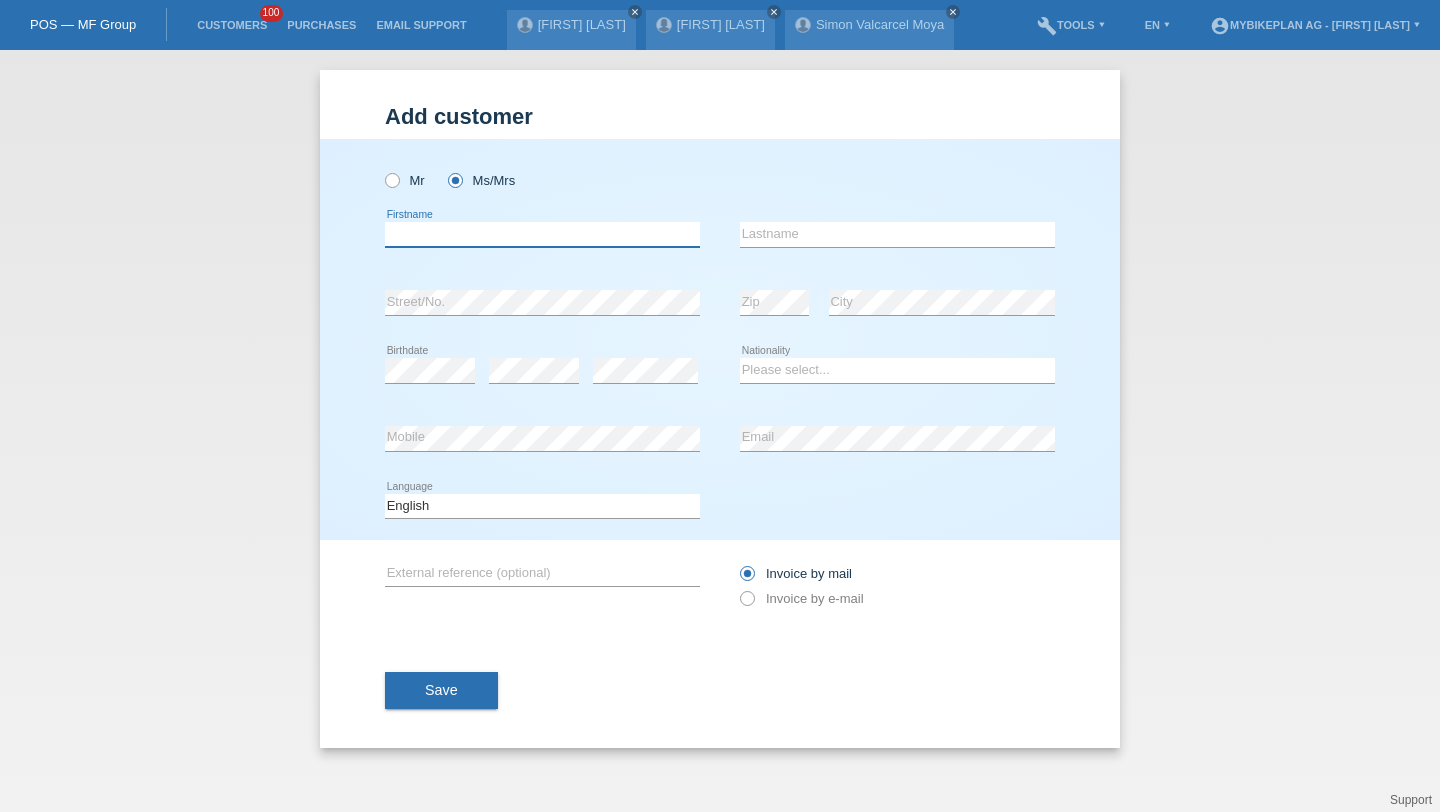 click at bounding box center [542, 234] 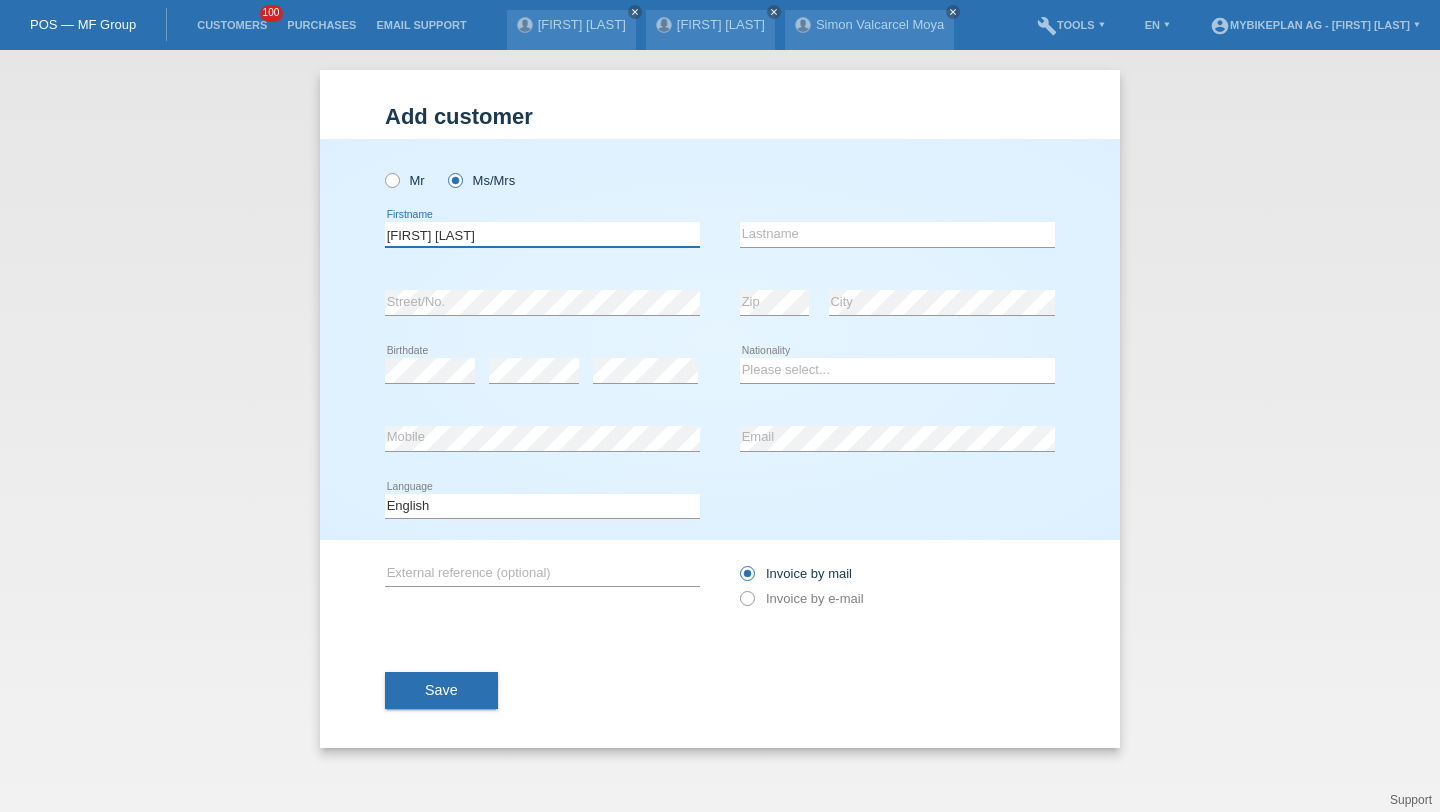 type on "[FIRST] [LAST]" 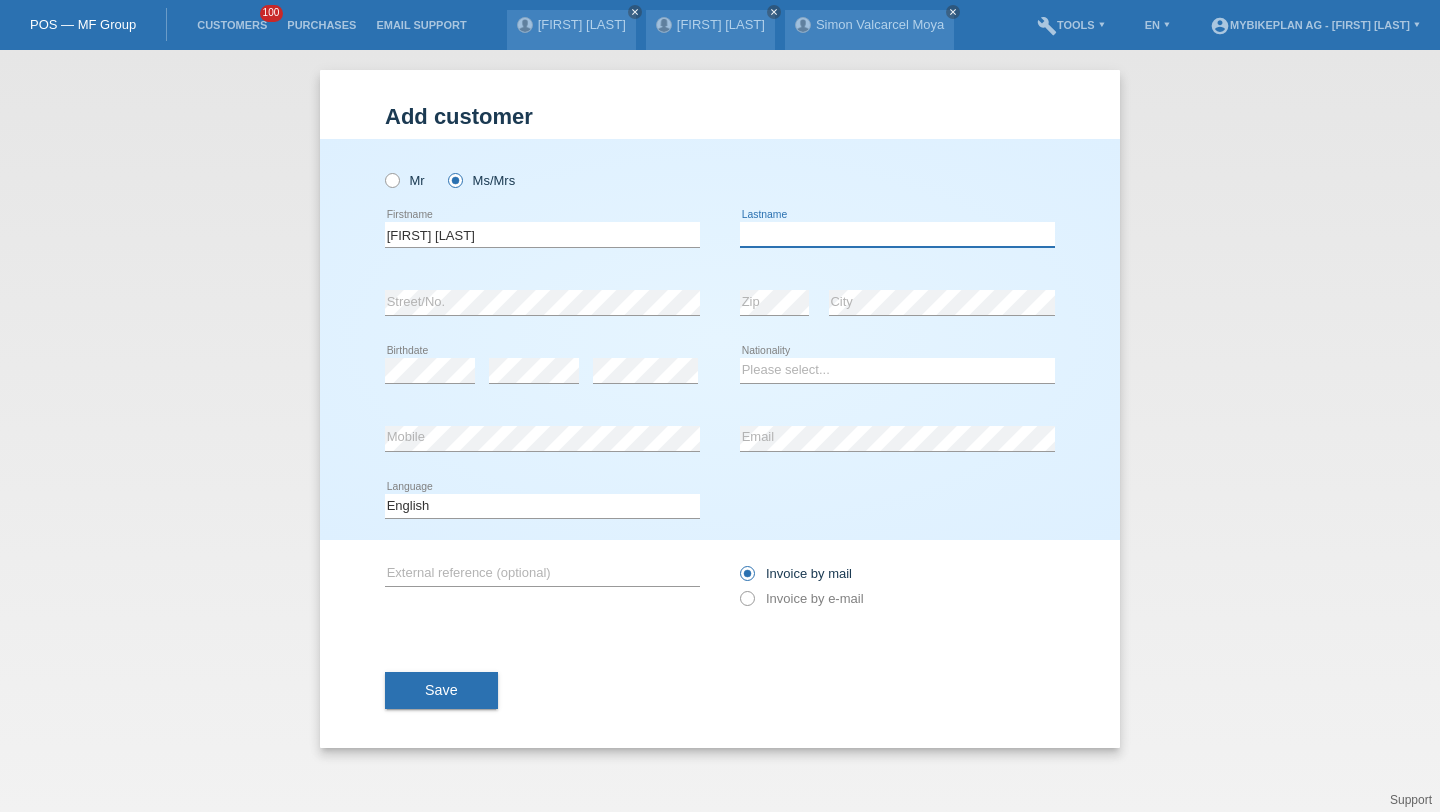 click at bounding box center [897, 234] 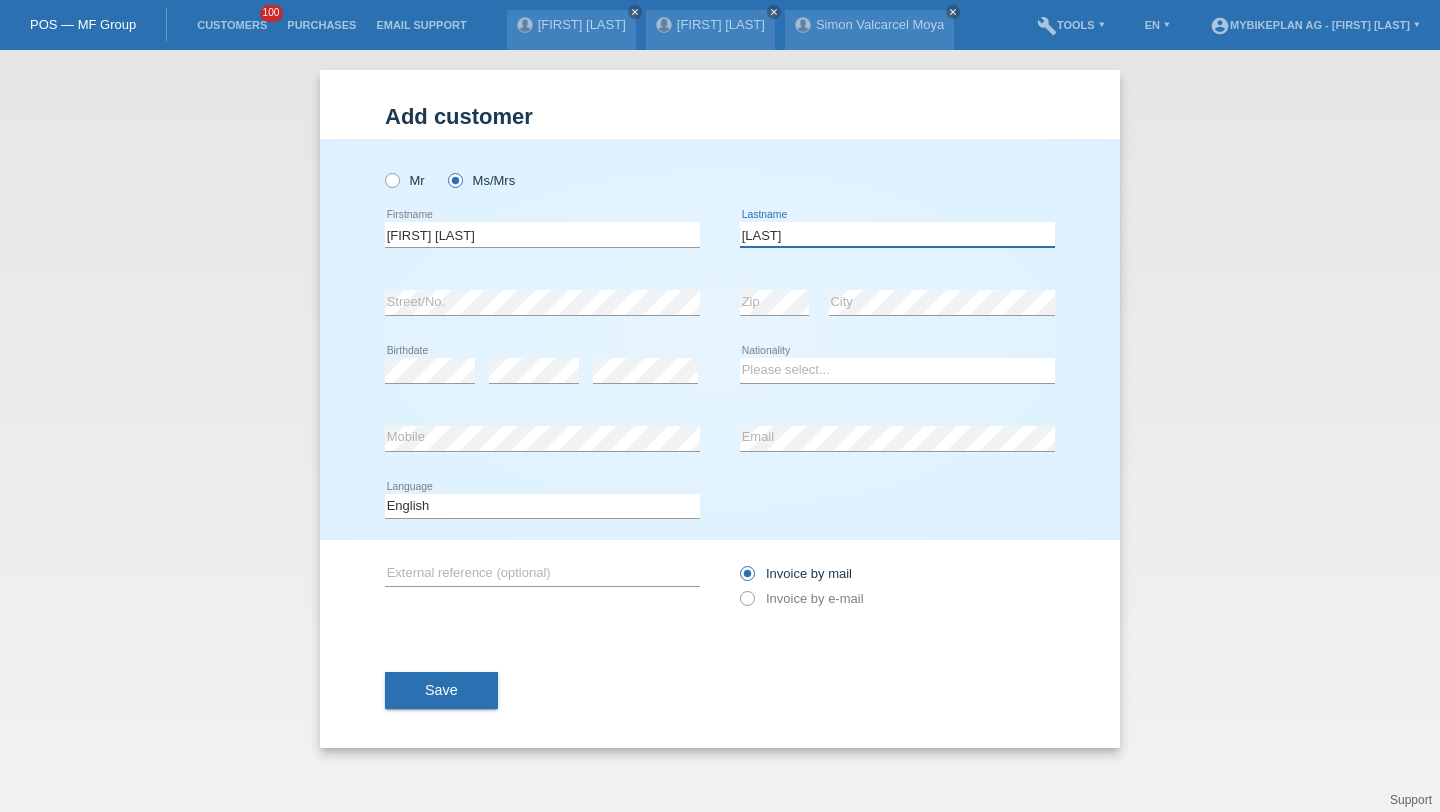 type on "[LAST]" 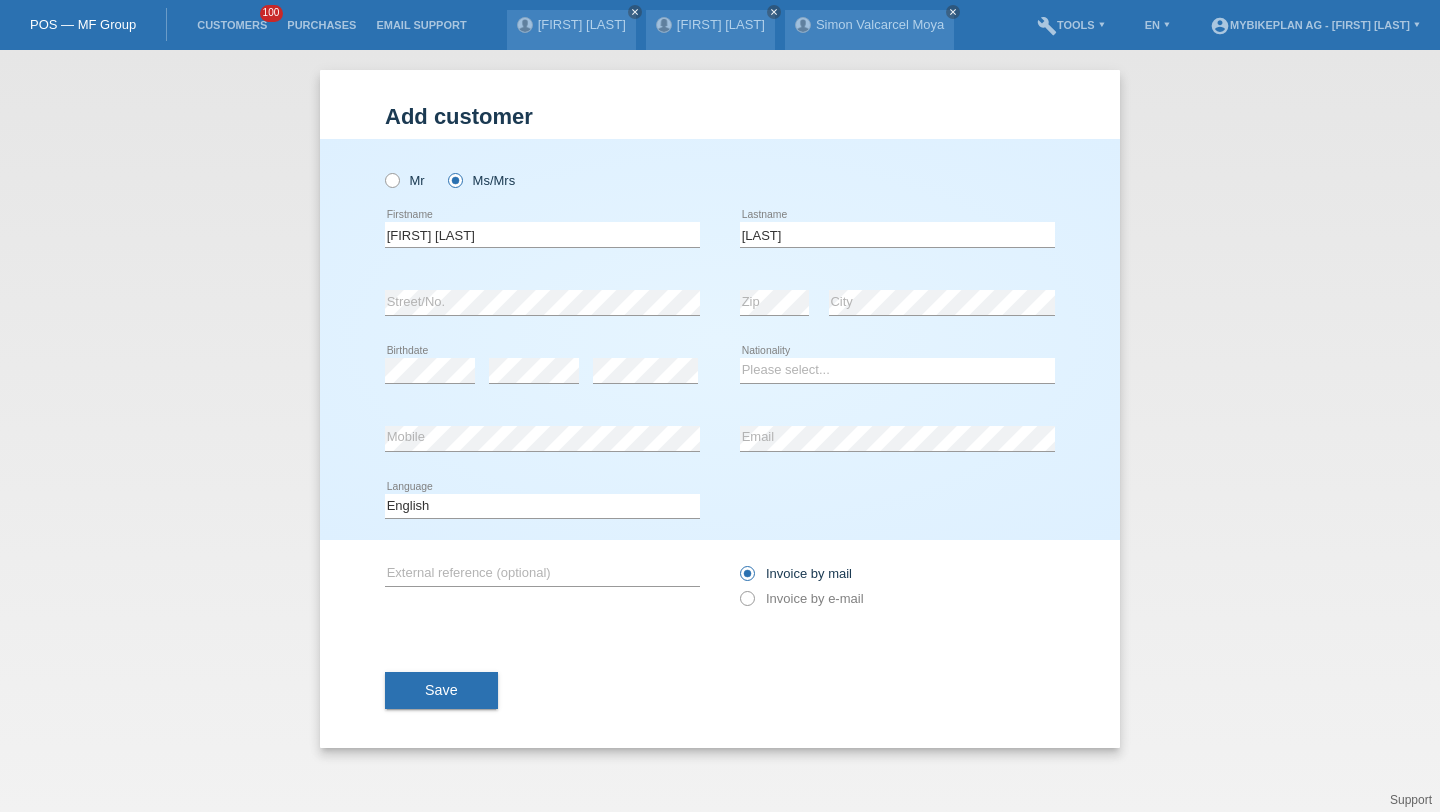 click on "error
Zip" at bounding box center [774, 303] 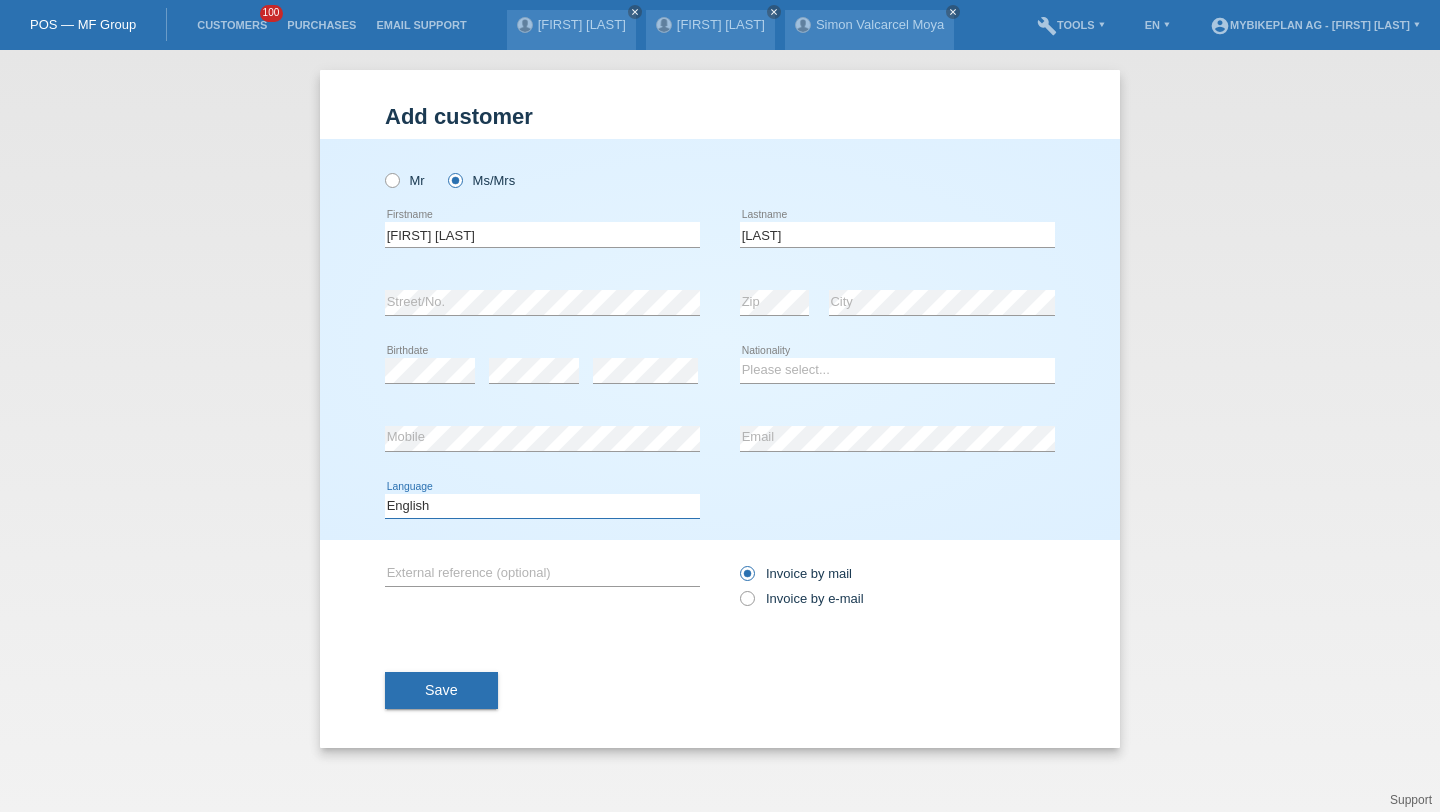 click on "Deutsch
Français
Italiano
English" at bounding box center (542, 506) 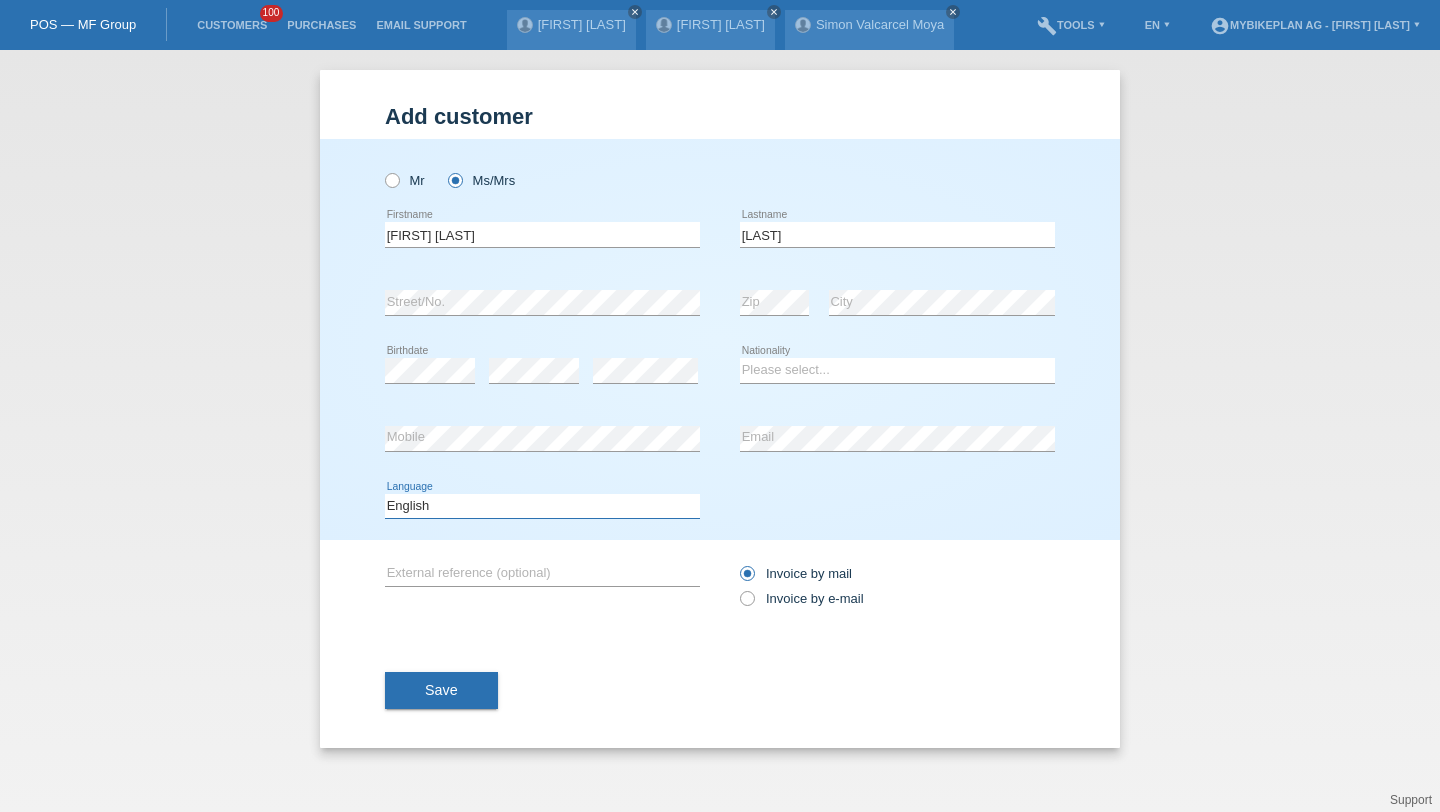 select on "de" 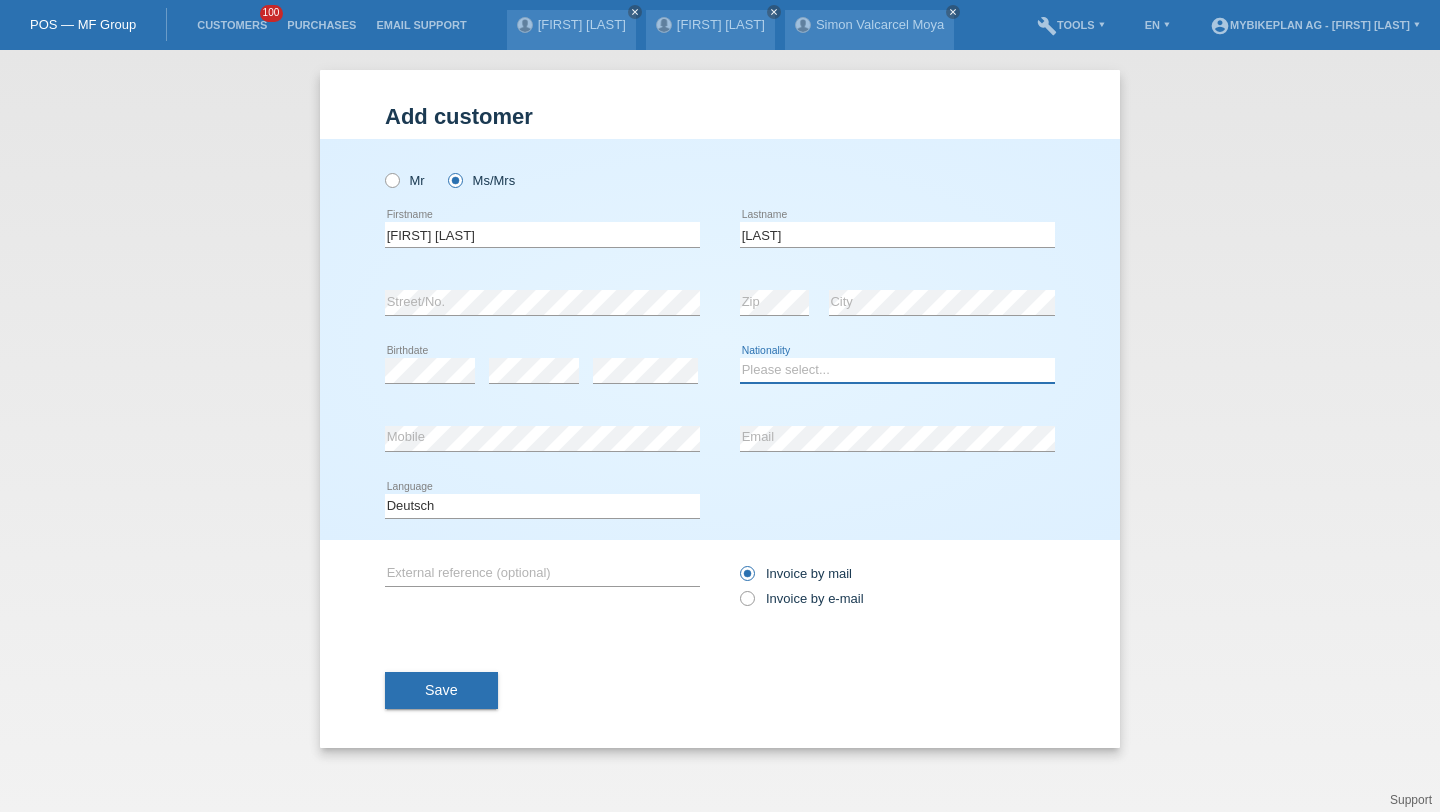 click on "Please select...
Switzerland
Austria
Germany
Liechtenstein
------------
Afghanistan
Åland Islands
Albania
Algeria
American Samoa Andorra Angola Anguilla Antarctica Antigua and Barbuda Argentina Armenia" at bounding box center (897, 370) 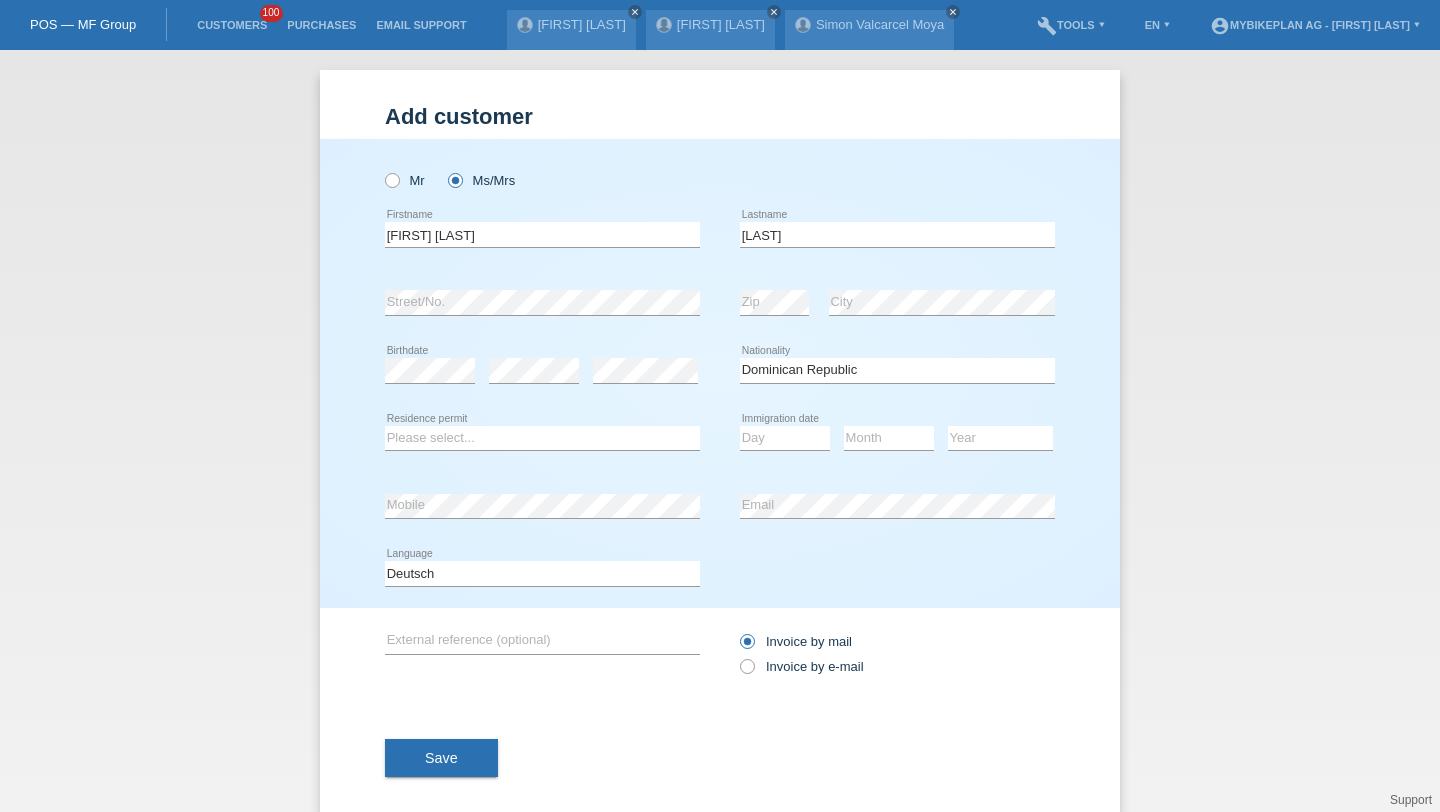 click on "Please select...
C
B
B - Refugee status
Other
error
Residence permit" at bounding box center (542, 439) 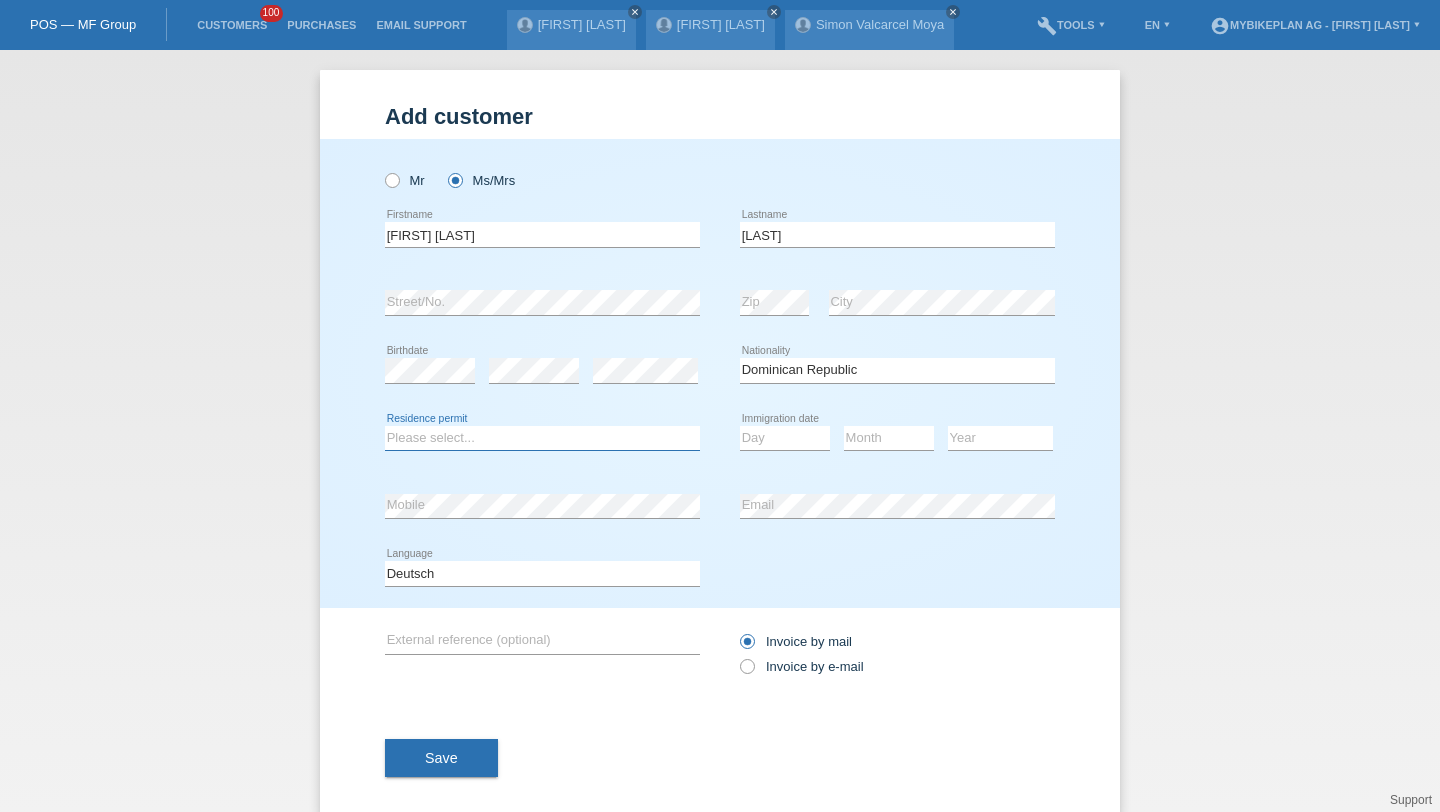 click on "Please select...
C
B
B - Refugee status
Other" at bounding box center [542, 438] 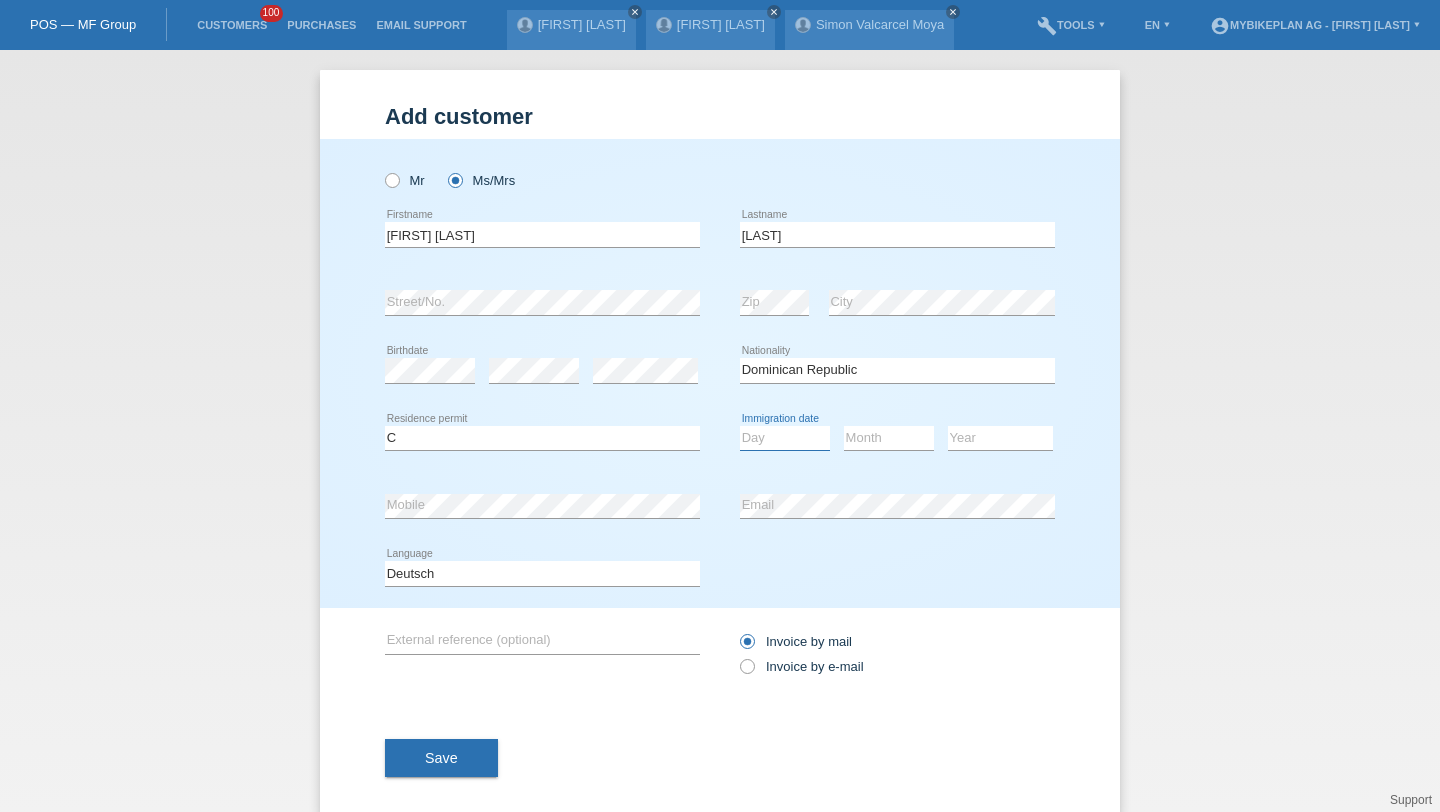 click on "Day
01
02
03
04
05
06
07
08
09
10 11" at bounding box center [785, 438] 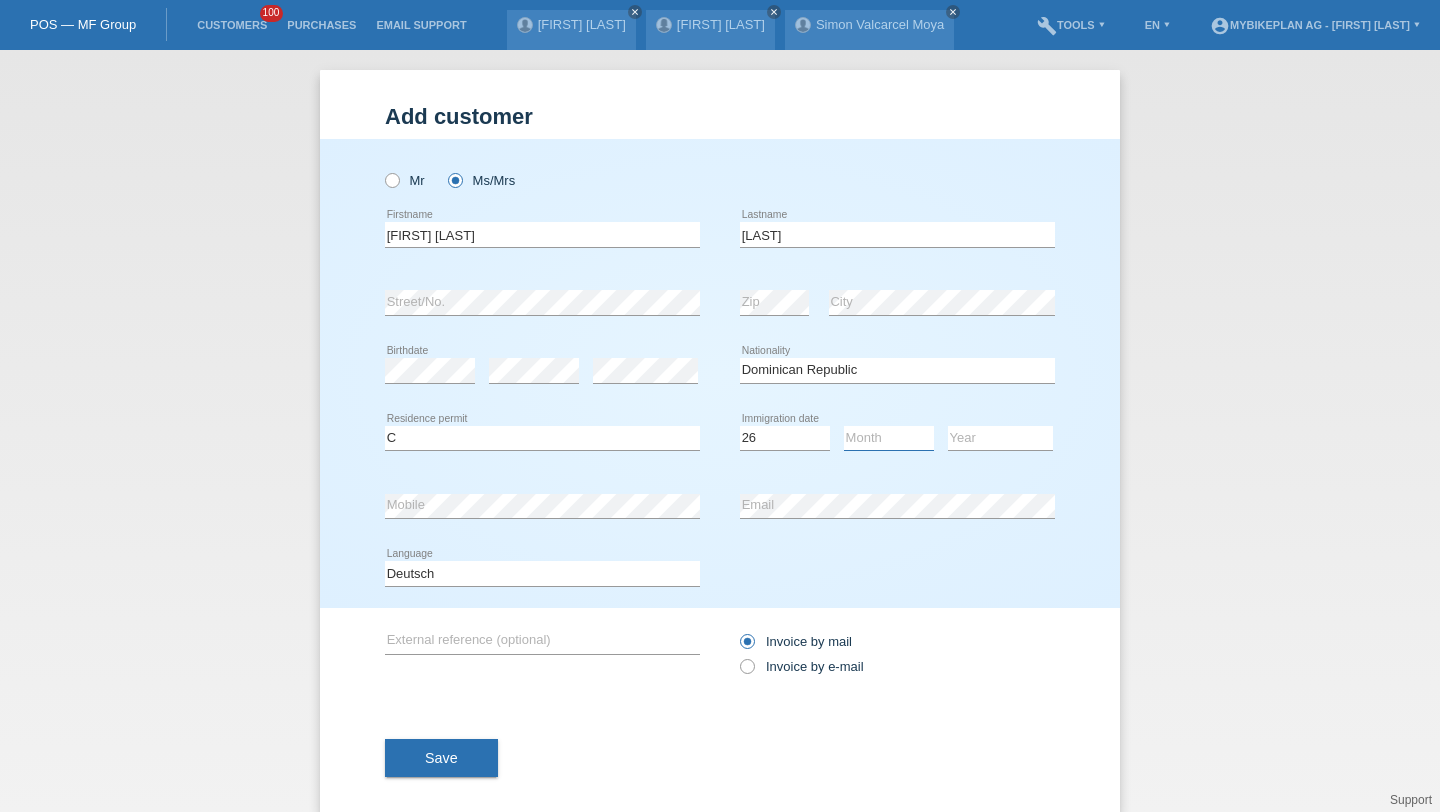 click on "Month
01
02
03
04
05
06
07
08
09
10 11" at bounding box center [889, 438] 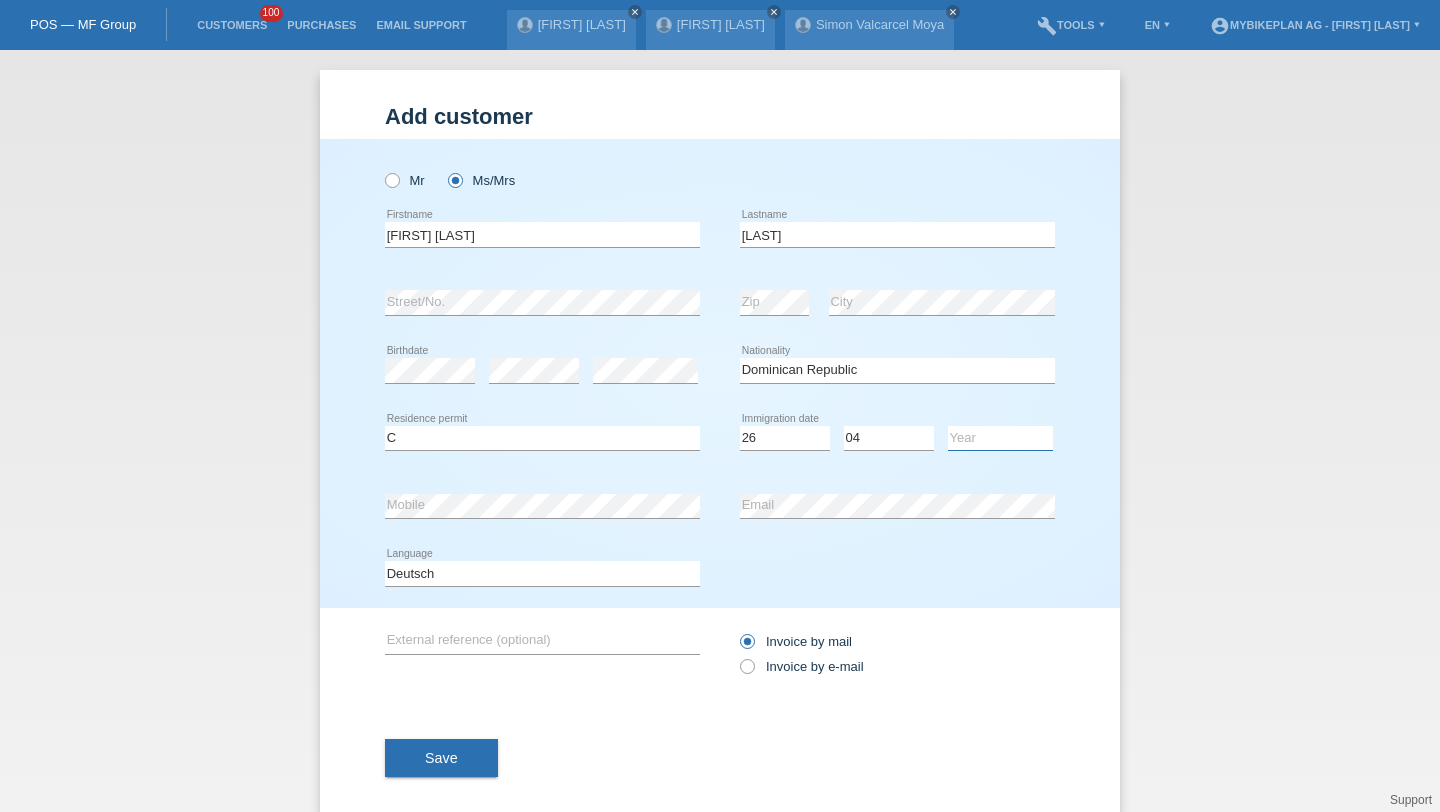 click on "Year
2025
2024
2023
2022
2021
2020
2019
2018
2017 2016 2015 2014 2013 2012 2011 2010 2009 2008 2007 2006 2005 2004 2003 2002 2001" at bounding box center (1000, 438) 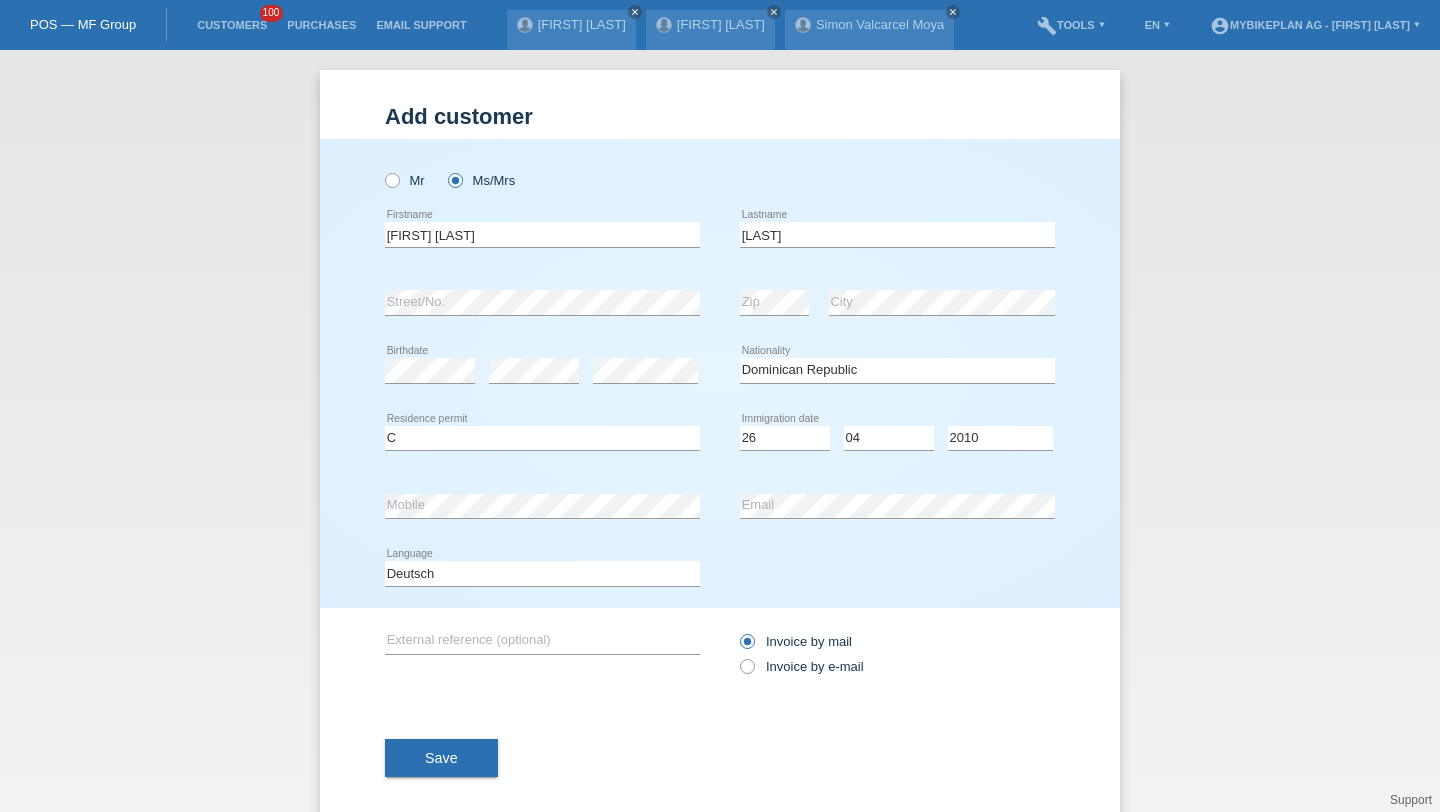 click on "Invoice by mail
Invoice by e-mail" at bounding box center (897, 654) 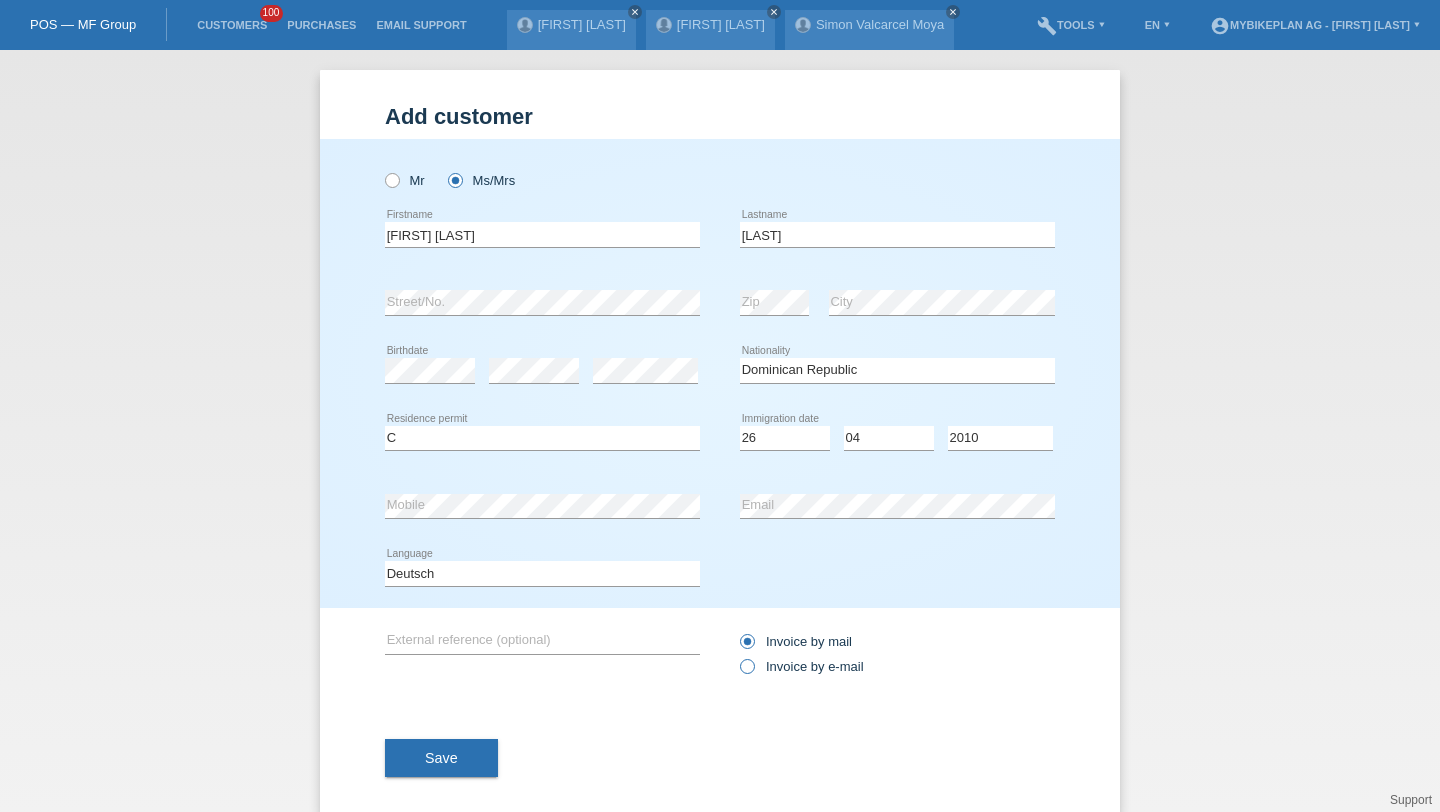 click on "Invoice by e-mail" at bounding box center (802, 666) 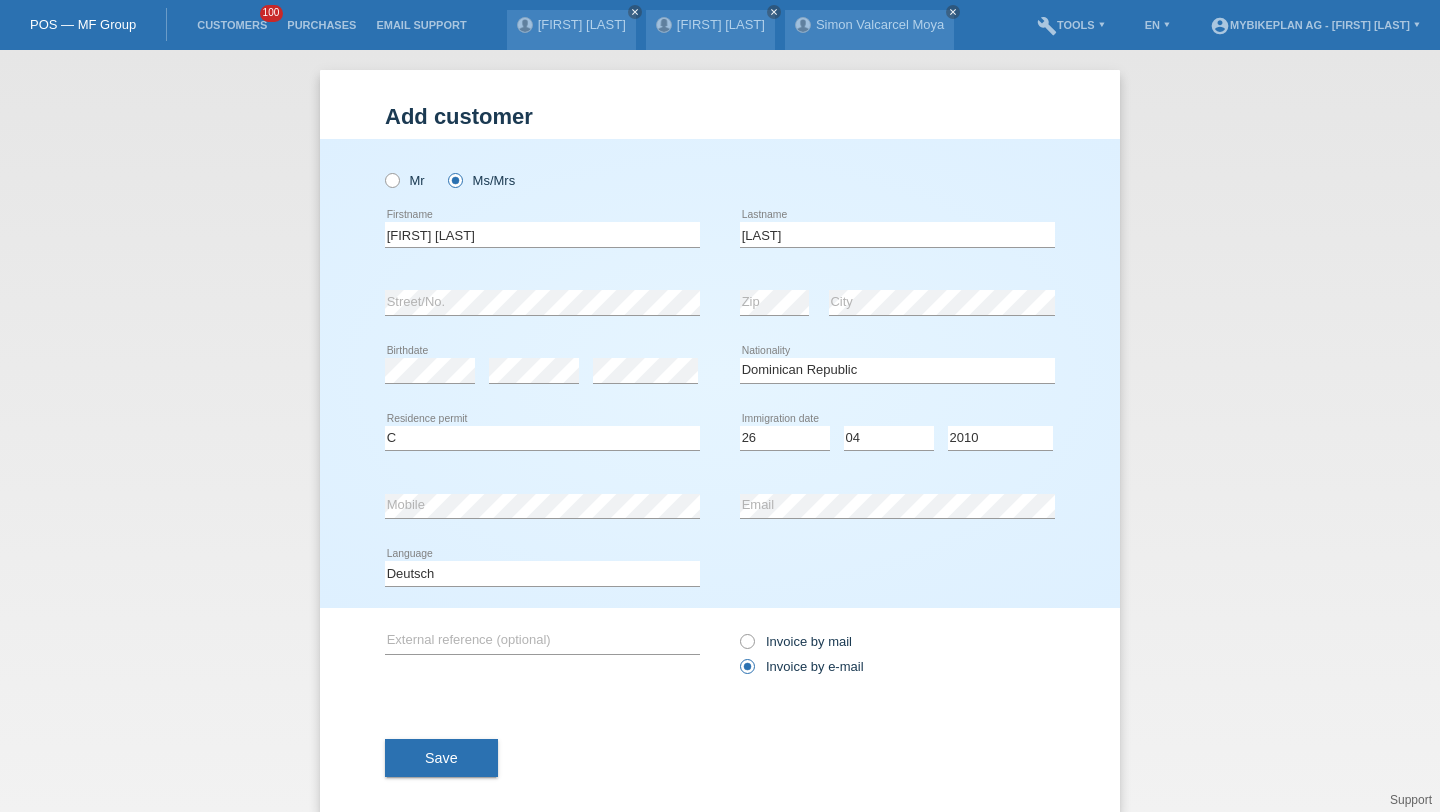 click on "Save" at bounding box center (441, 758) 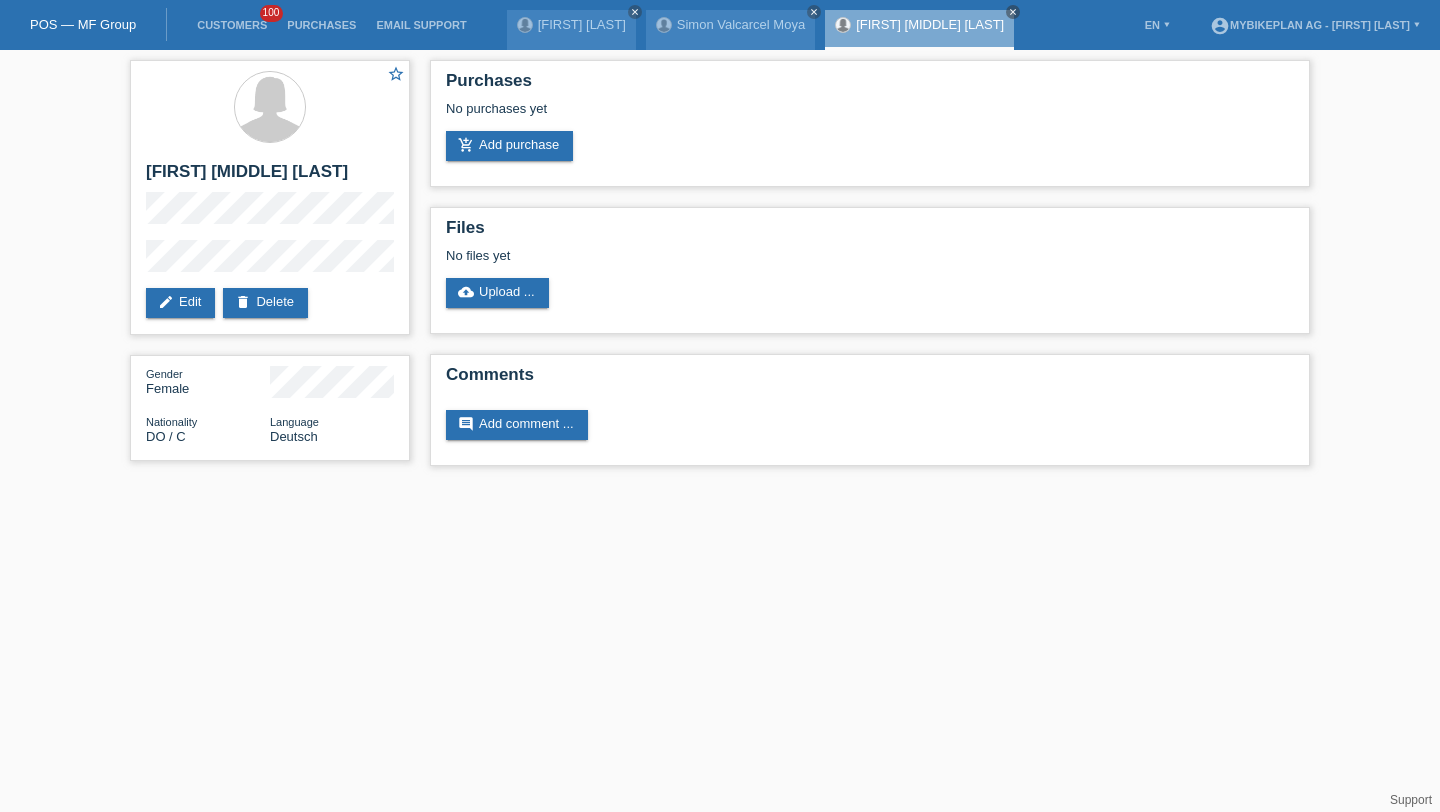 scroll, scrollTop: 0, scrollLeft: 0, axis: both 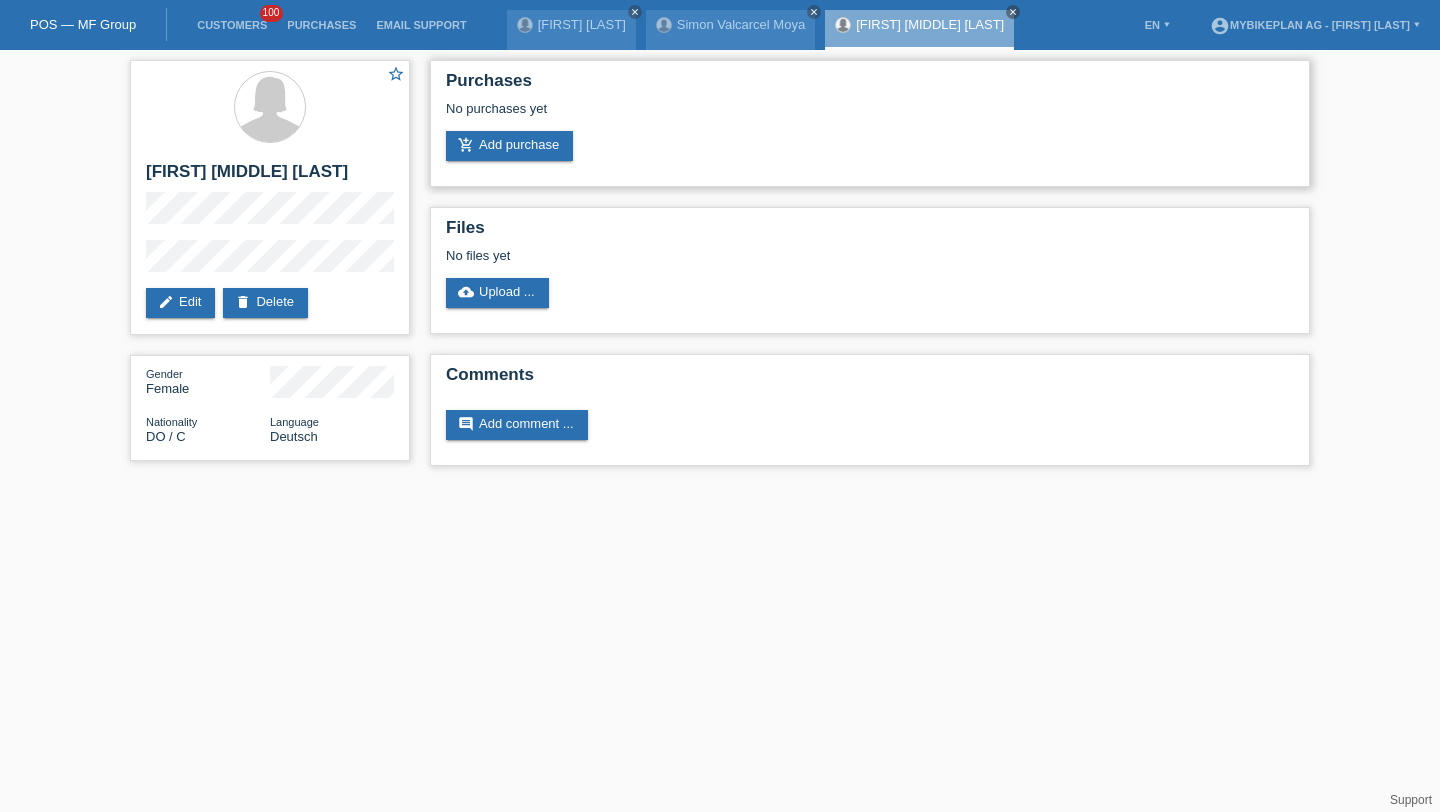 click on "No purchases yet" at bounding box center (870, 116) 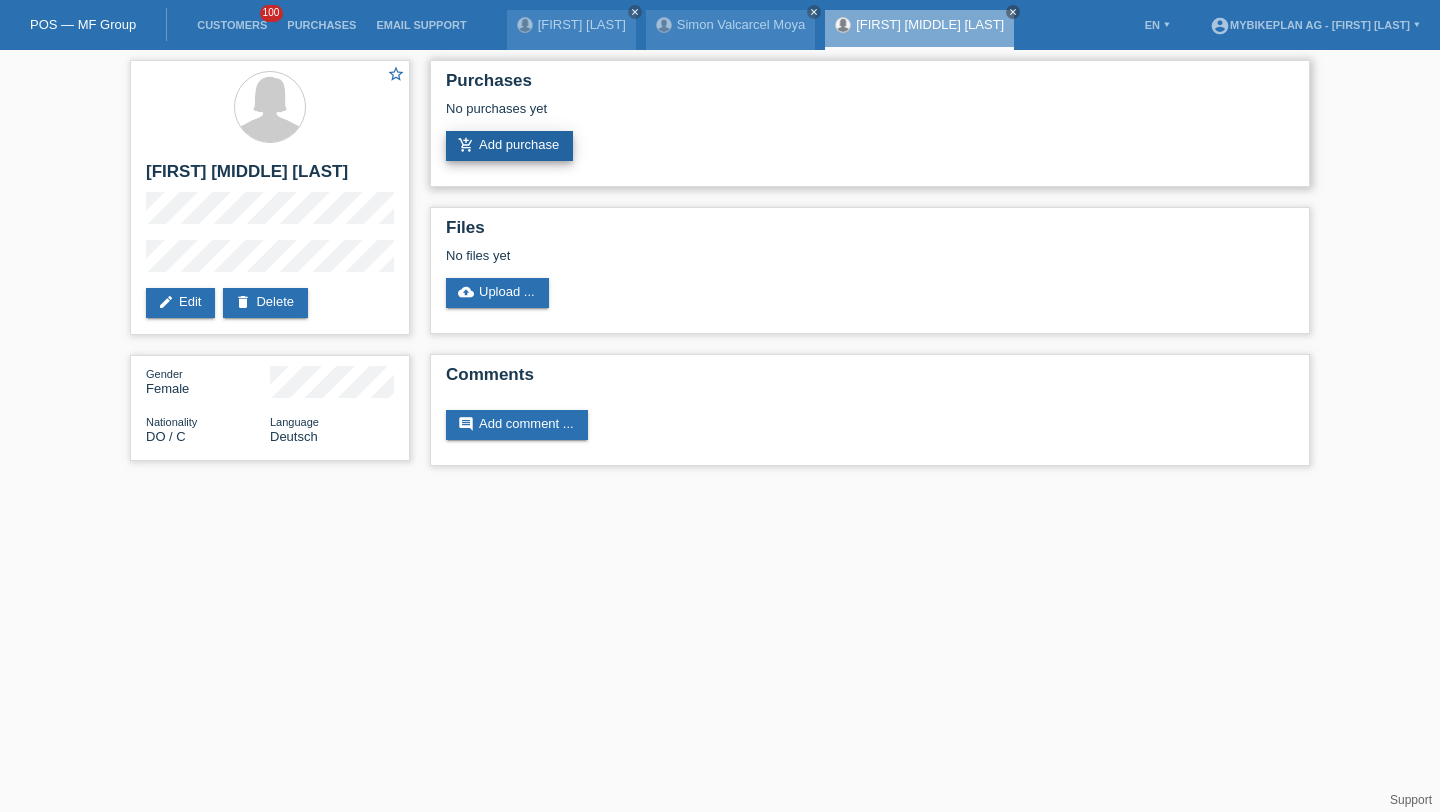click on "add_shopping_cart  Add purchase" at bounding box center [509, 146] 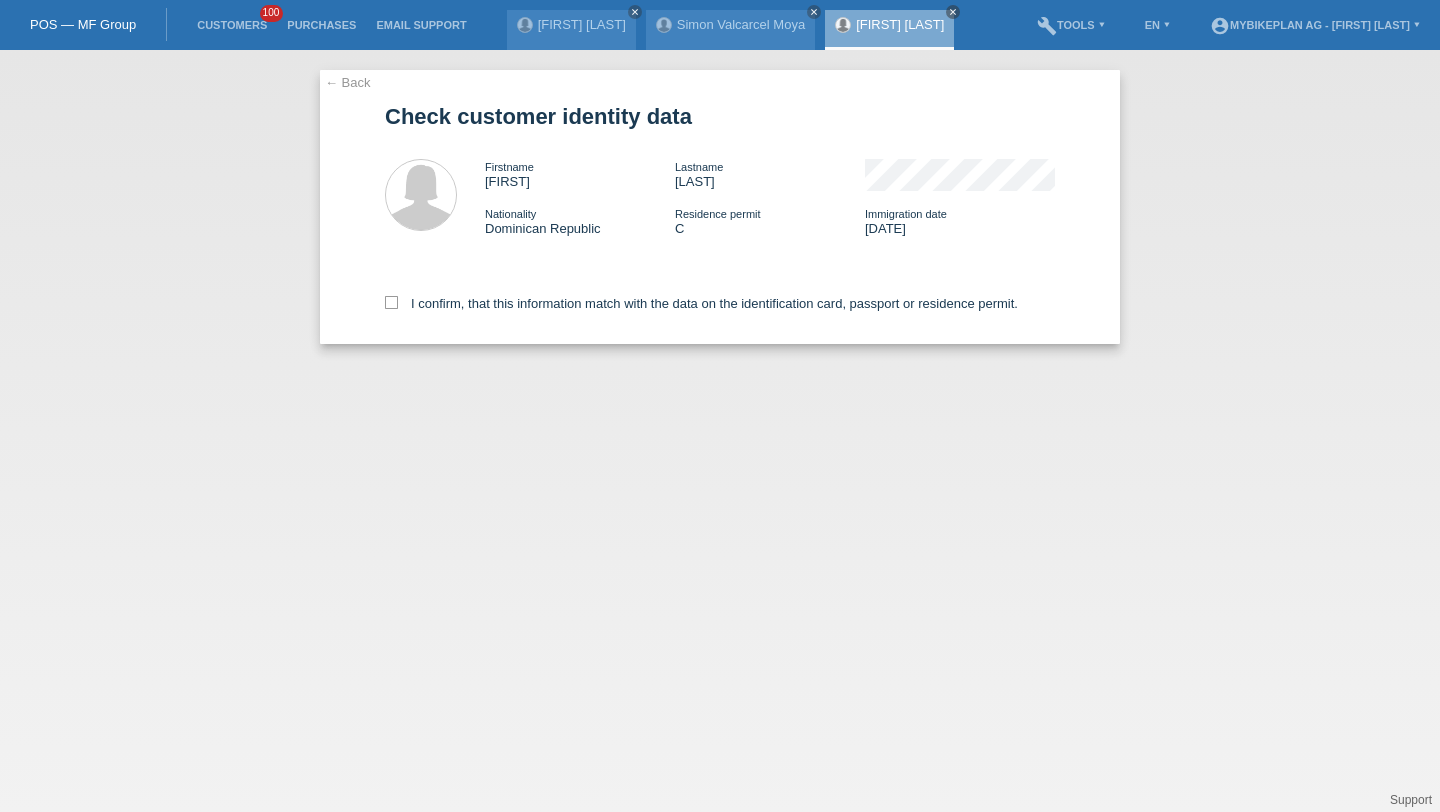 scroll, scrollTop: 0, scrollLeft: 0, axis: both 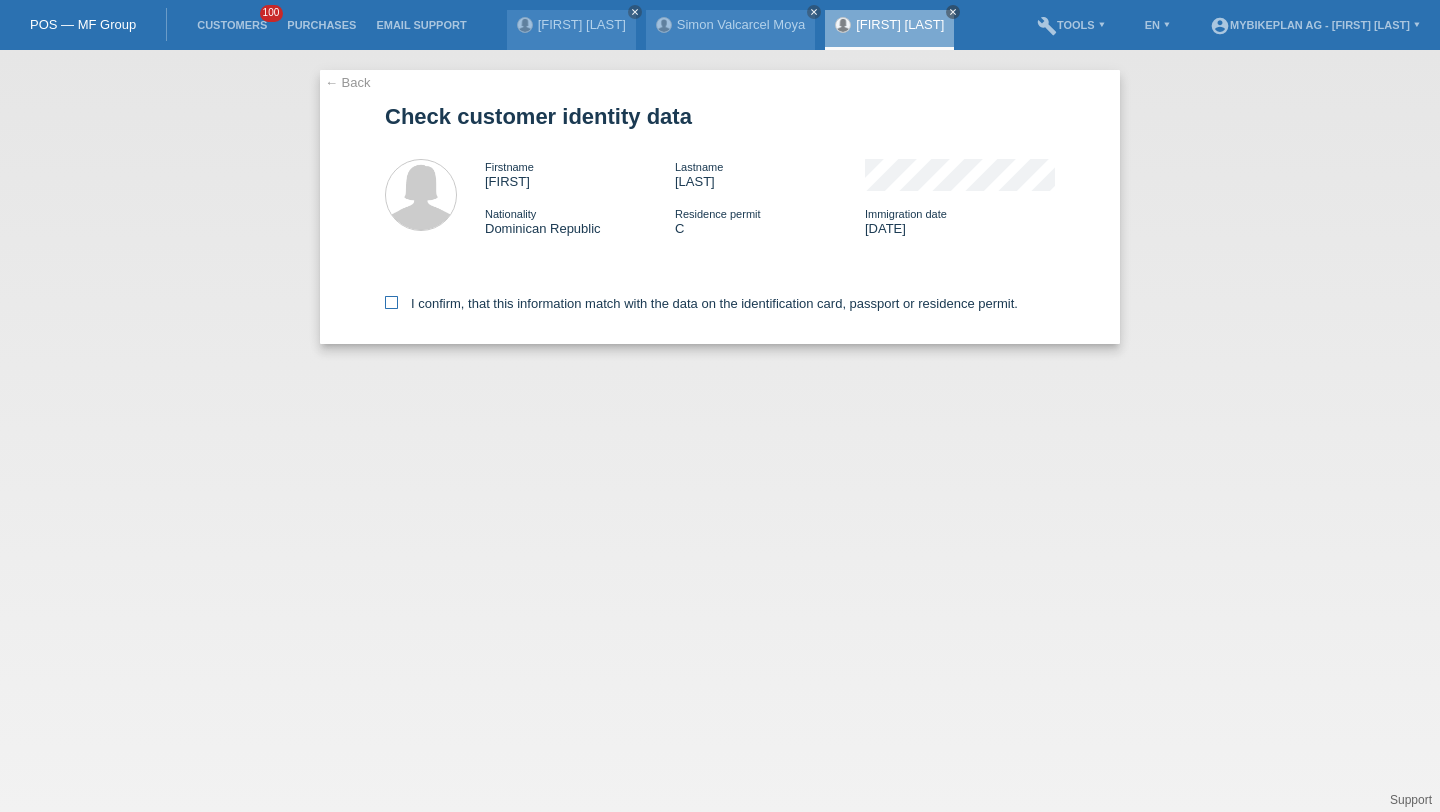 click on "I confirm, that this information match with the data on the identification card, passport or residence permit." at bounding box center (701, 303) 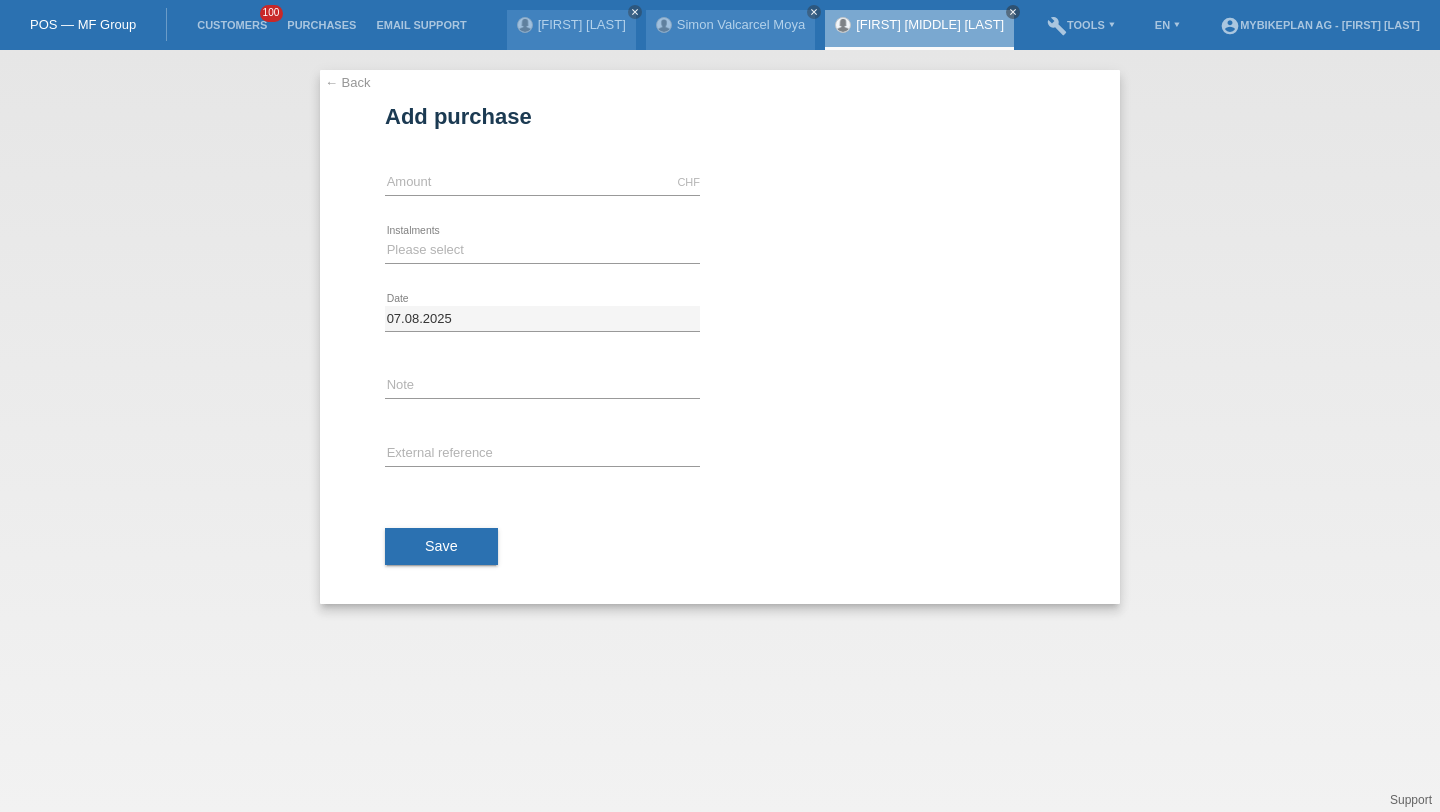 scroll, scrollTop: 0, scrollLeft: 0, axis: both 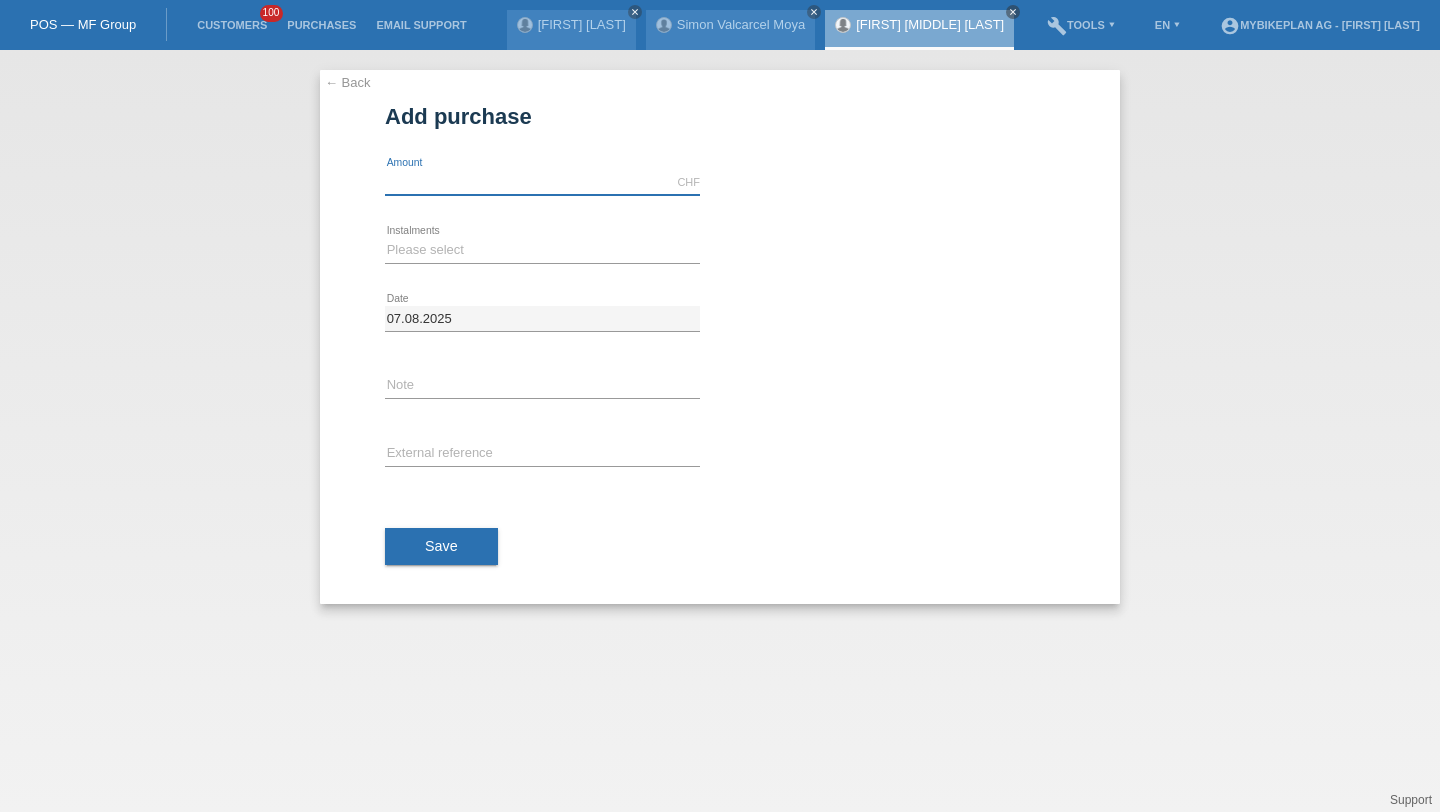 click at bounding box center (542, 182) 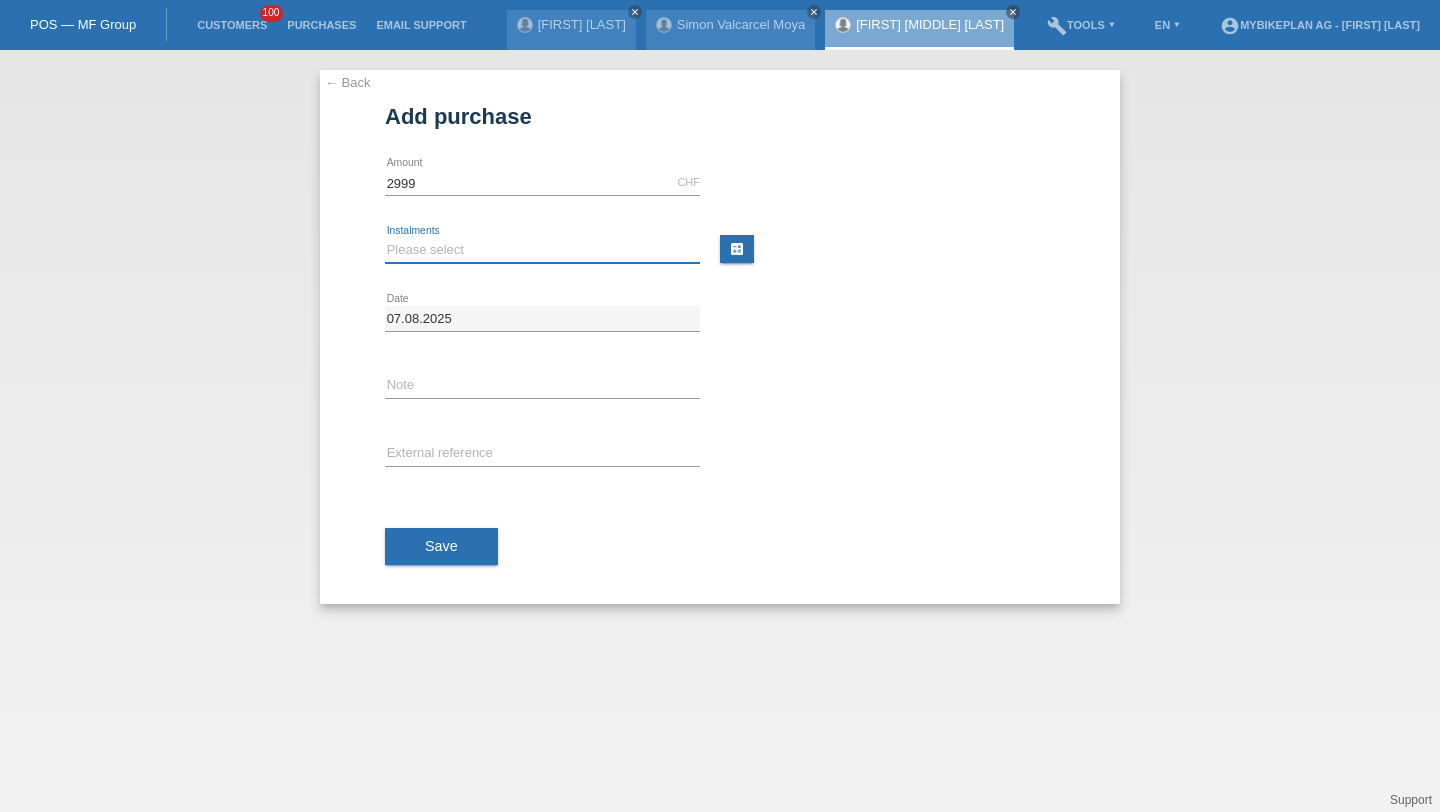type on "2999.00" 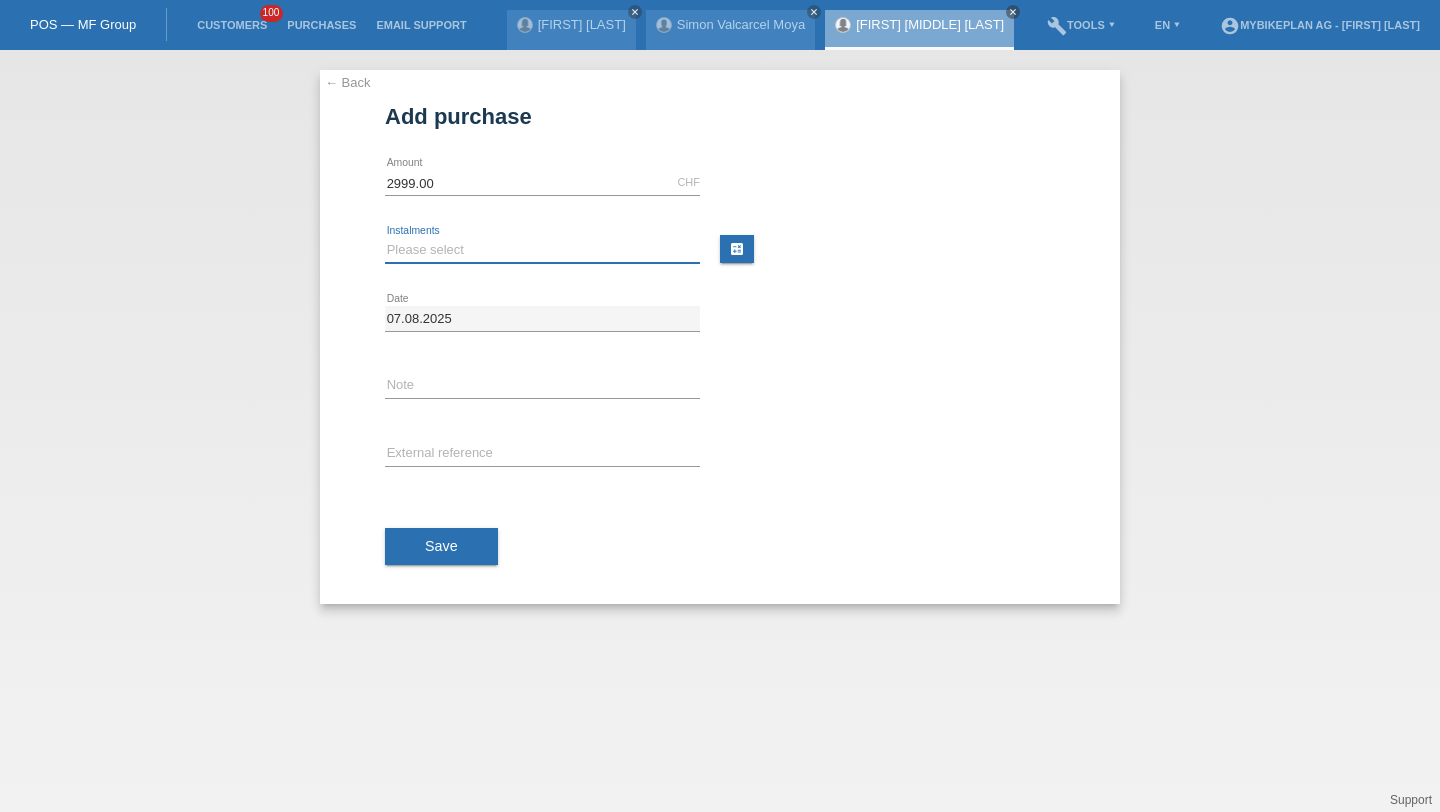 select on "488" 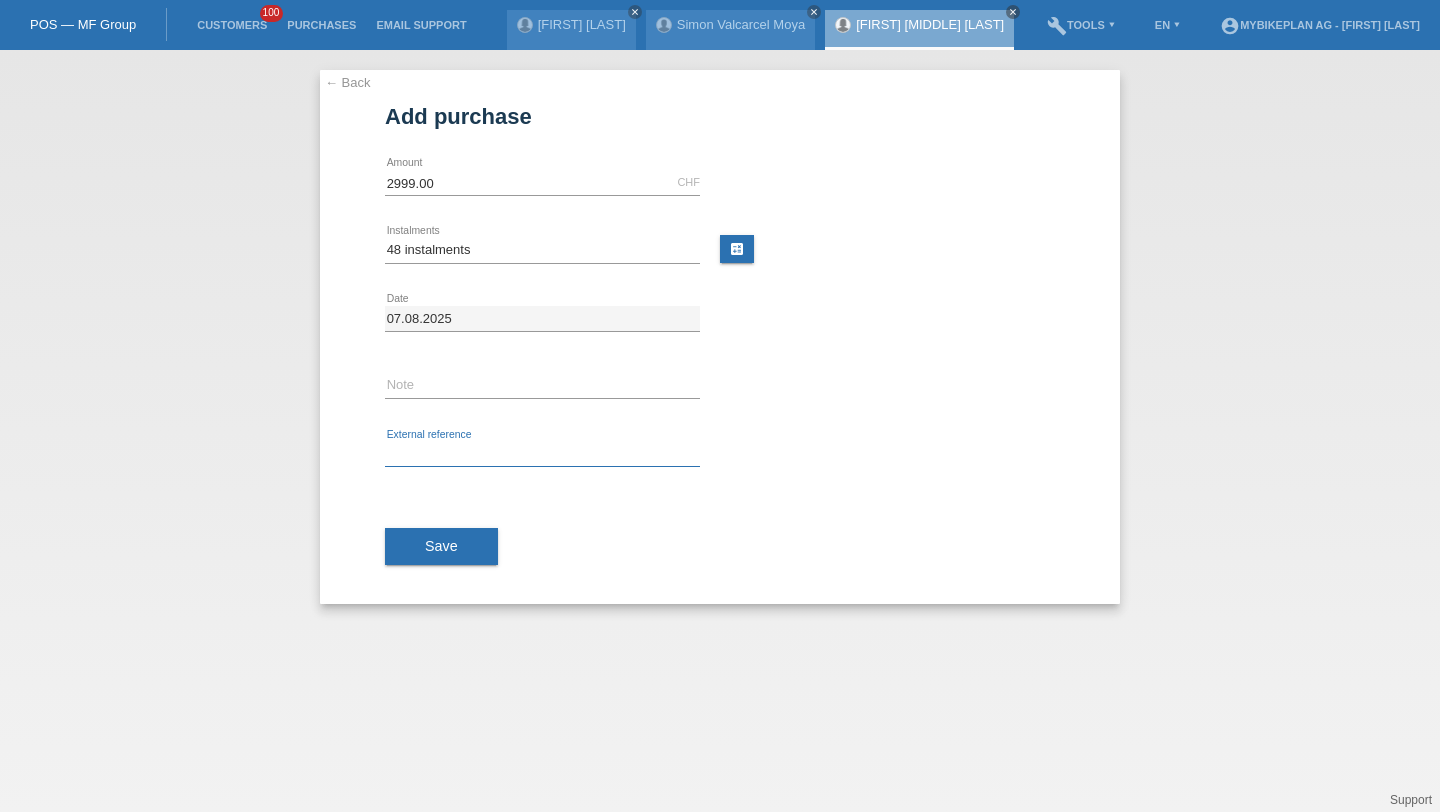 click at bounding box center [542, 454] 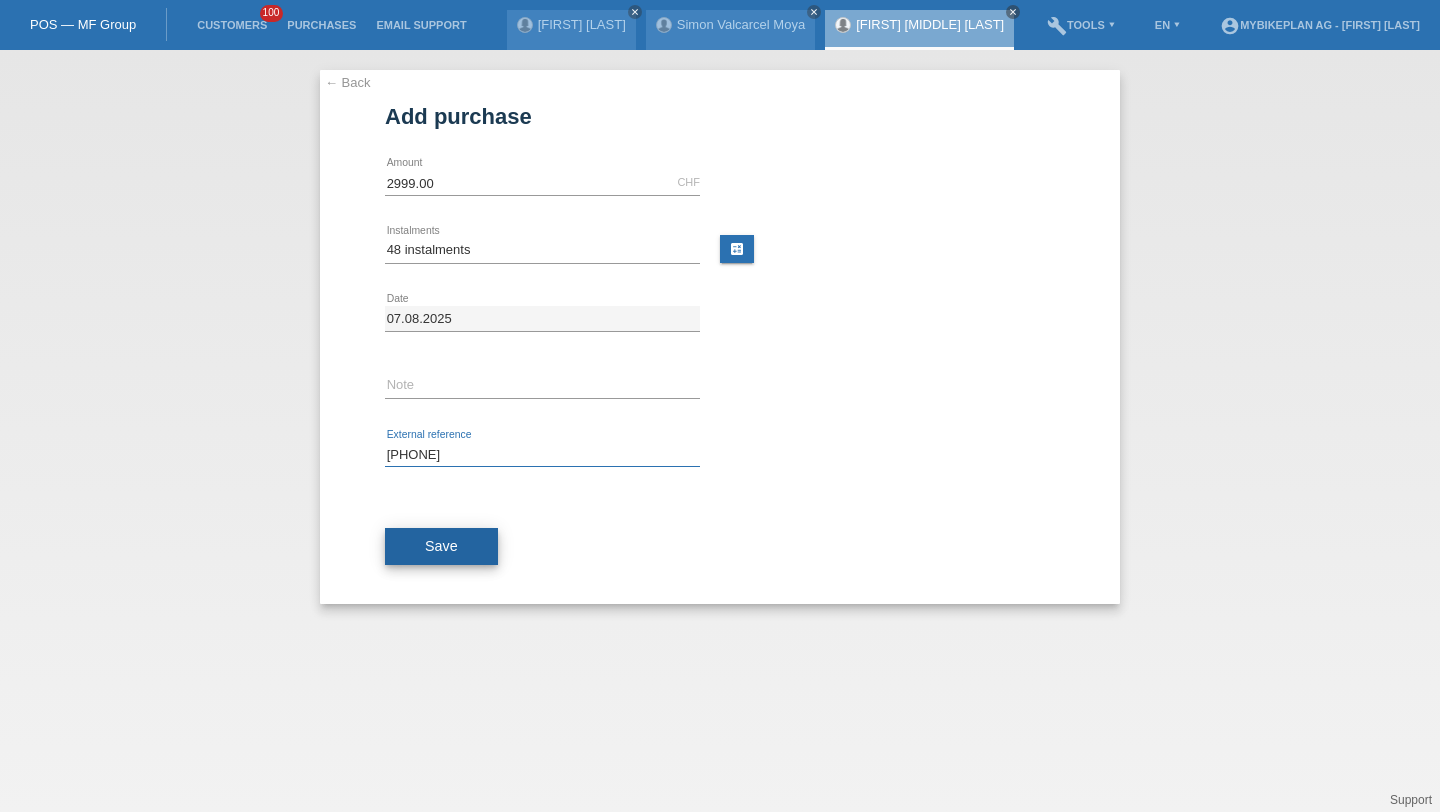 type on "41514917383" 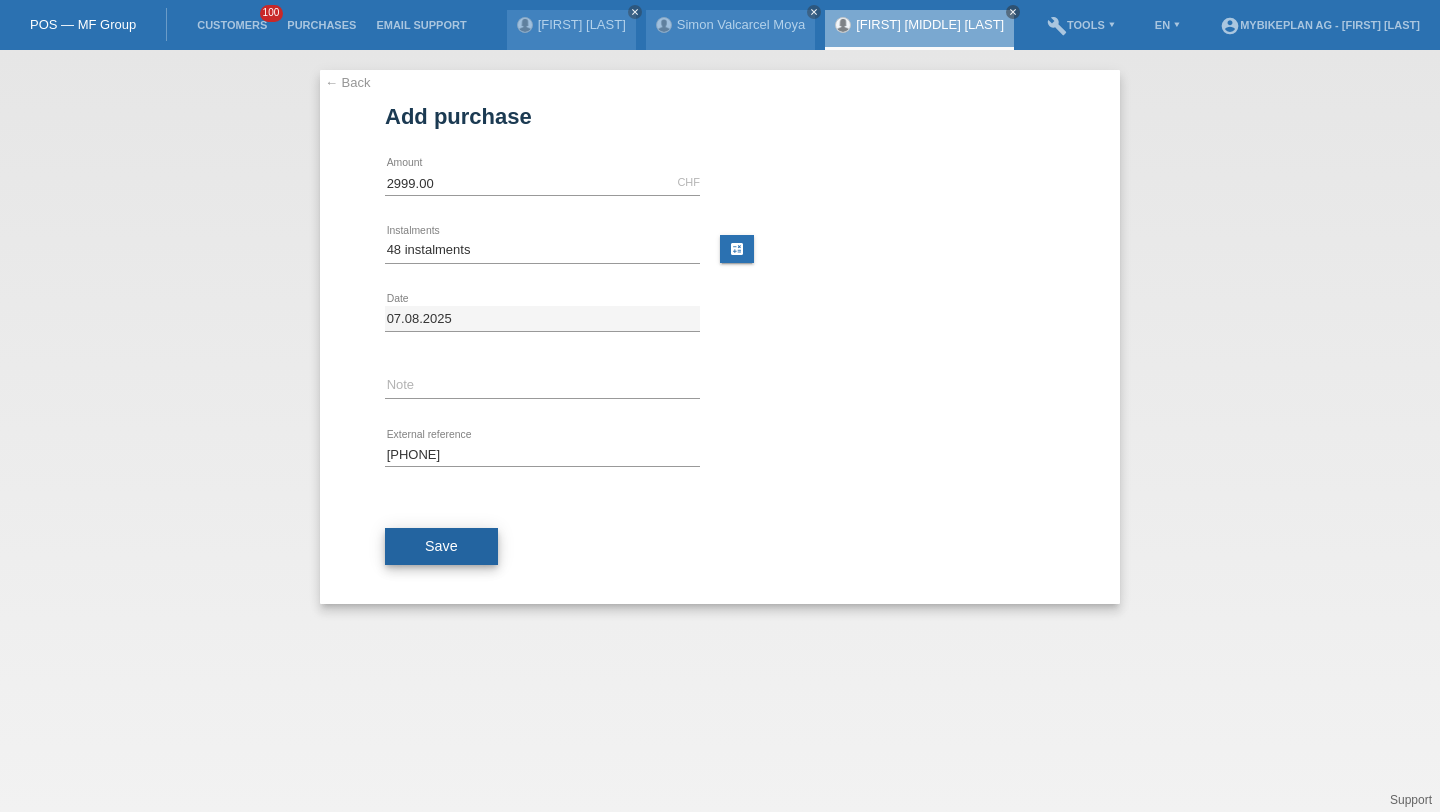 click on "Save" at bounding box center [441, 547] 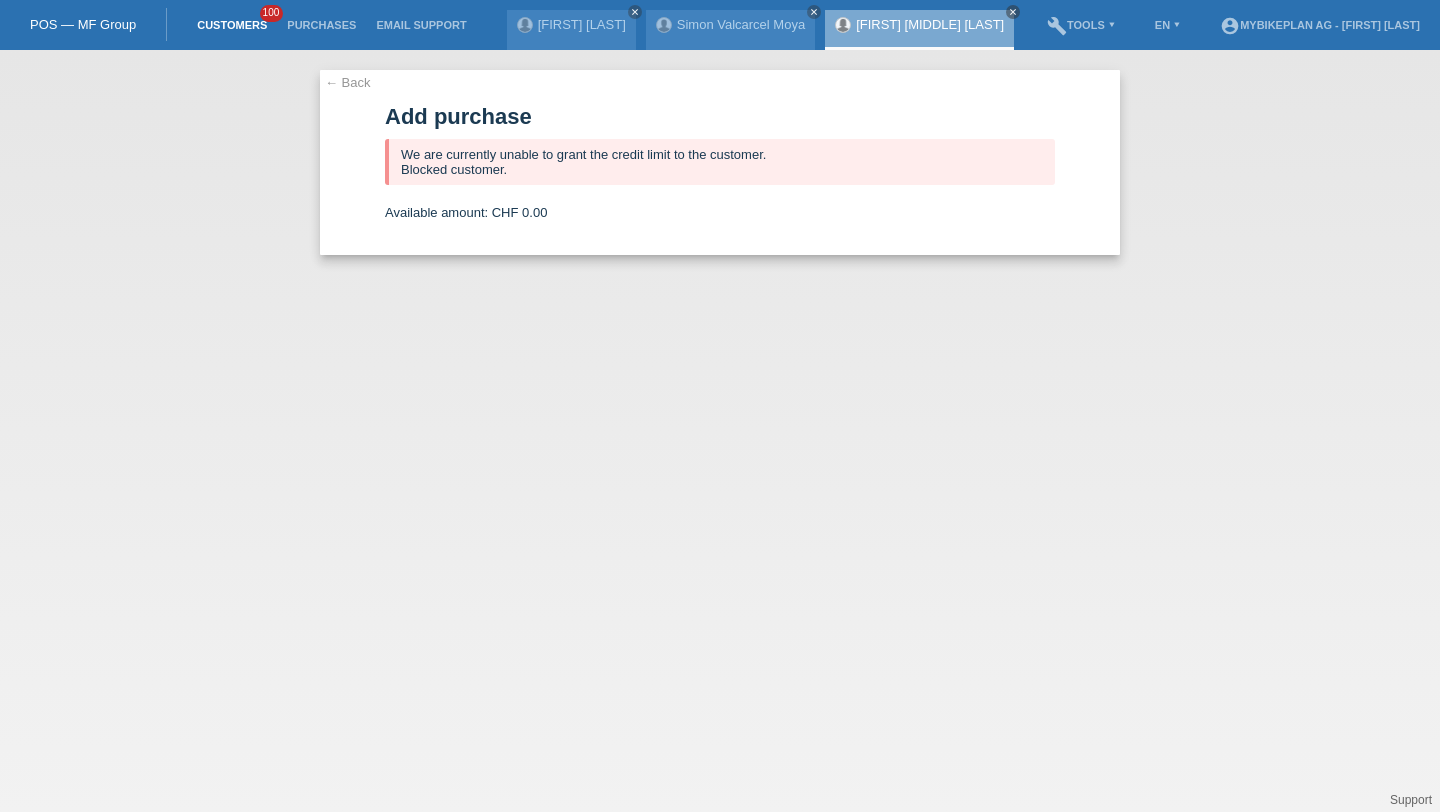 click on "Customers" at bounding box center [232, 25] 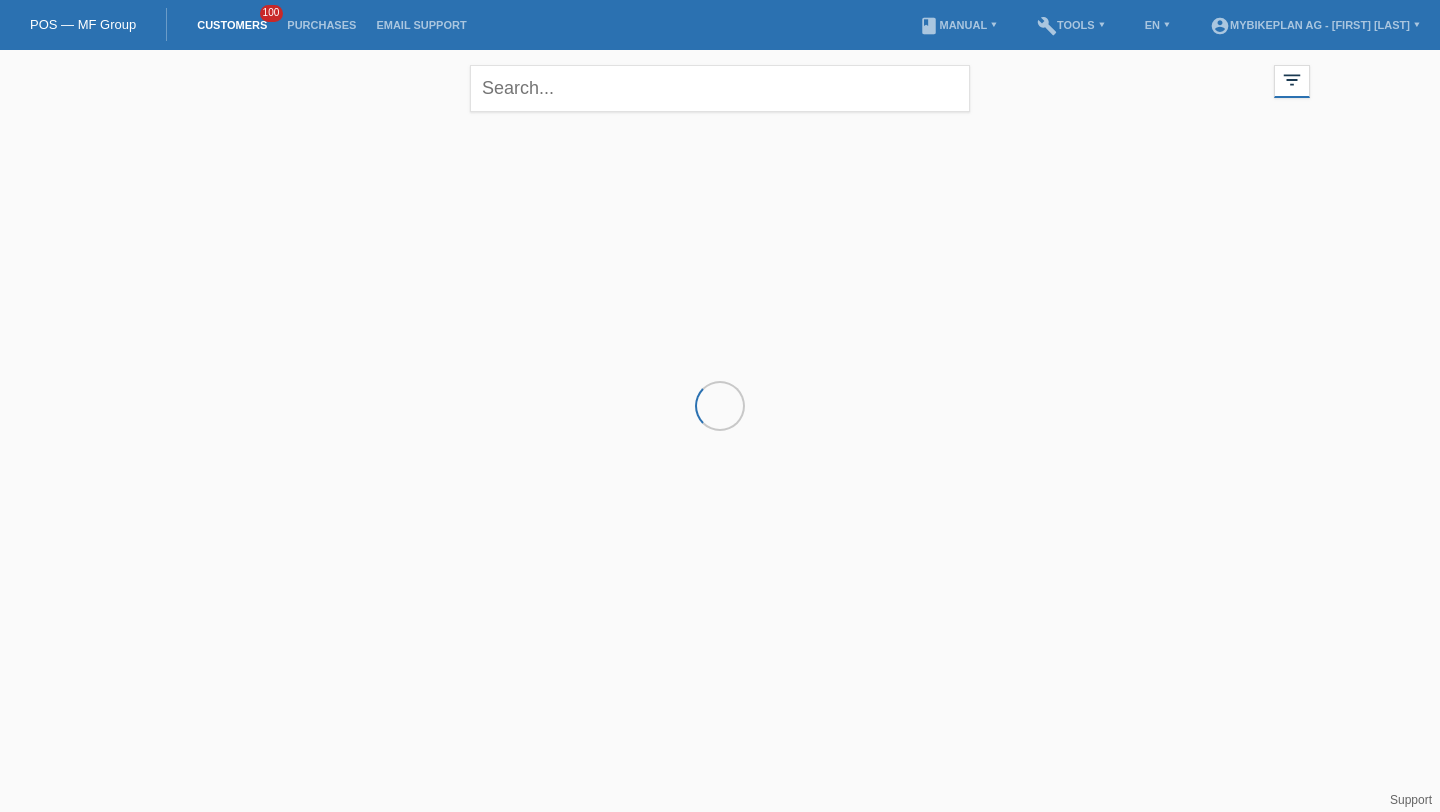 scroll, scrollTop: 0, scrollLeft: 0, axis: both 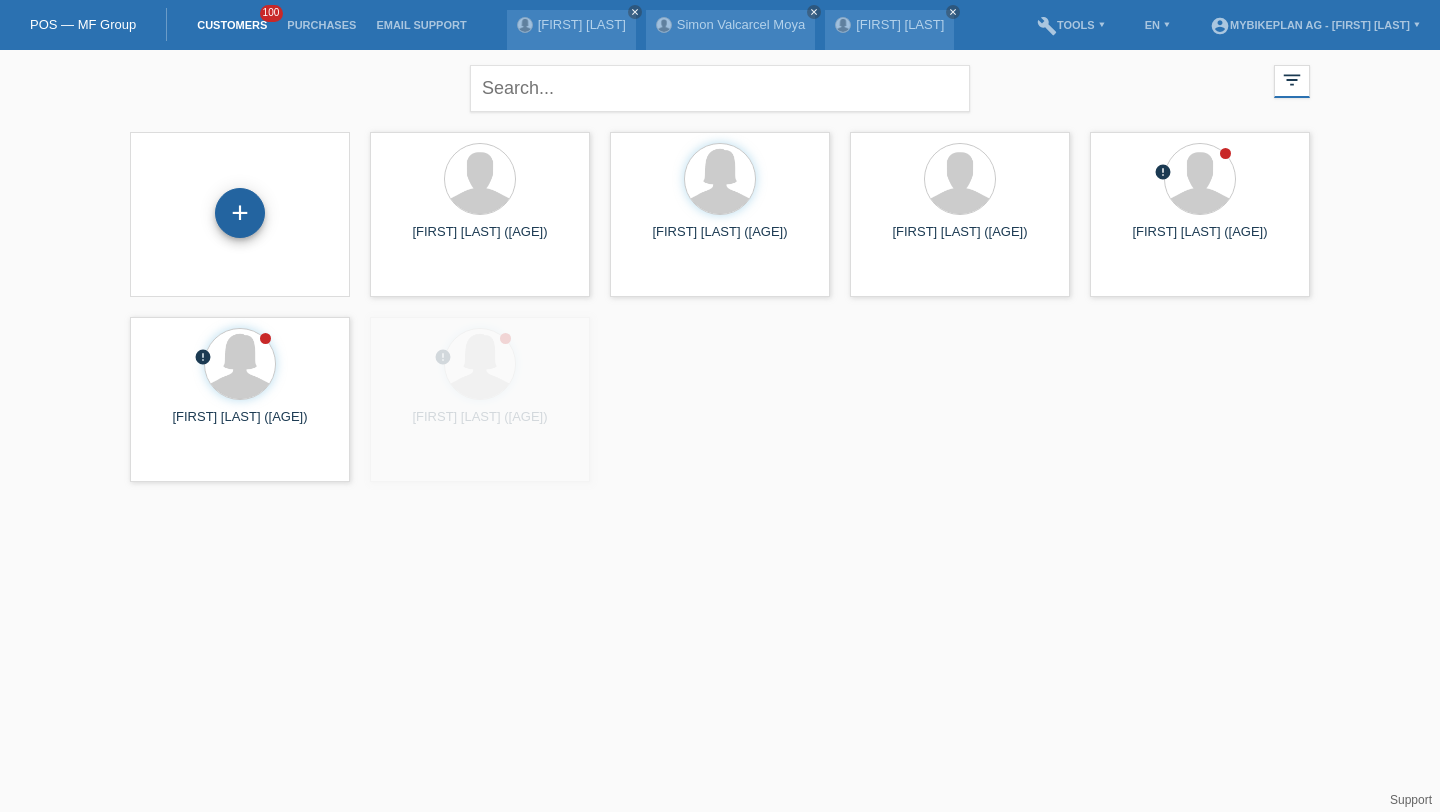 click on "+" at bounding box center (240, 213) 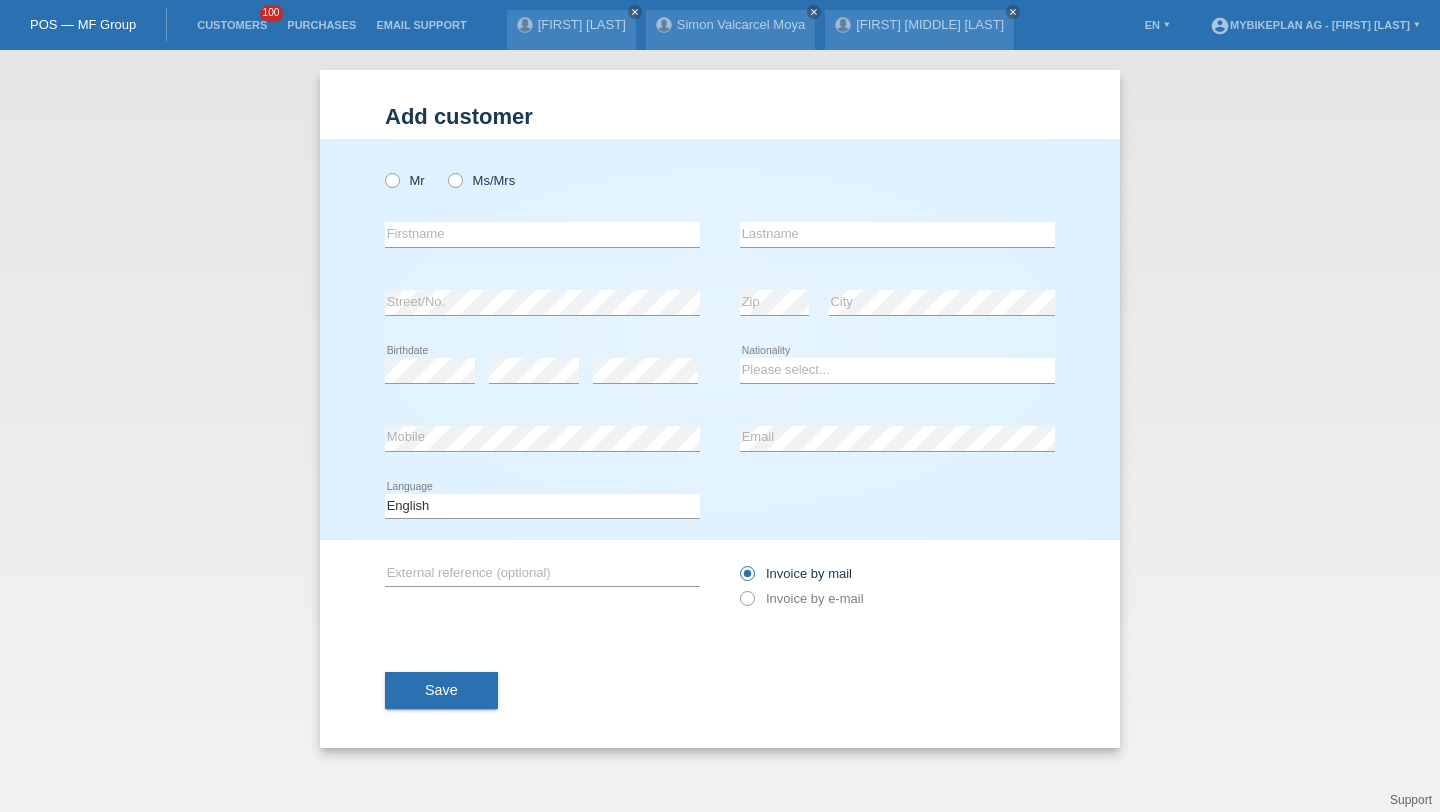 scroll, scrollTop: 0, scrollLeft: 0, axis: both 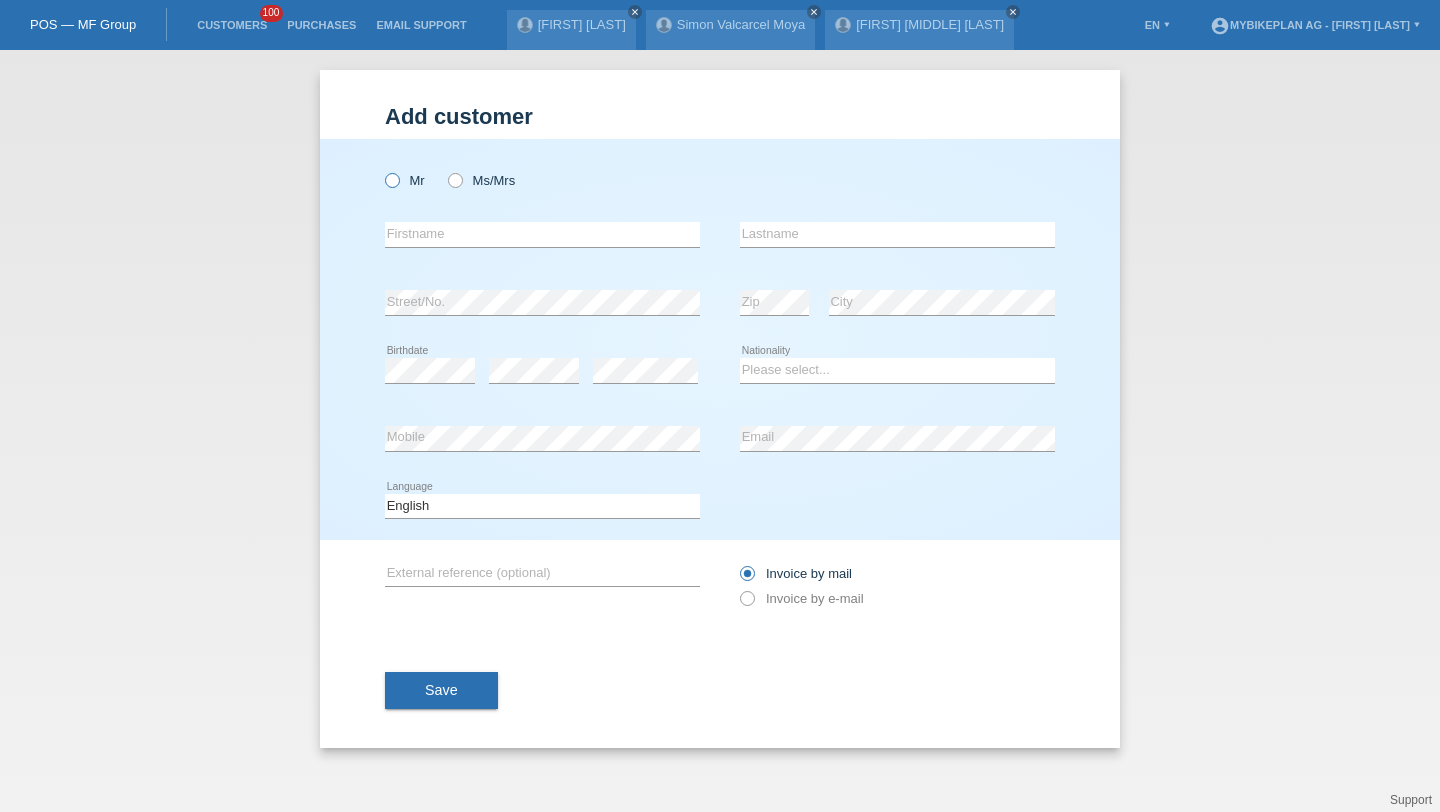 click on "Mr" at bounding box center (405, 180) 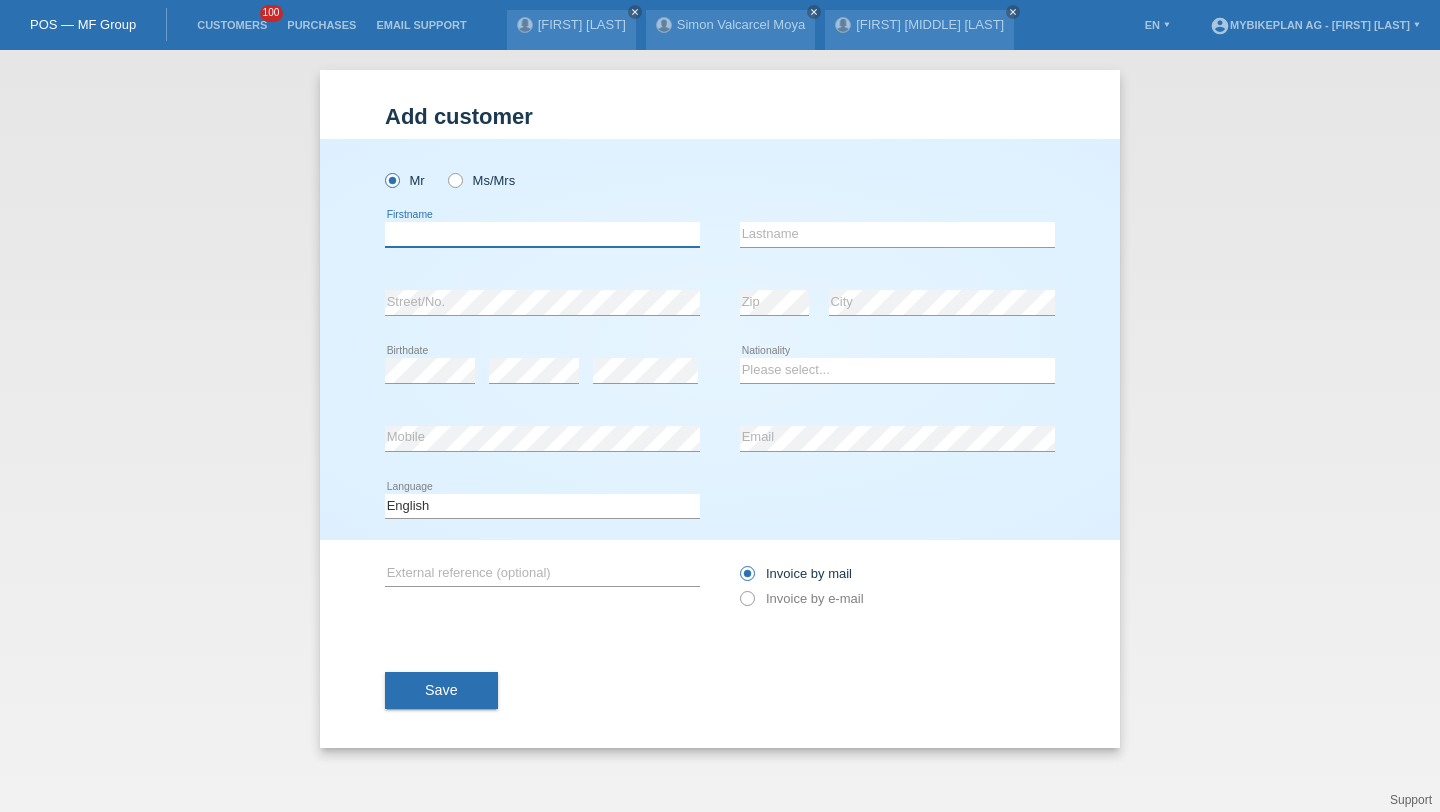 click at bounding box center [542, 234] 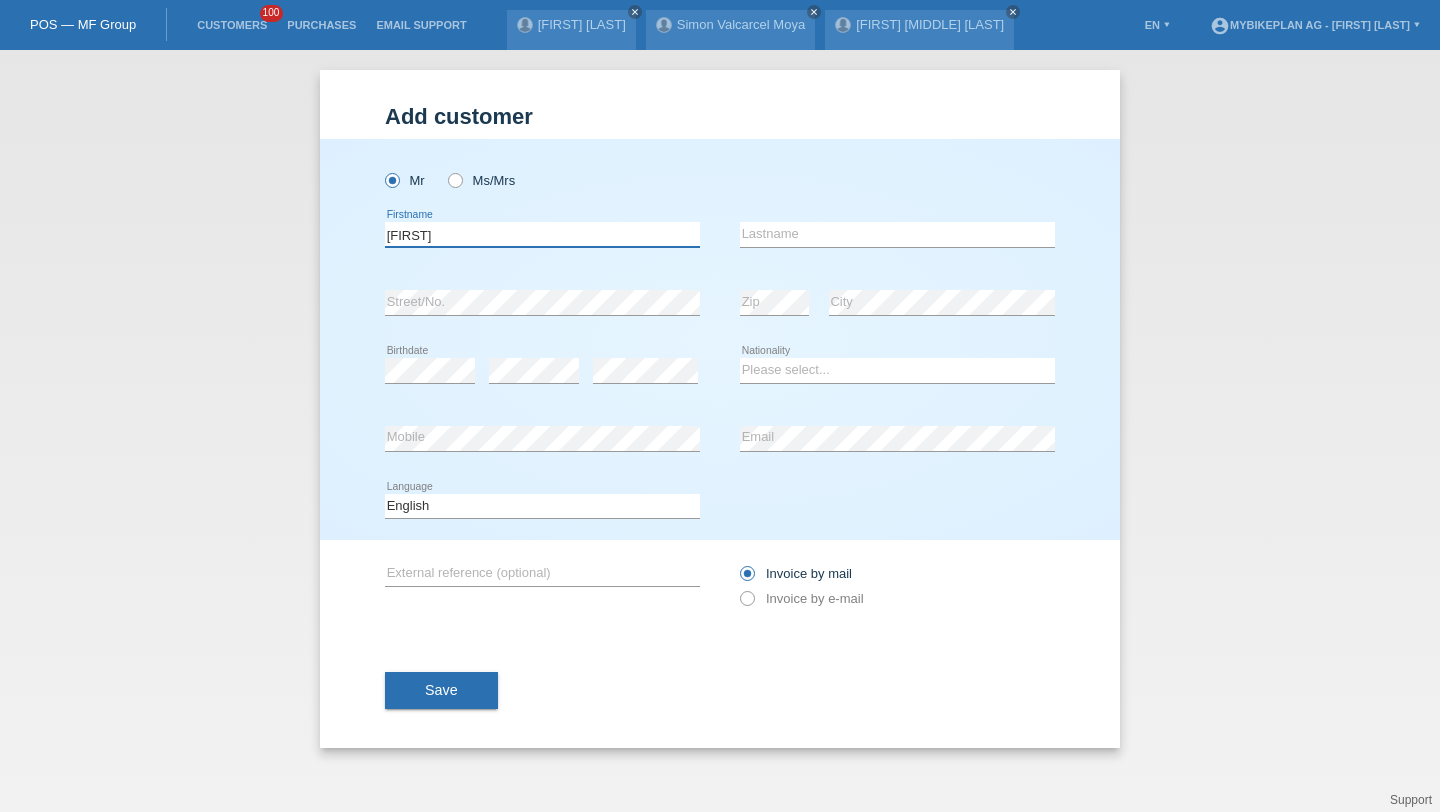 type on "[FIRST]" 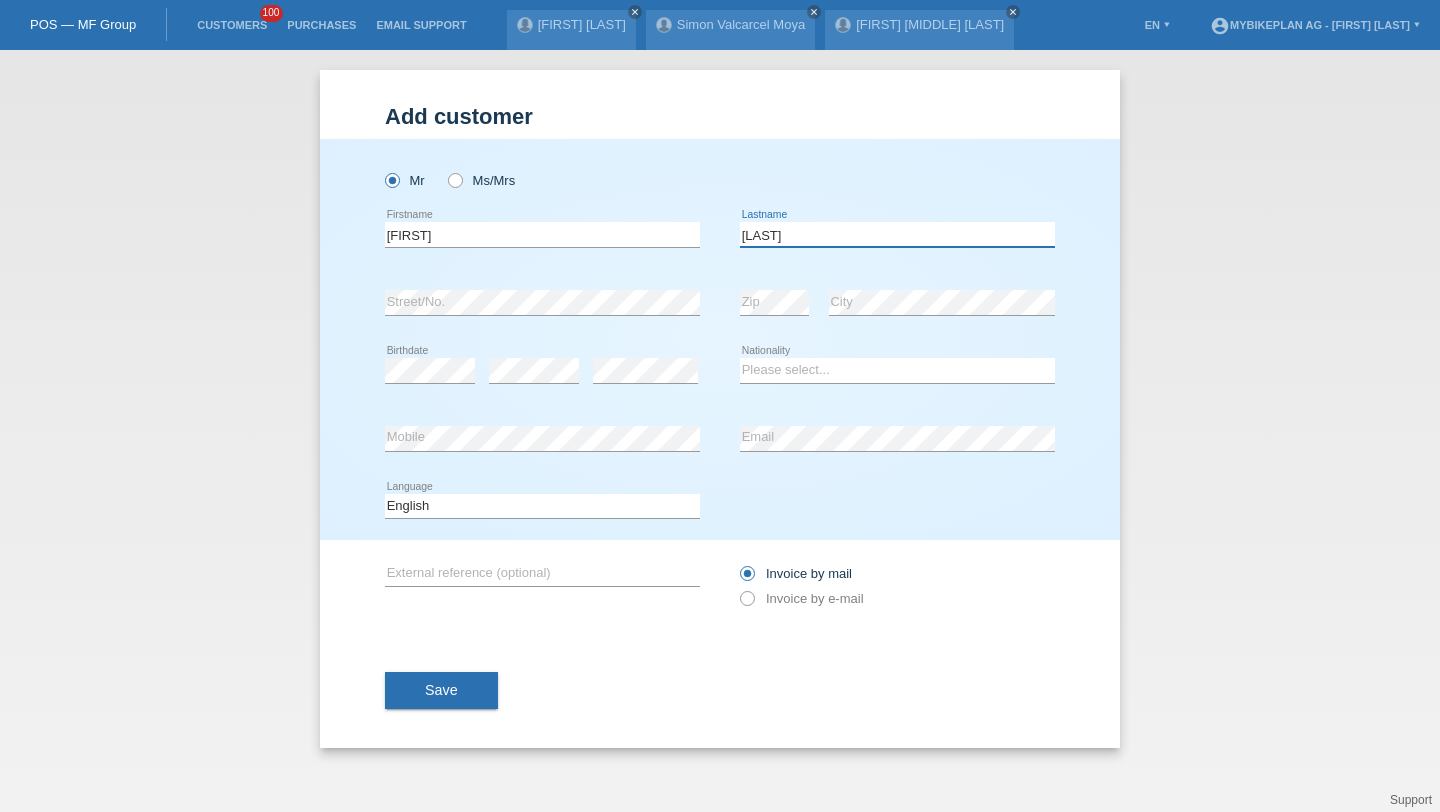 type on "[LAST]" 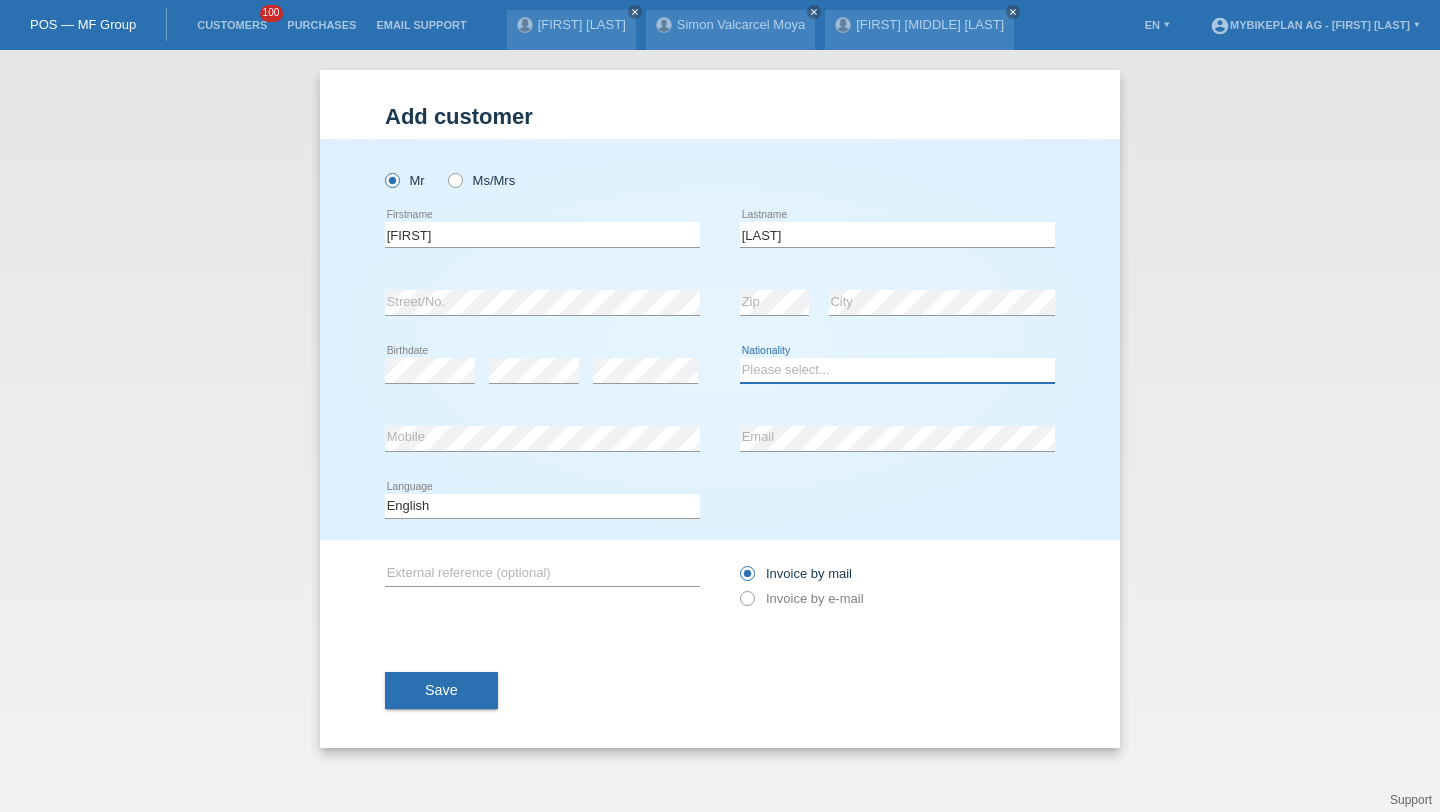click on "Please select...
Switzerland
Austria
Germany
Liechtenstein
------------
Afghanistan
Åland Islands
Albania
Algeria
American Samoa Andorra Angola Anguilla Antarctica Antigua and Barbuda Argentina Armenia" at bounding box center (897, 370) 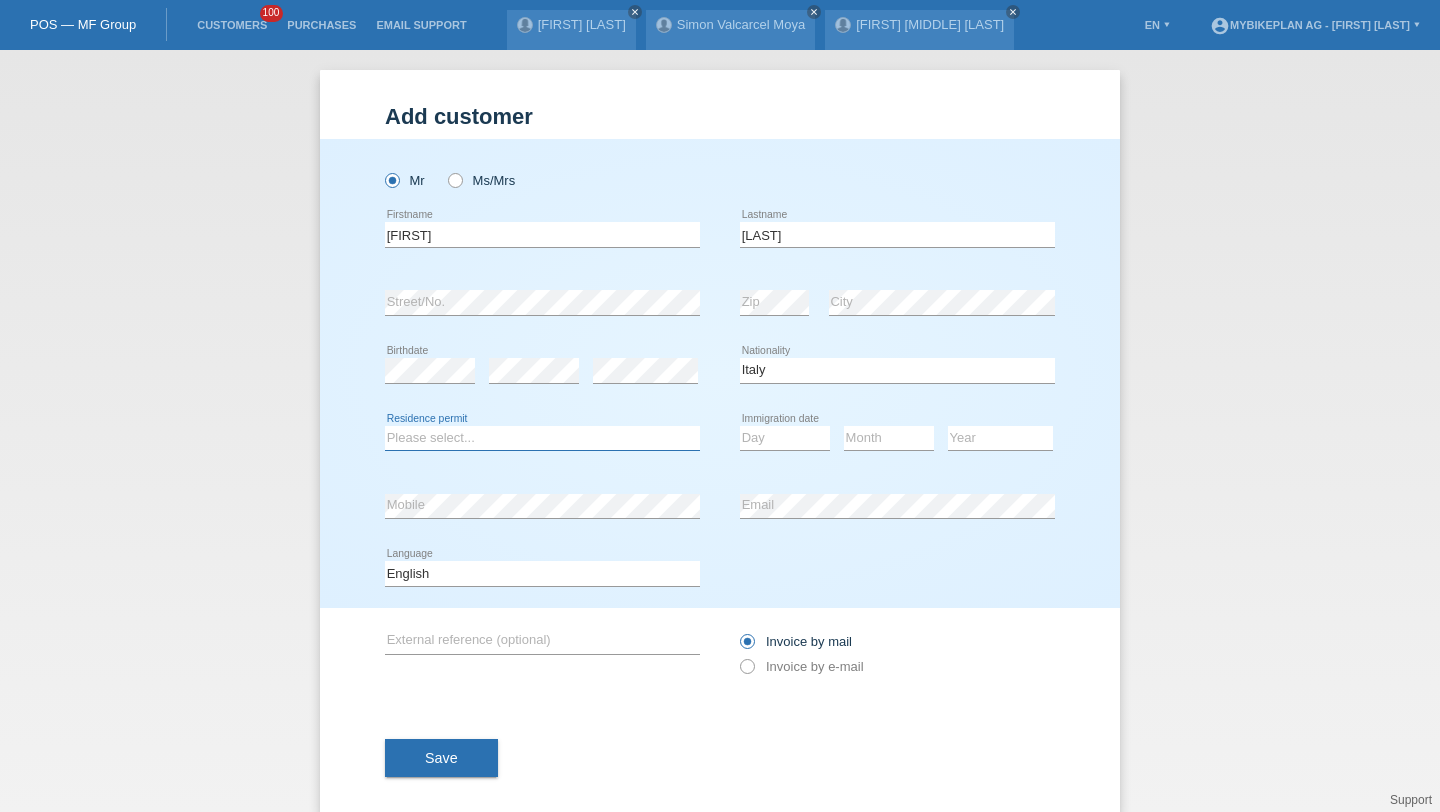 click on "Please select...
C
B
B - Refugee status
Other" at bounding box center [542, 438] 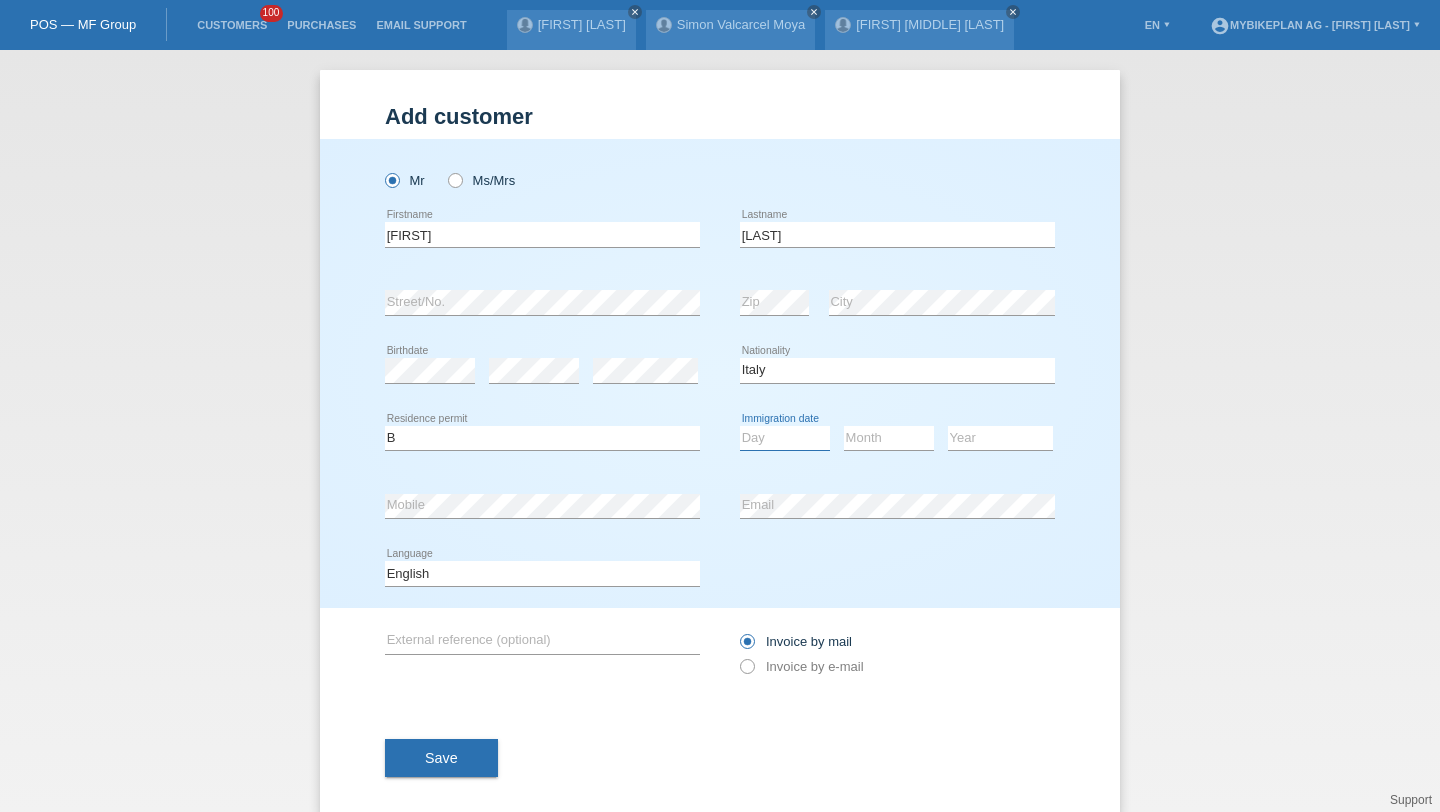 click on "Day
01
02
03
04
05
06
07
08
09
10 11" at bounding box center (785, 438) 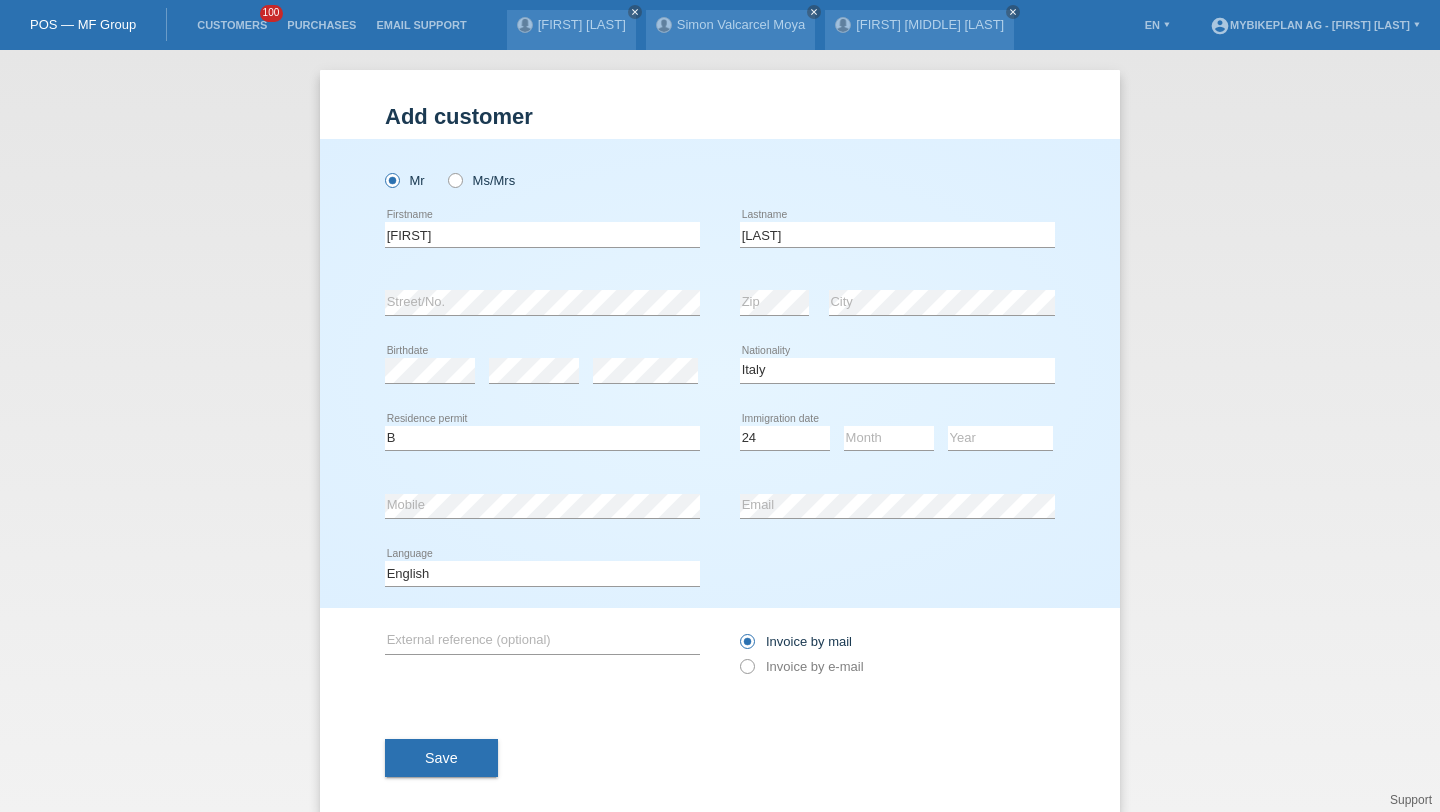 click on "Month
01
02
03
04
05
06
07
08
09 10 11 12 error" at bounding box center (889, 439) 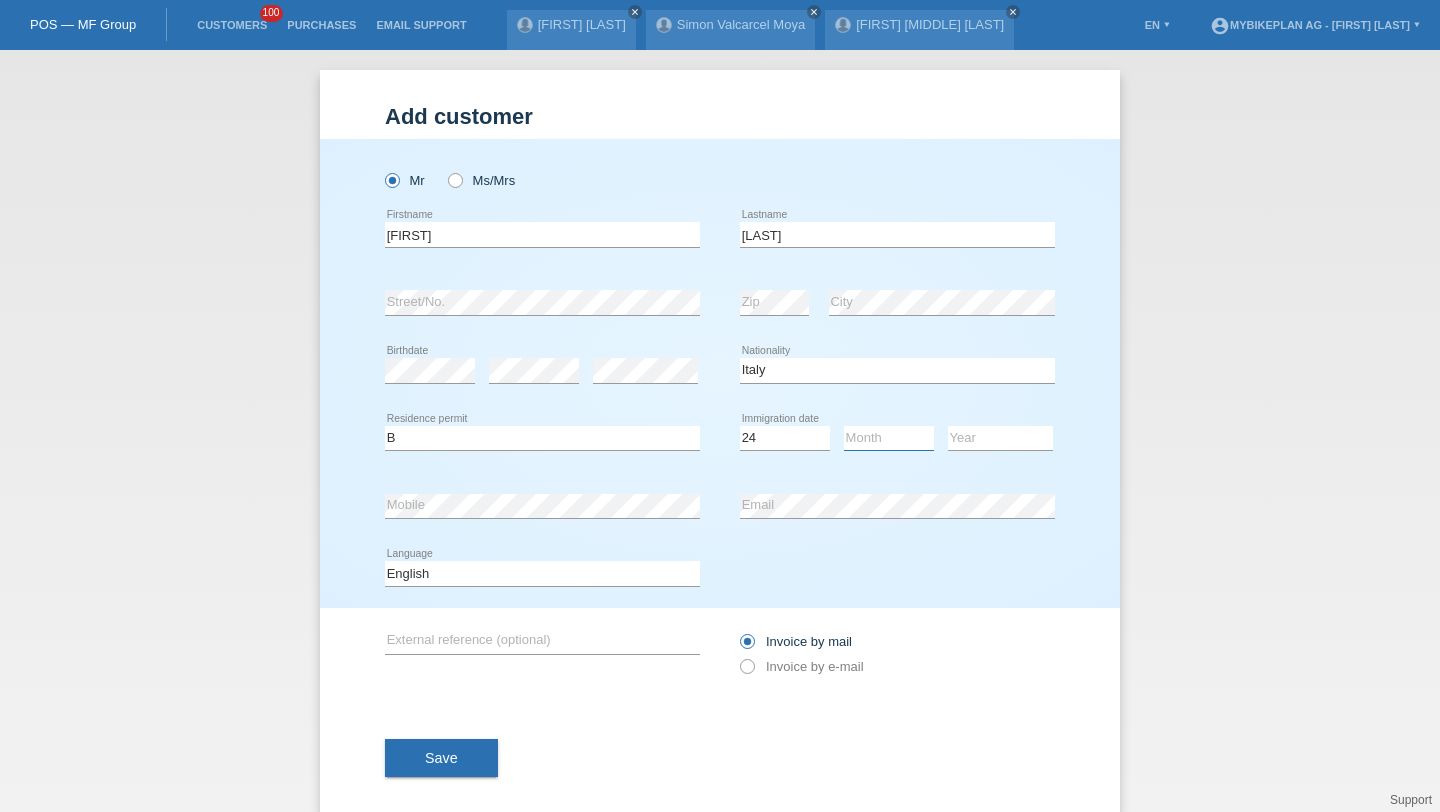 click on "Month
01
02
03
04
05
06
07
08
09
10 11" at bounding box center [889, 438] 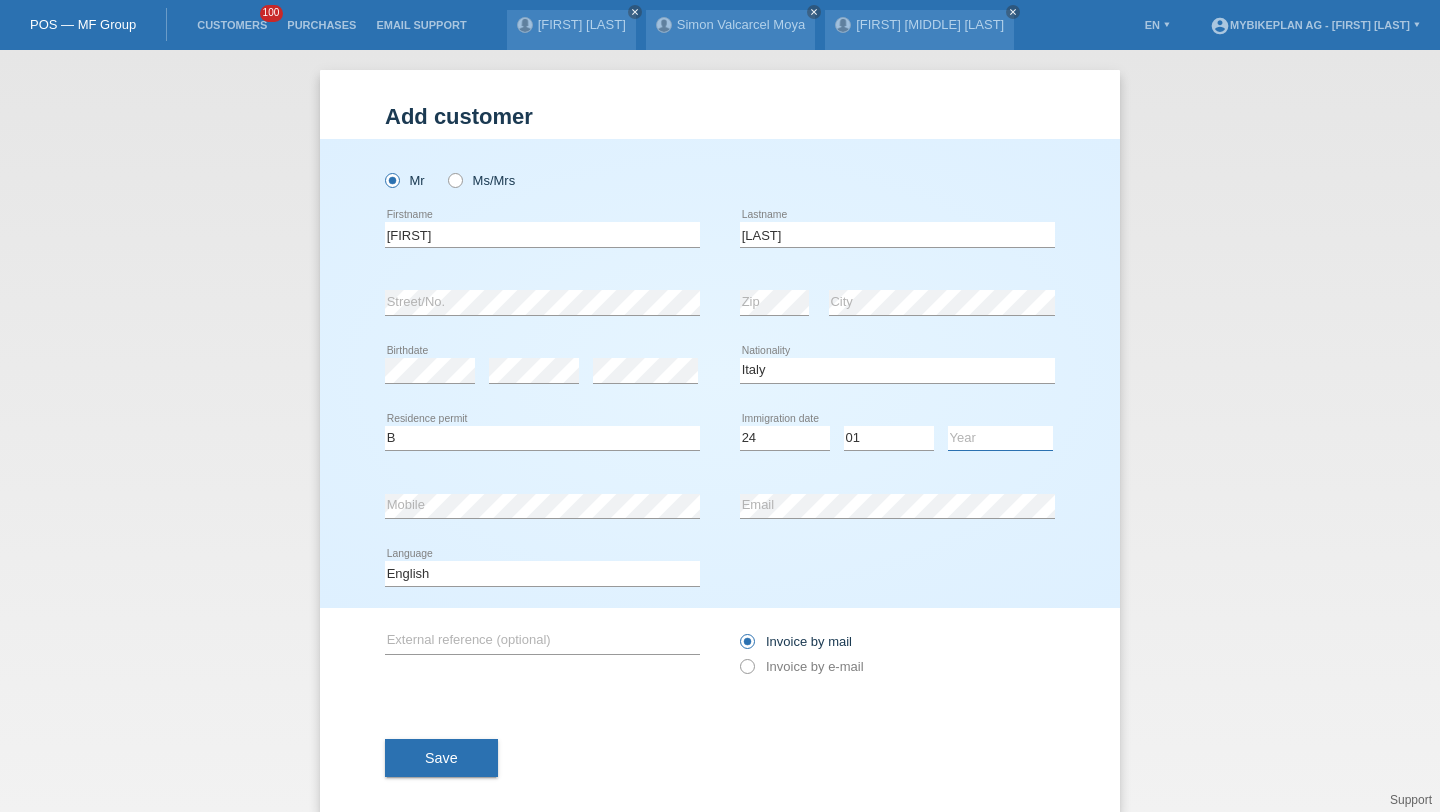 click on "Year
2025
2024
2023
2022
2021
2020
2019
2018
2017 2016 2015 2014 2013 2012 2011 2010 2009 2008 2007 2006 2005 2004 2003 2002 2001" at bounding box center [1000, 438] 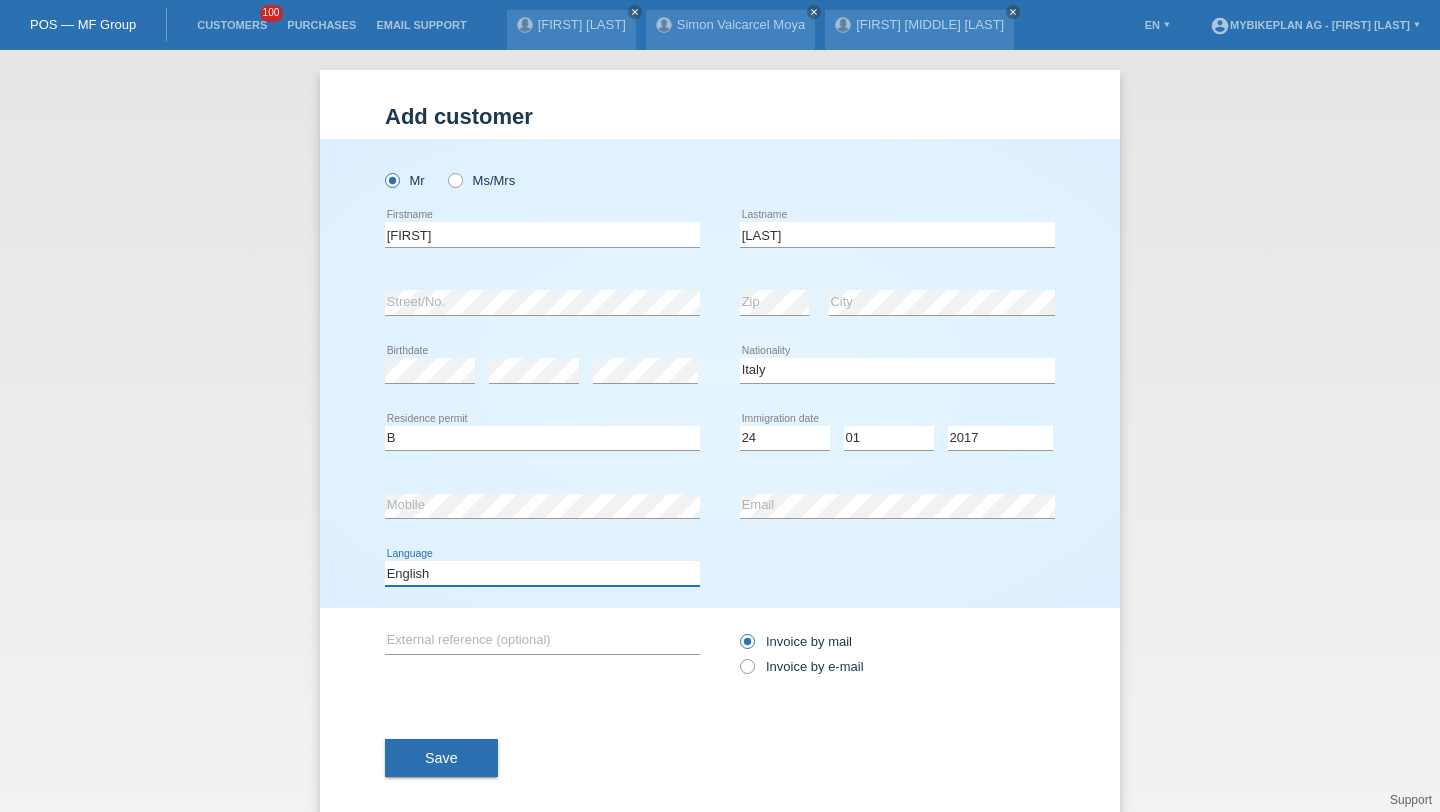 click on "Deutsch
Français
Italiano
English" at bounding box center (542, 573) 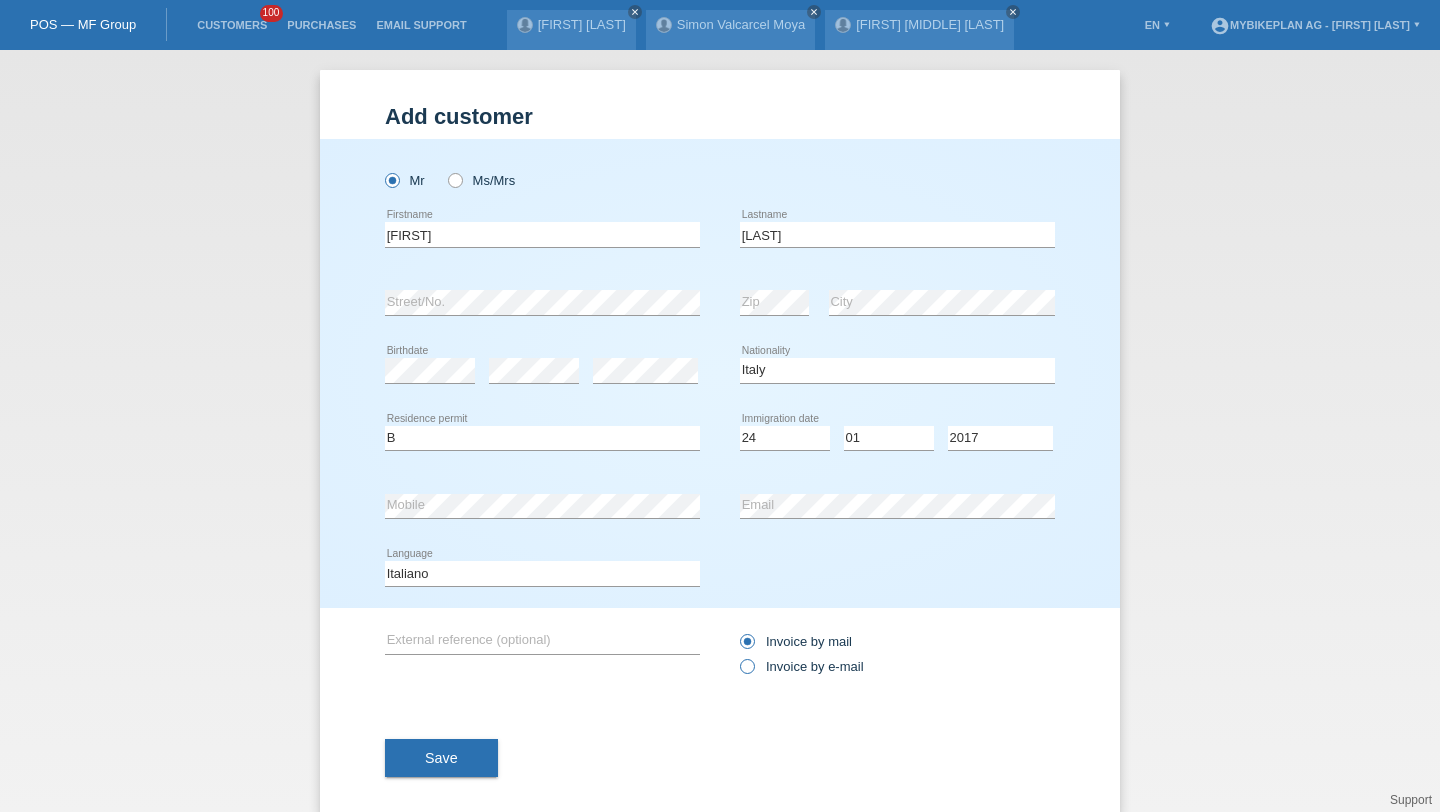 click on "Invoice by e-mail" at bounding box center (802, 666) 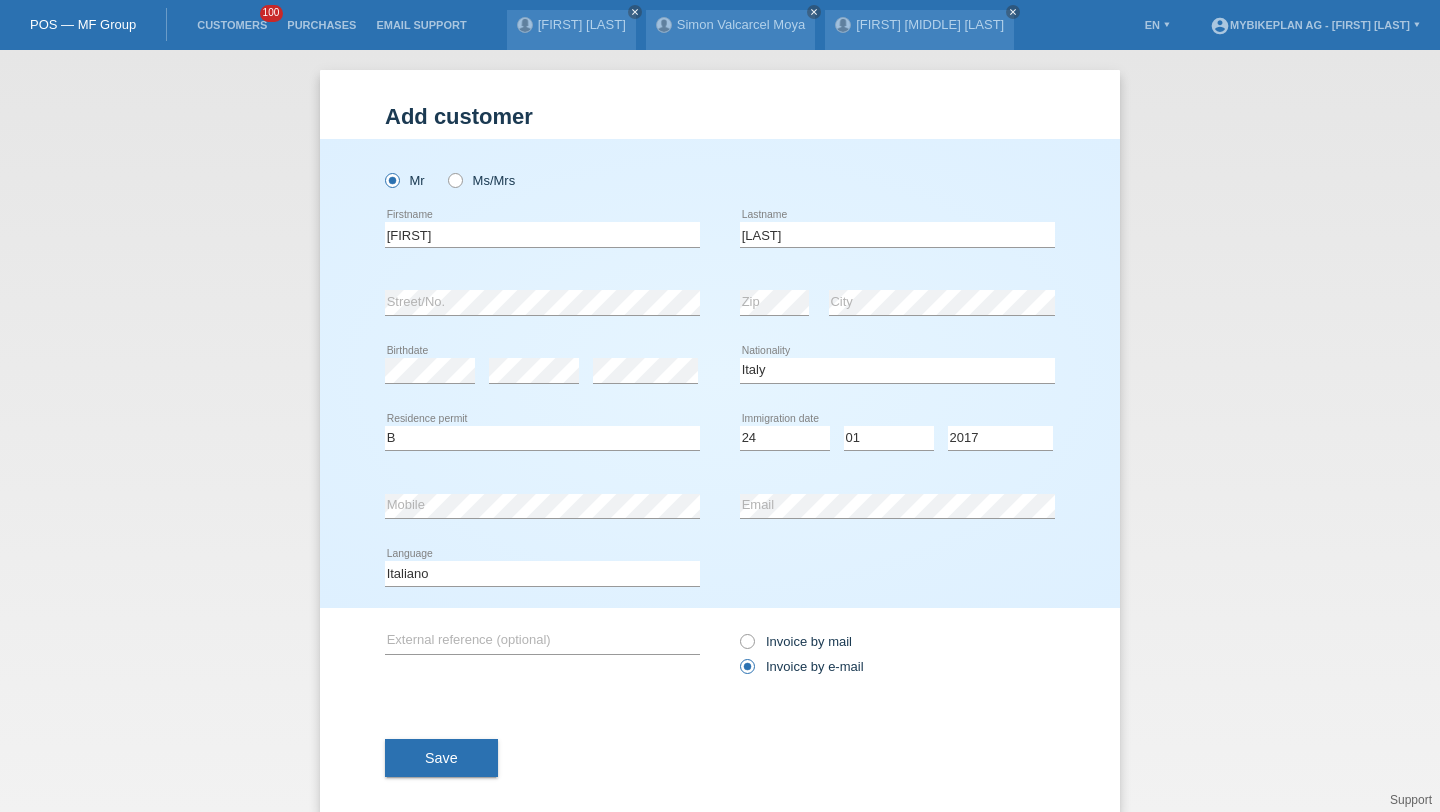 click on "Save" at bounding box center (441, 758) 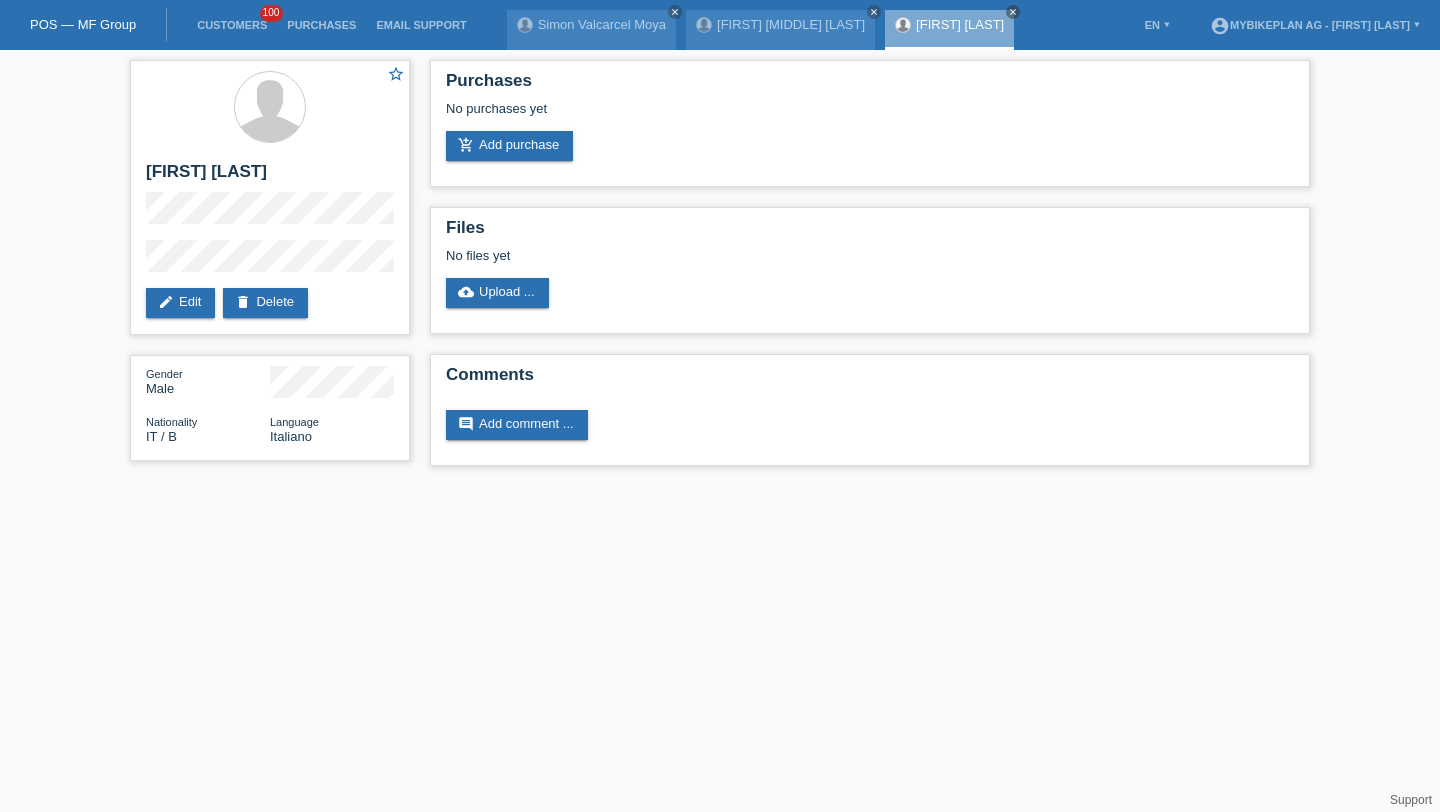 scroll, scrollTop: 0, scrollLeft: 0, axis: both 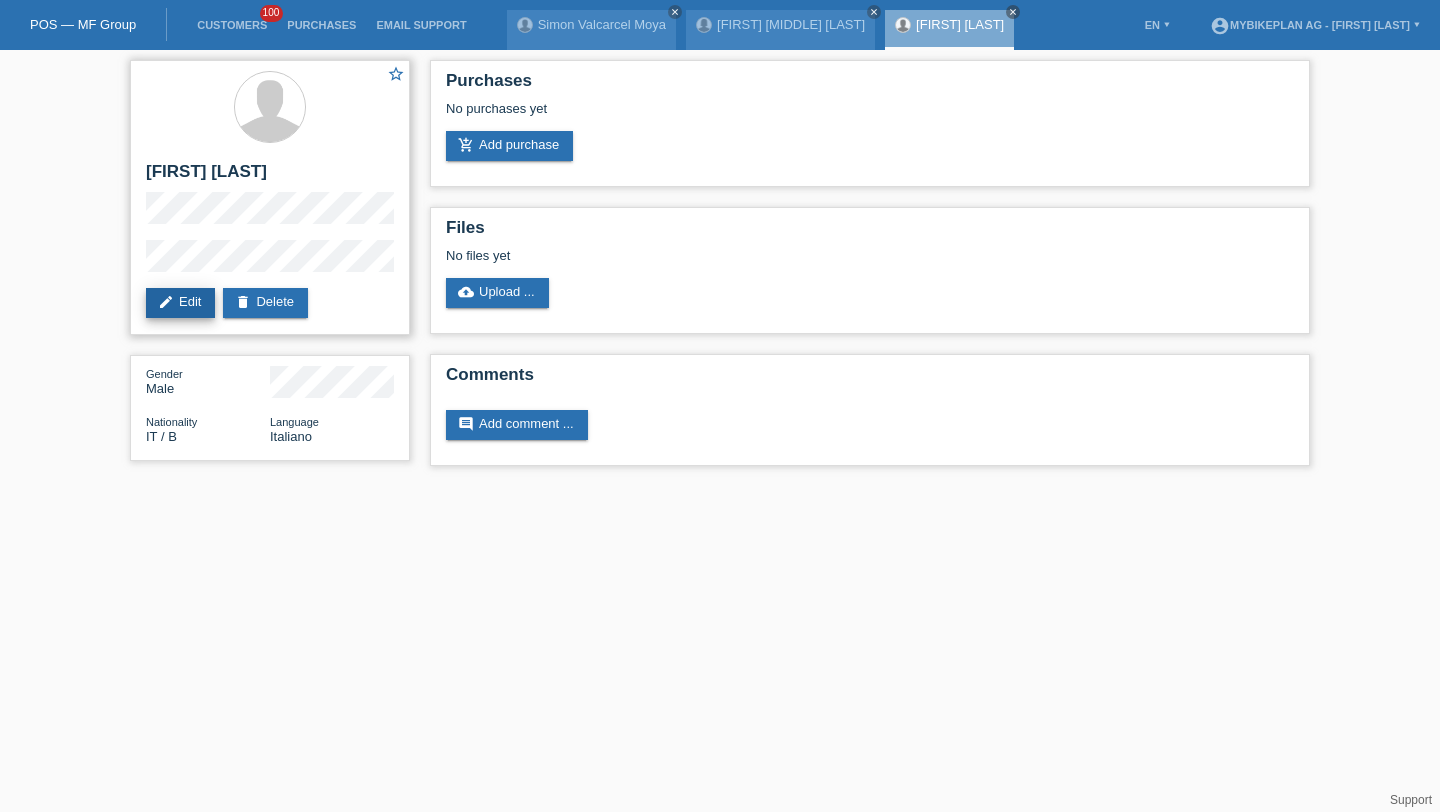 click on "edit  Edit" at bounding box center [180, 303] 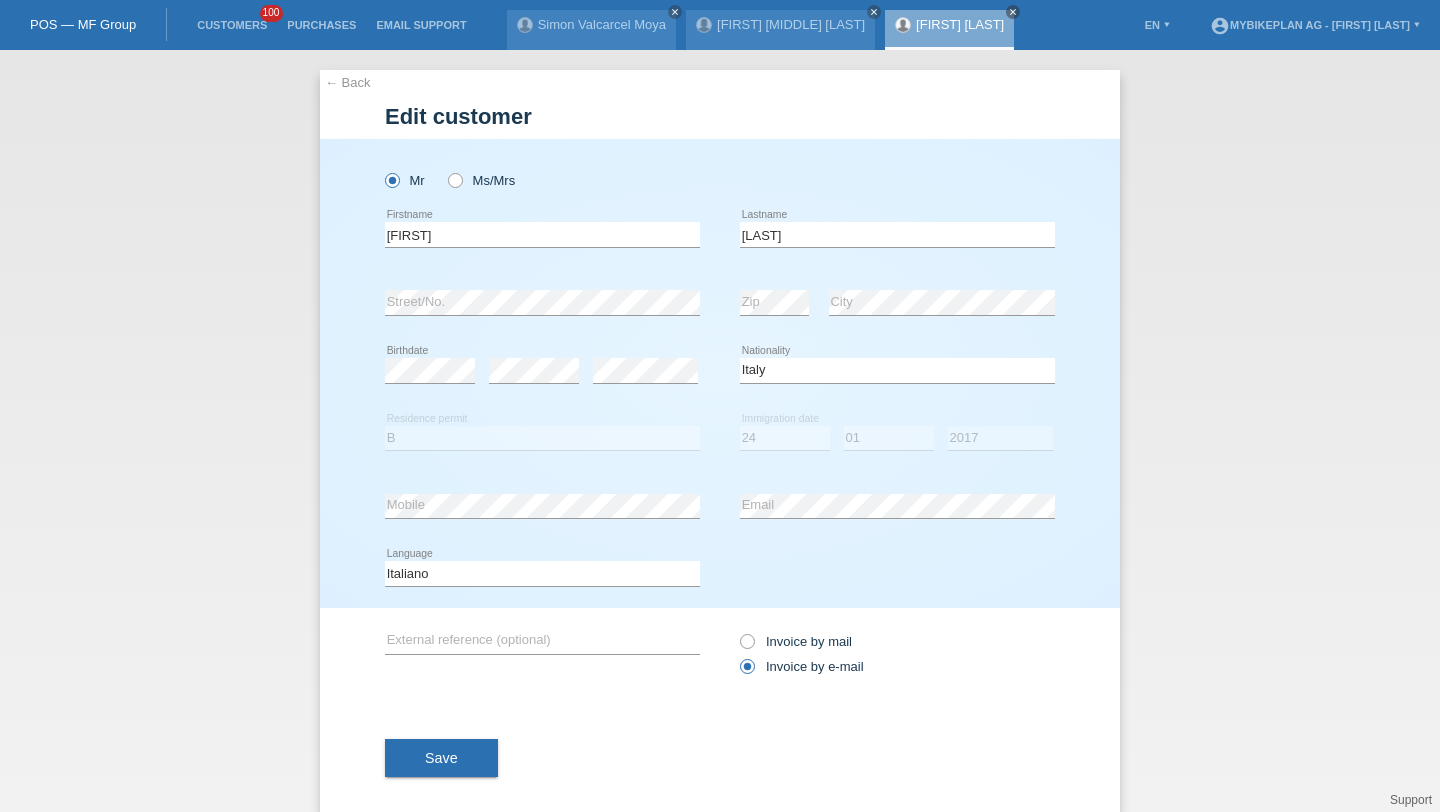 select on "IT" 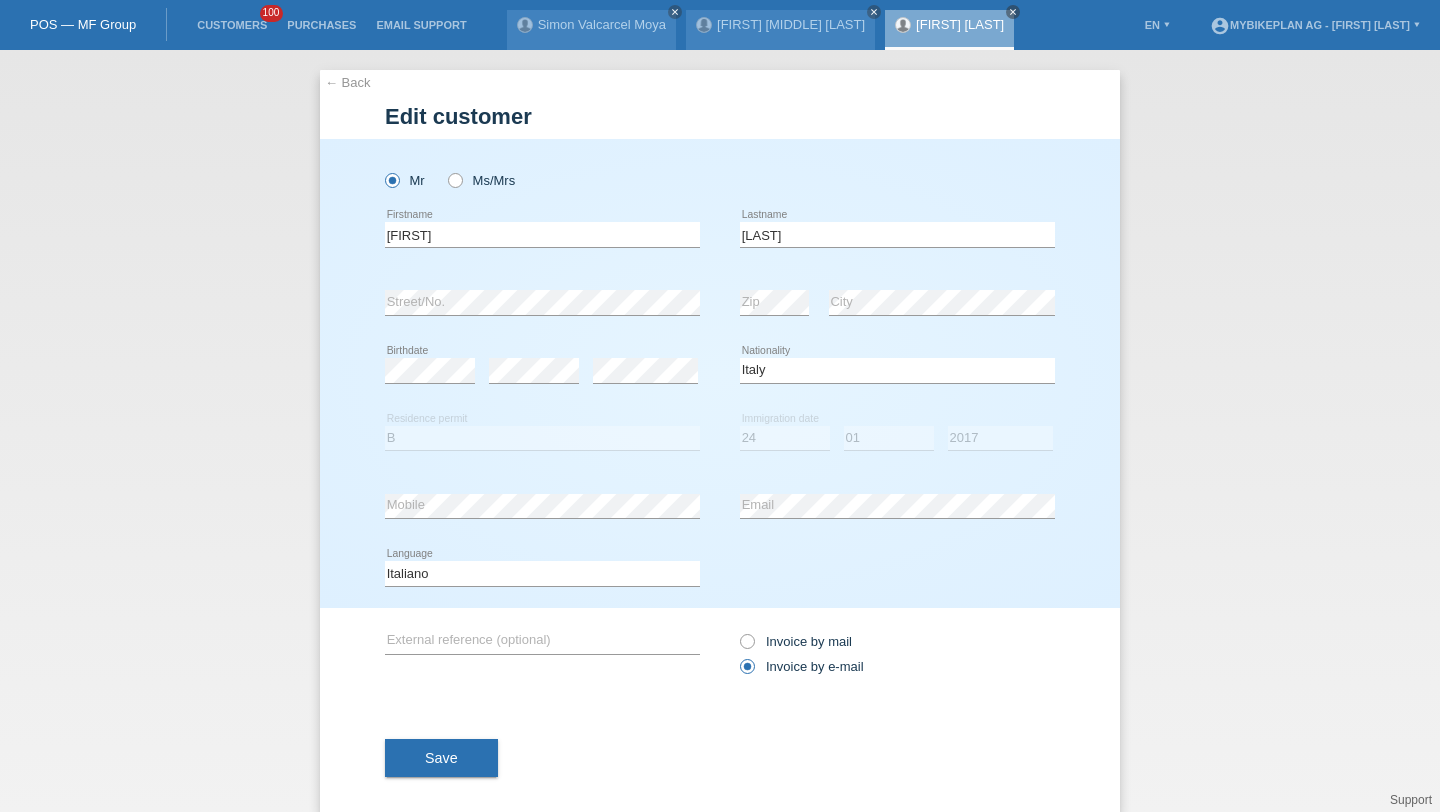 scroll, scrollTop: 0, scrollLeft: 0, axis: both 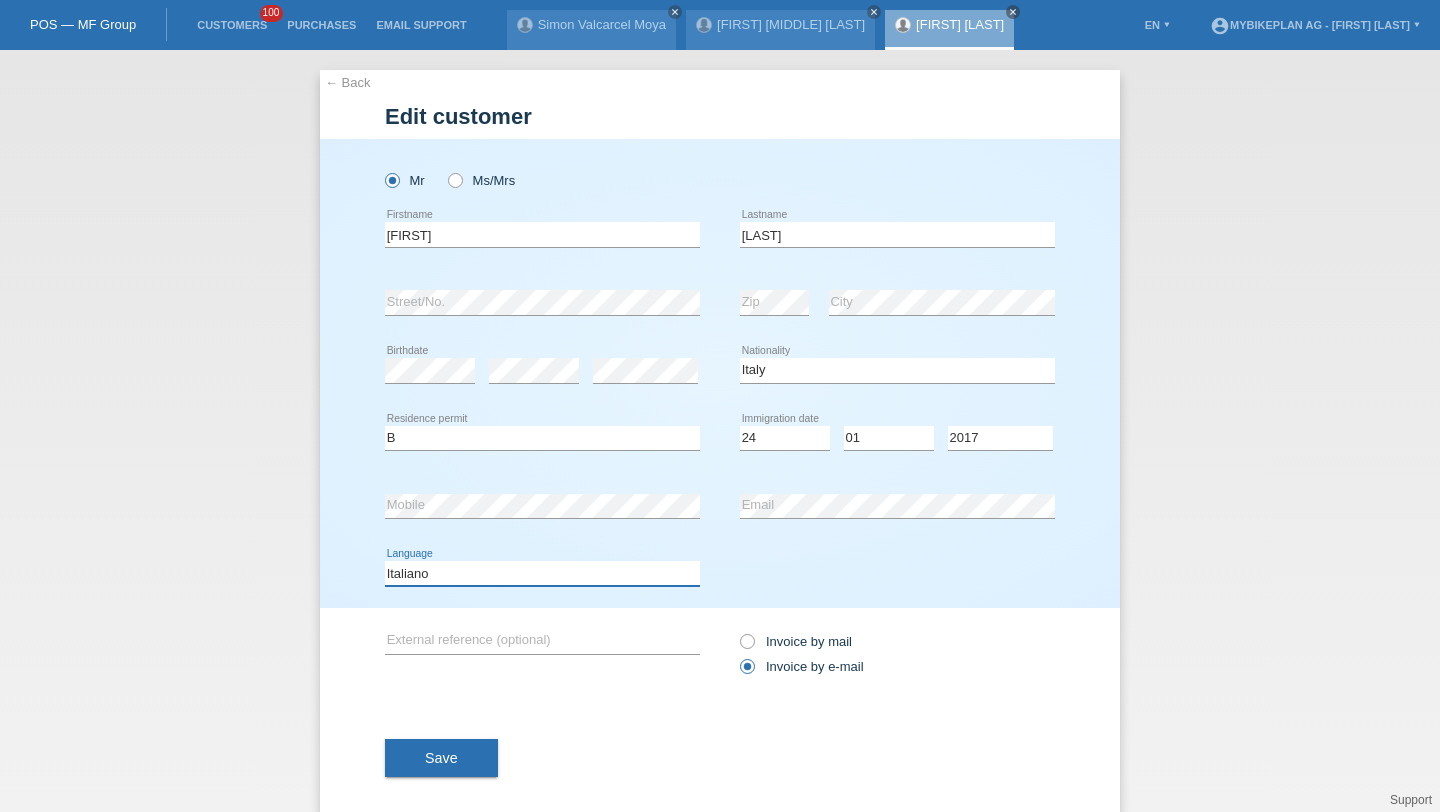 click on "Deutsch
Français
Italiano
English" at bounding box center [542, 573] 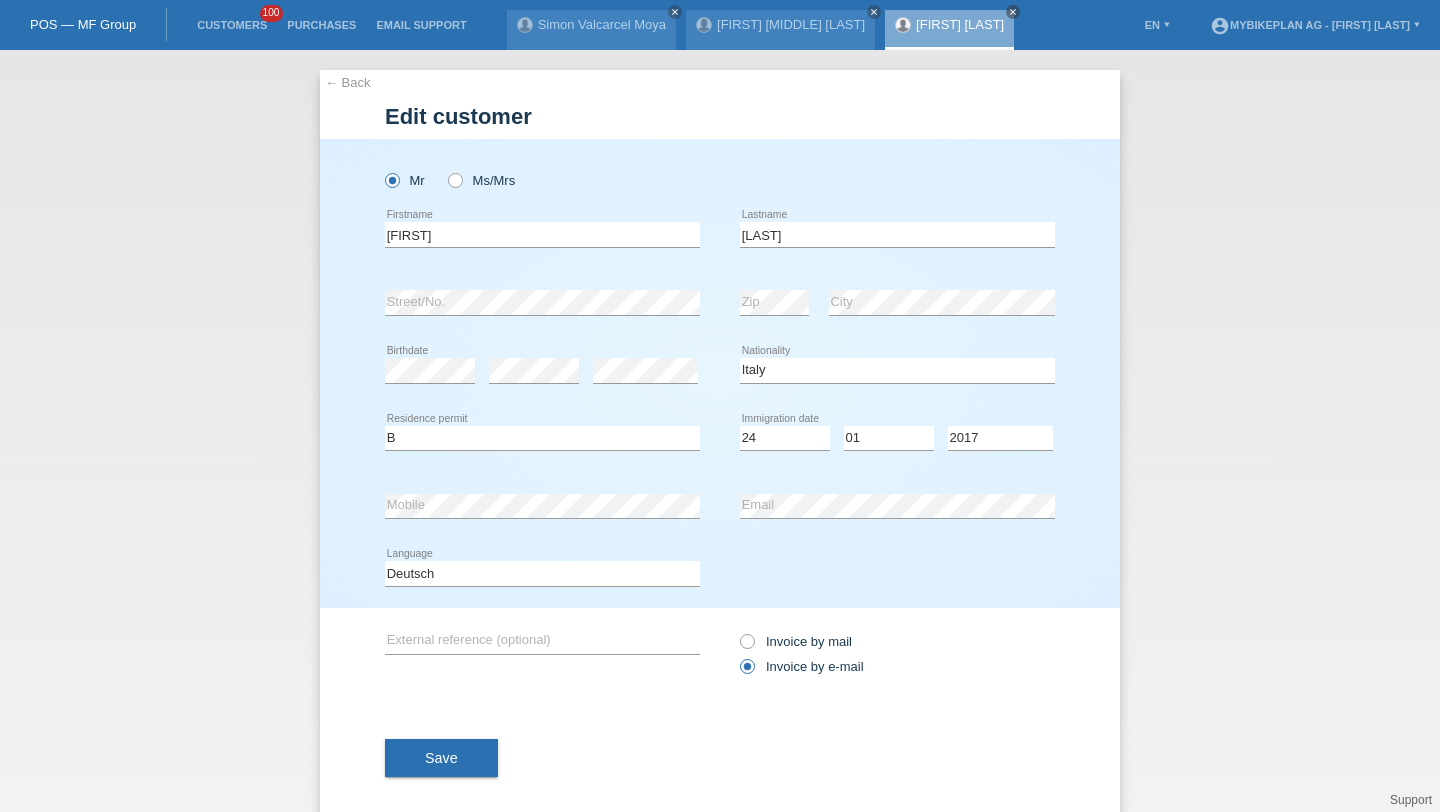 click on "Save" at bounding box center [441, 758] 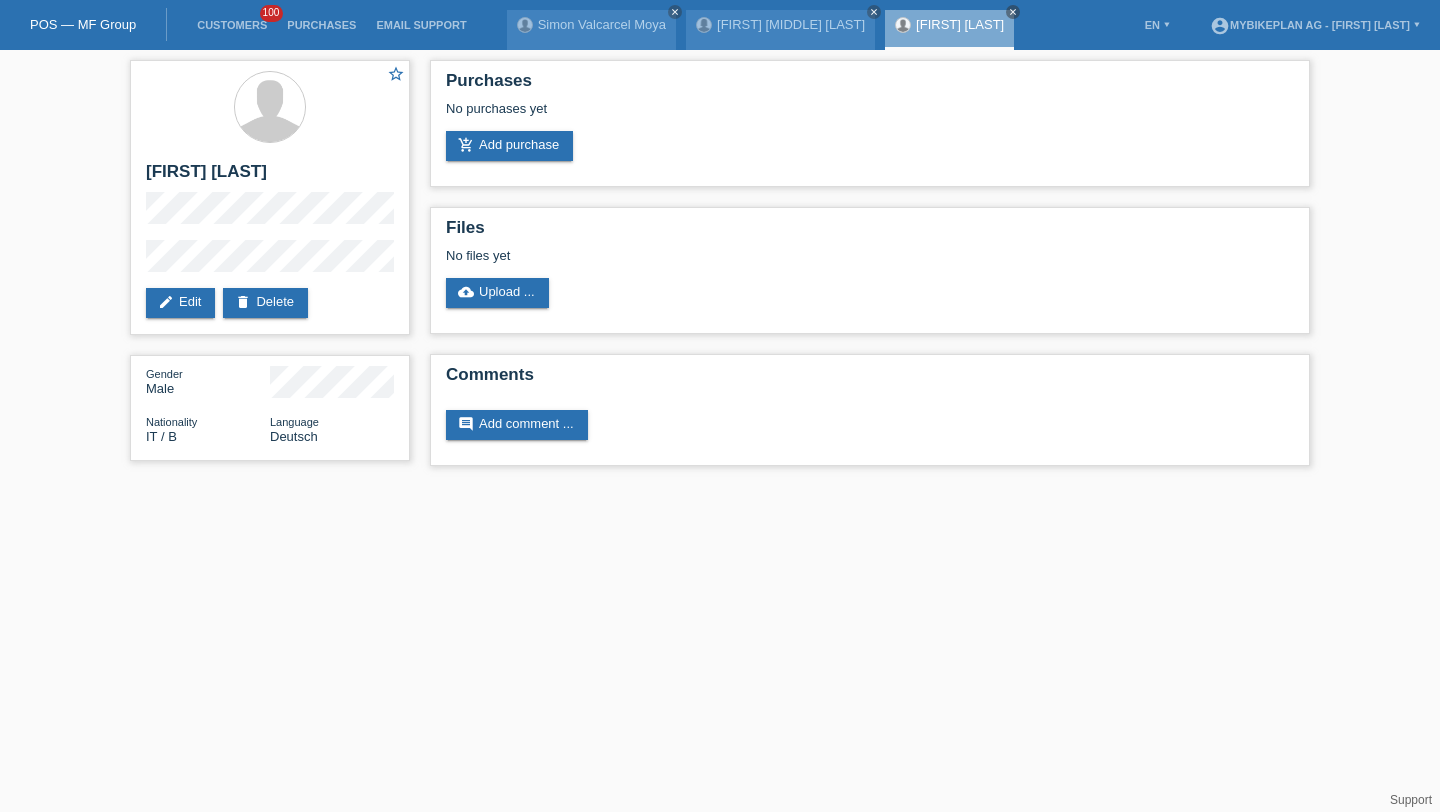 scroll, scrollTop: 0, scrollLeft: 0, axis: both 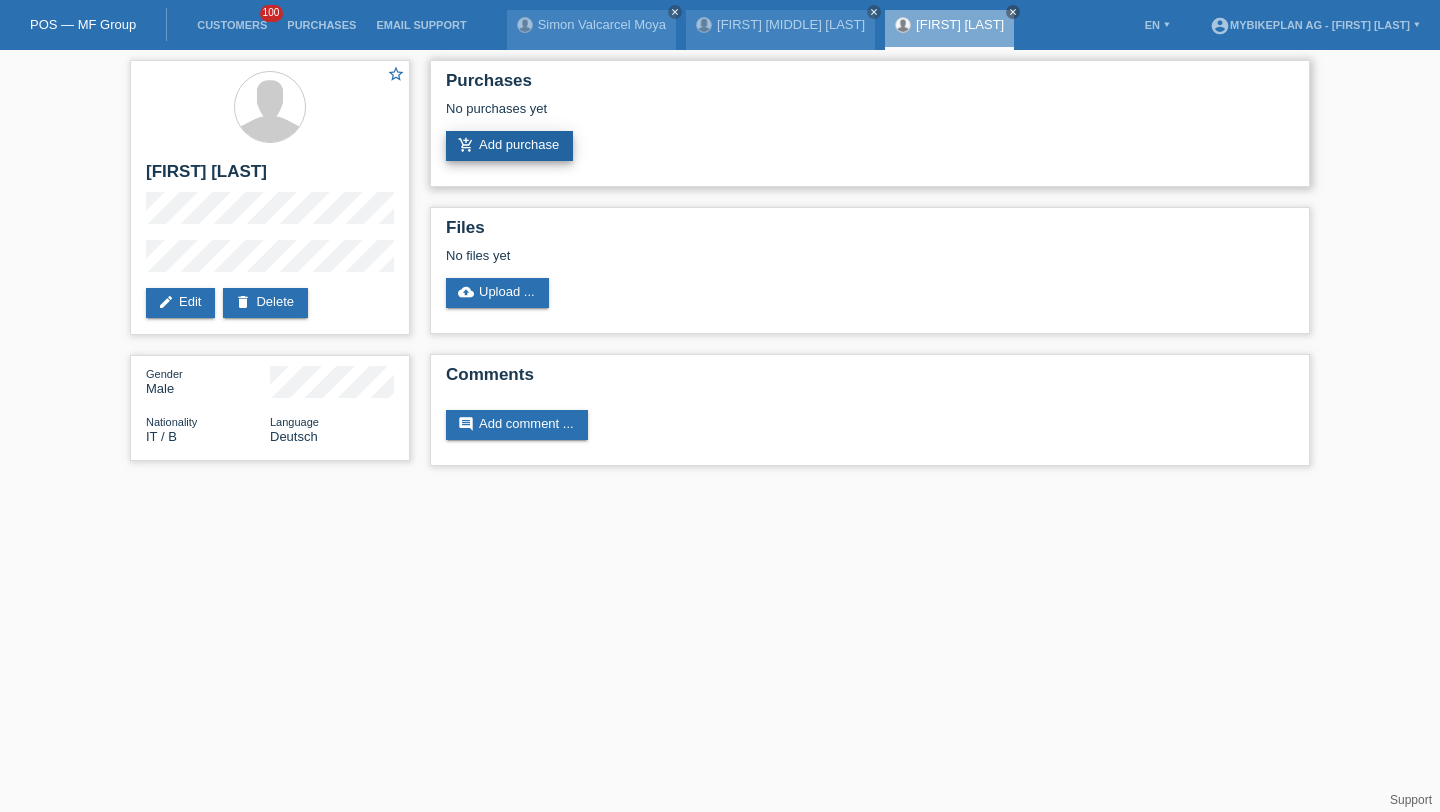click on "add_shopping_cart  Add purchase" at bounding box center (509, 146) 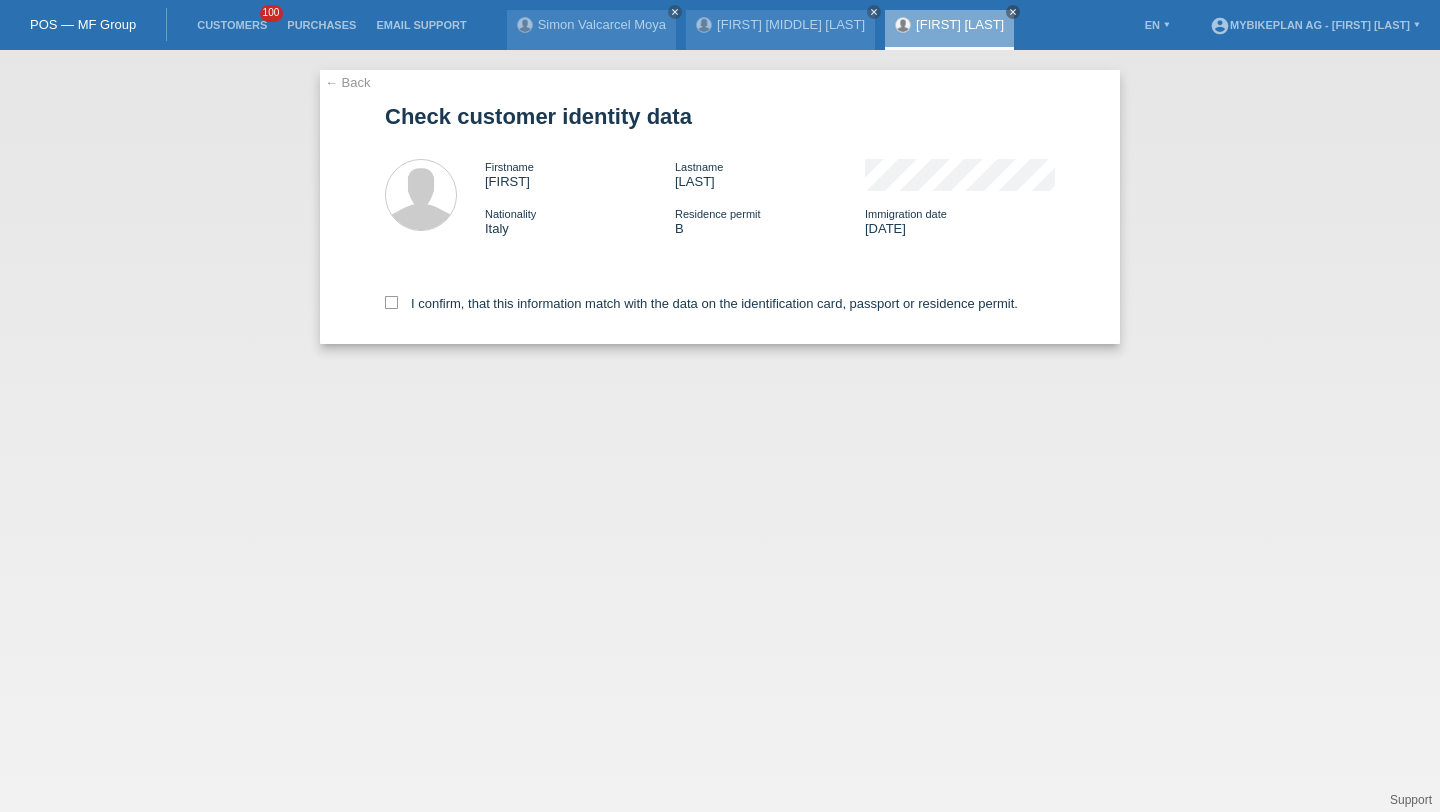 scroll, scrollTop: 0, scrollLeft: 0, axis: both 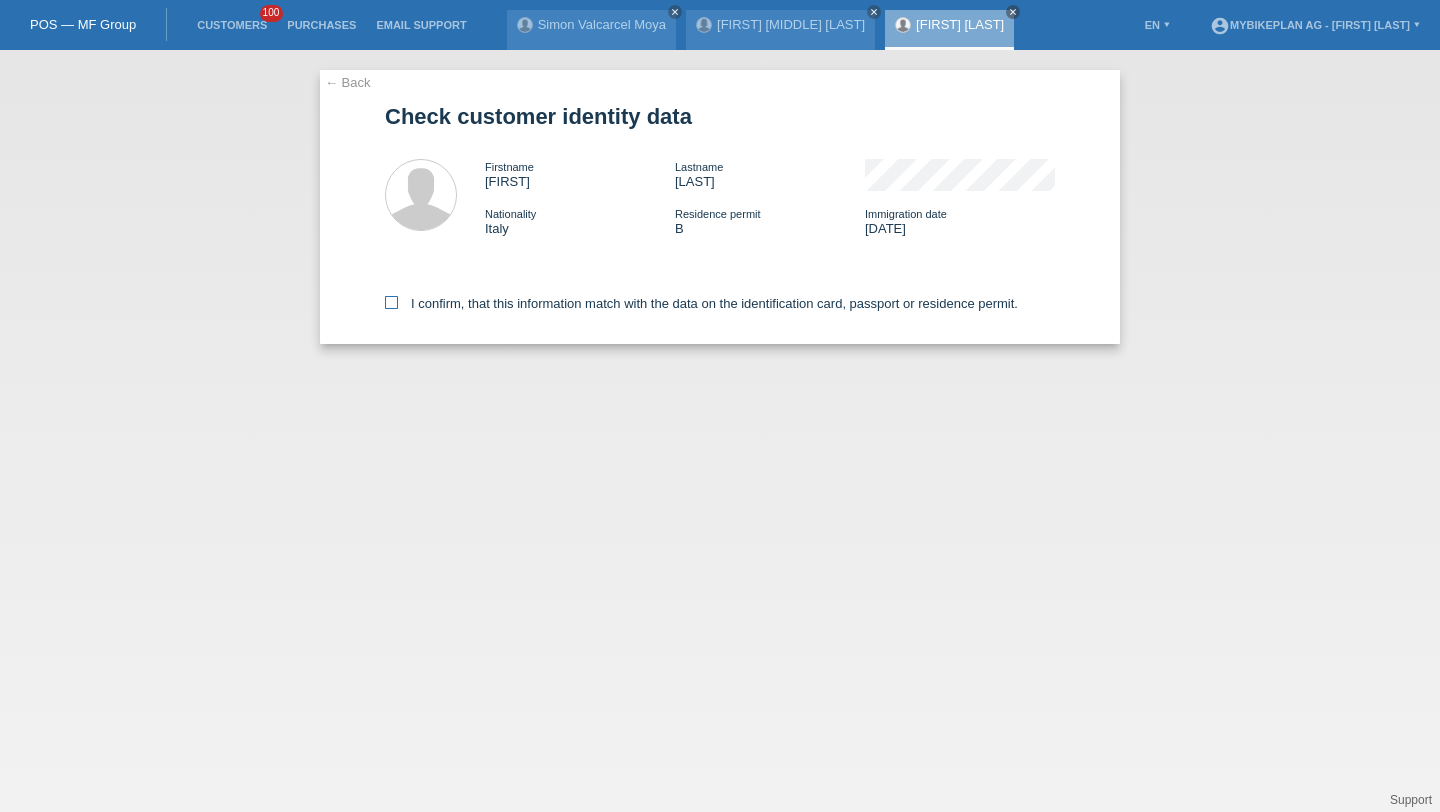 click on "I confirm, that this information match with the data on the identification card, passport or residence permit." at bounding box center [701, 303] 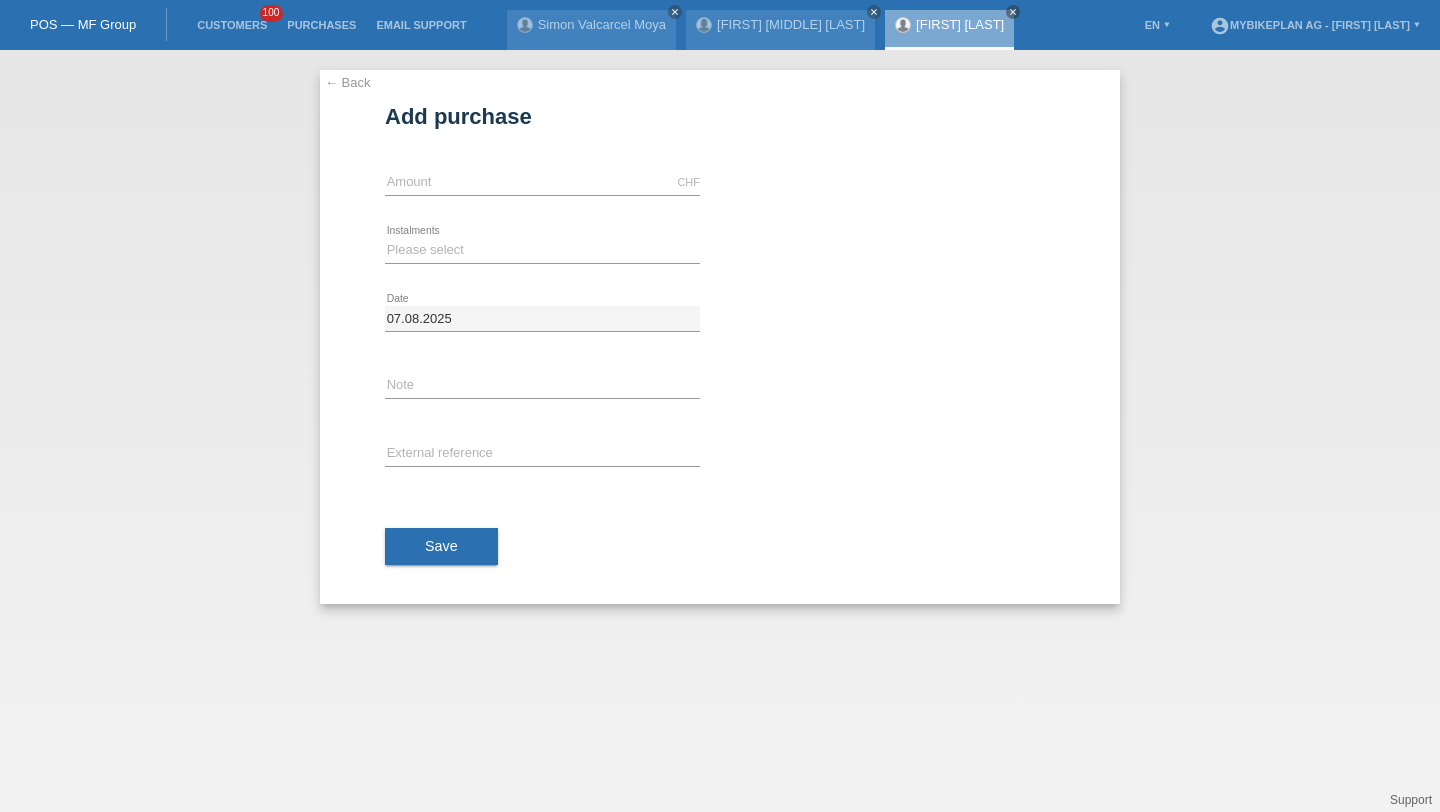 scroll, scrollTop: 0, scrollLeft: 0, axis: both 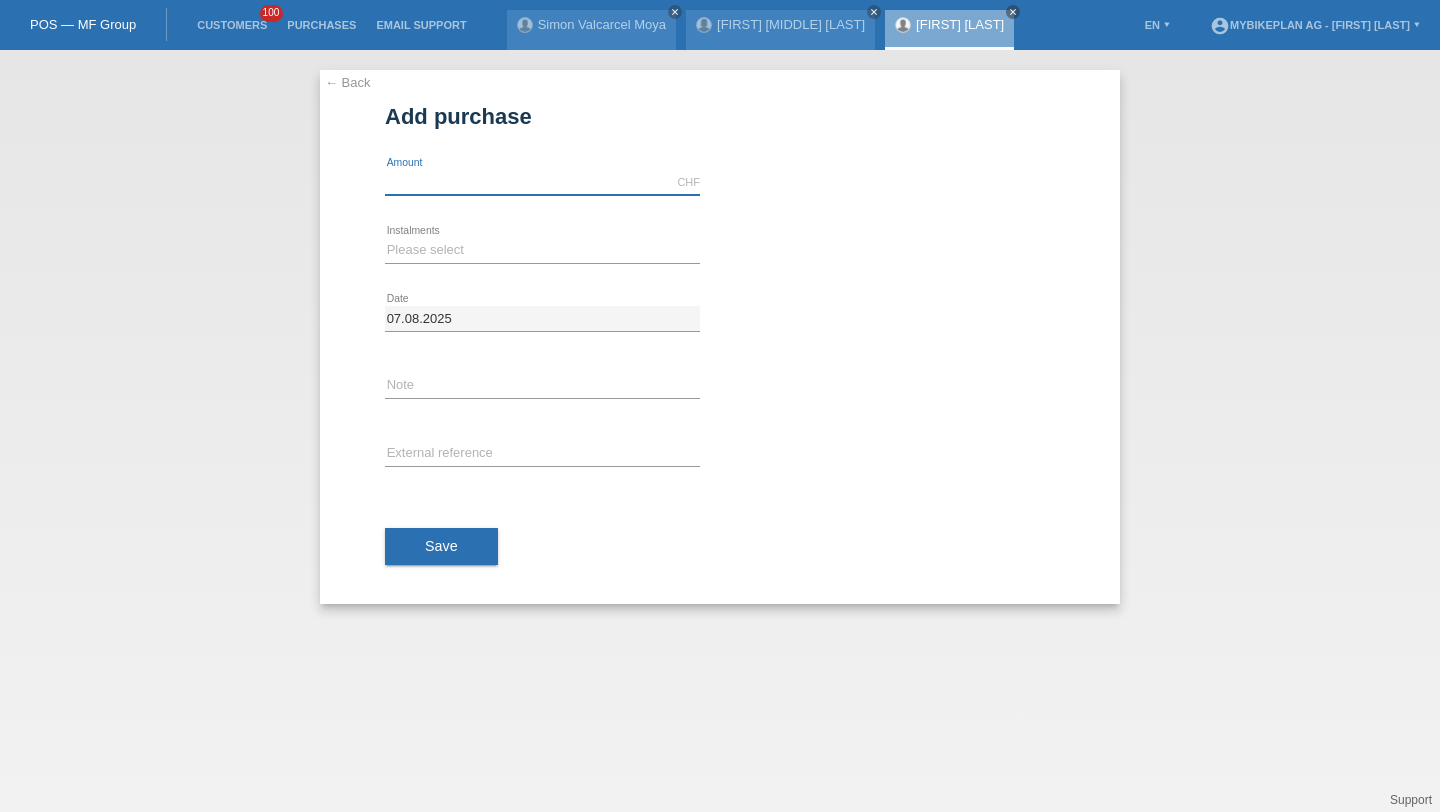 click at bounding box center [542, 182] 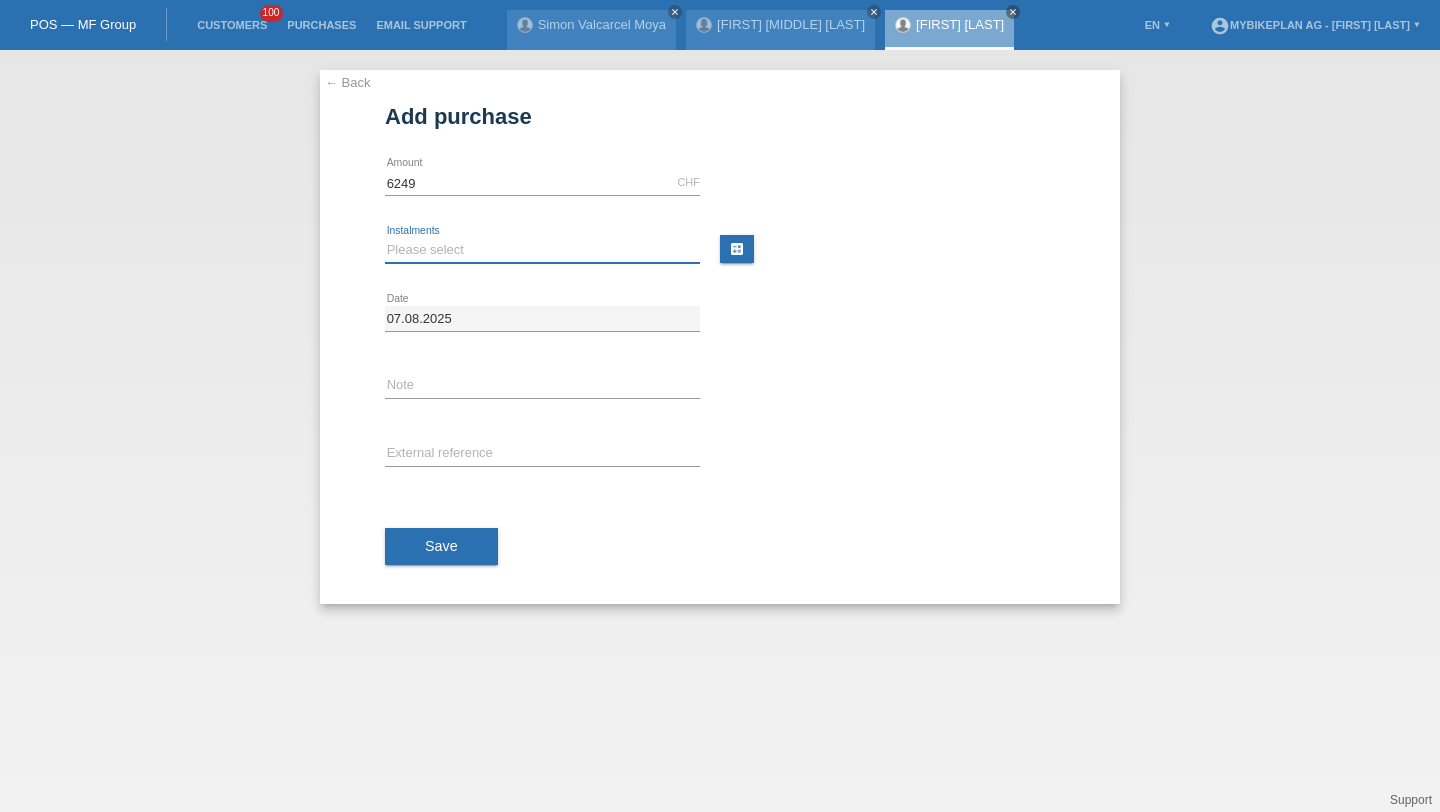 type on "6249.00" 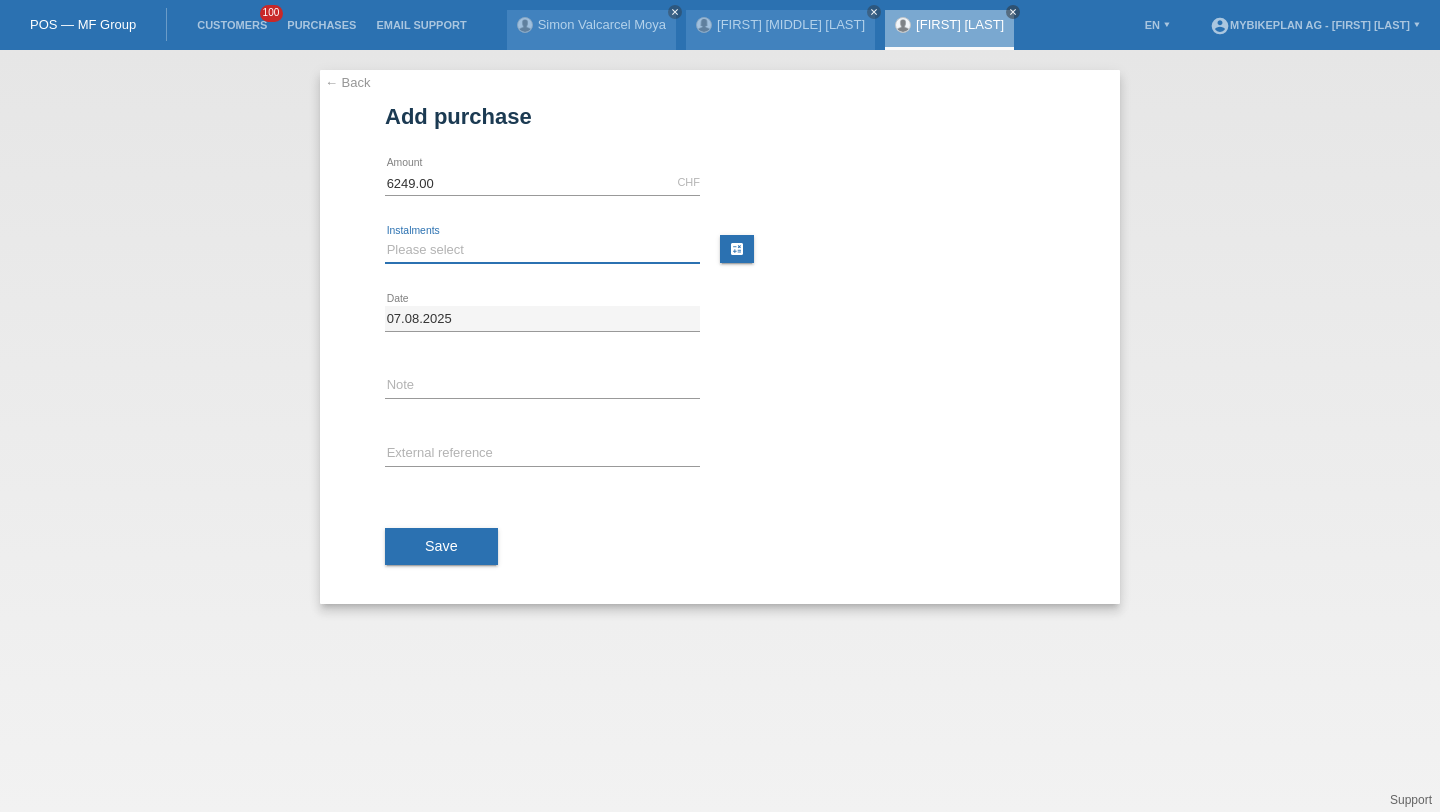 select on "487" 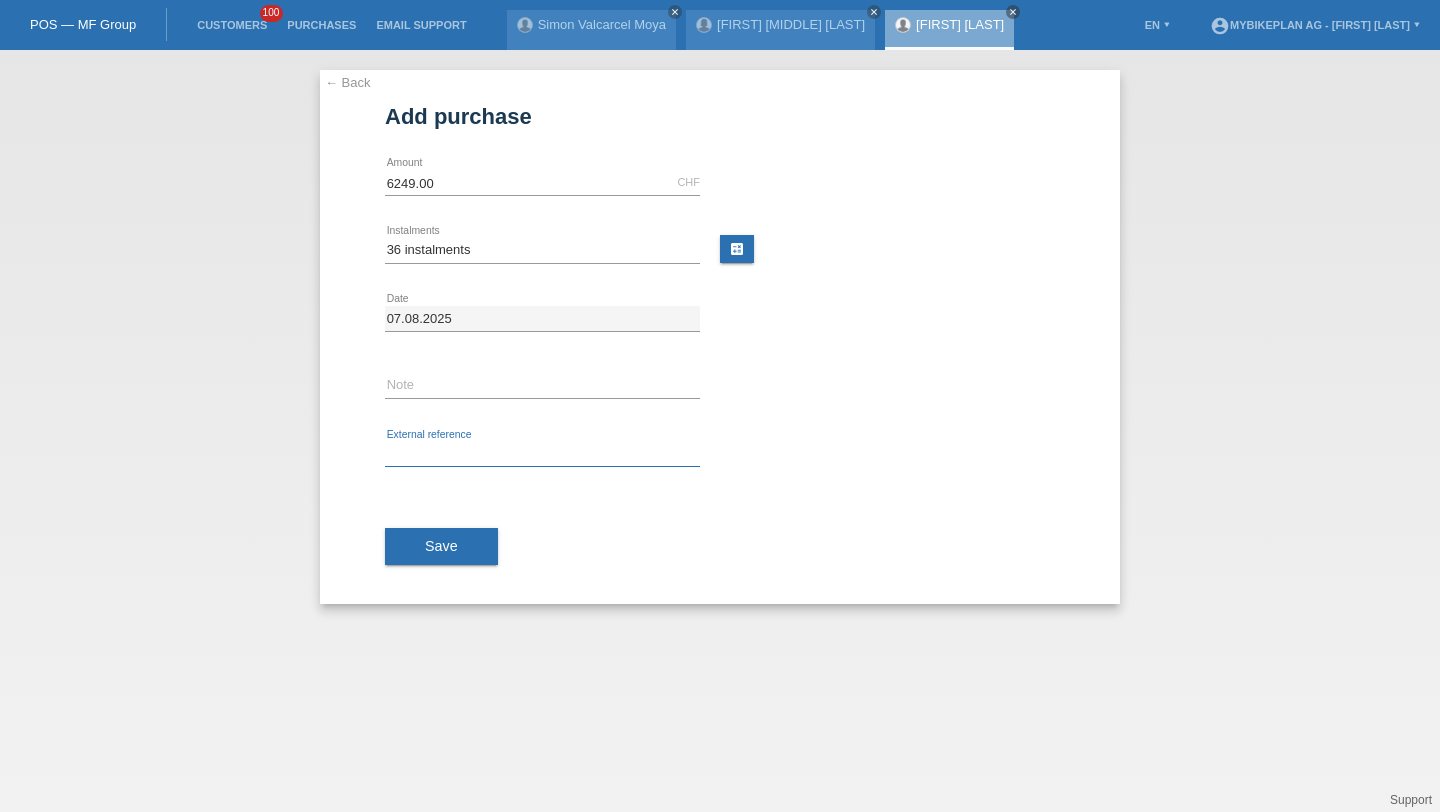 click at bounding box center (542, 454) 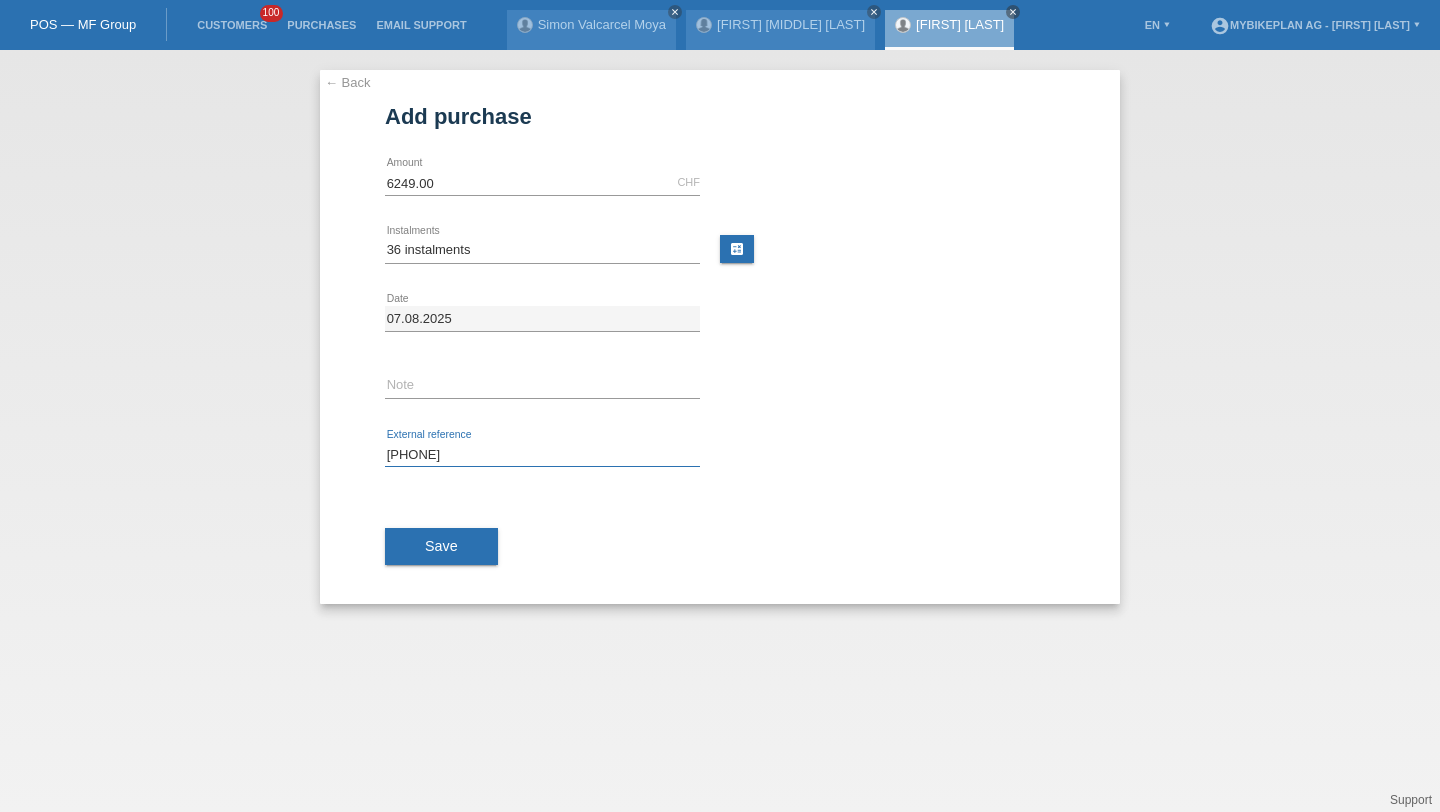 type on "[PHONE]" 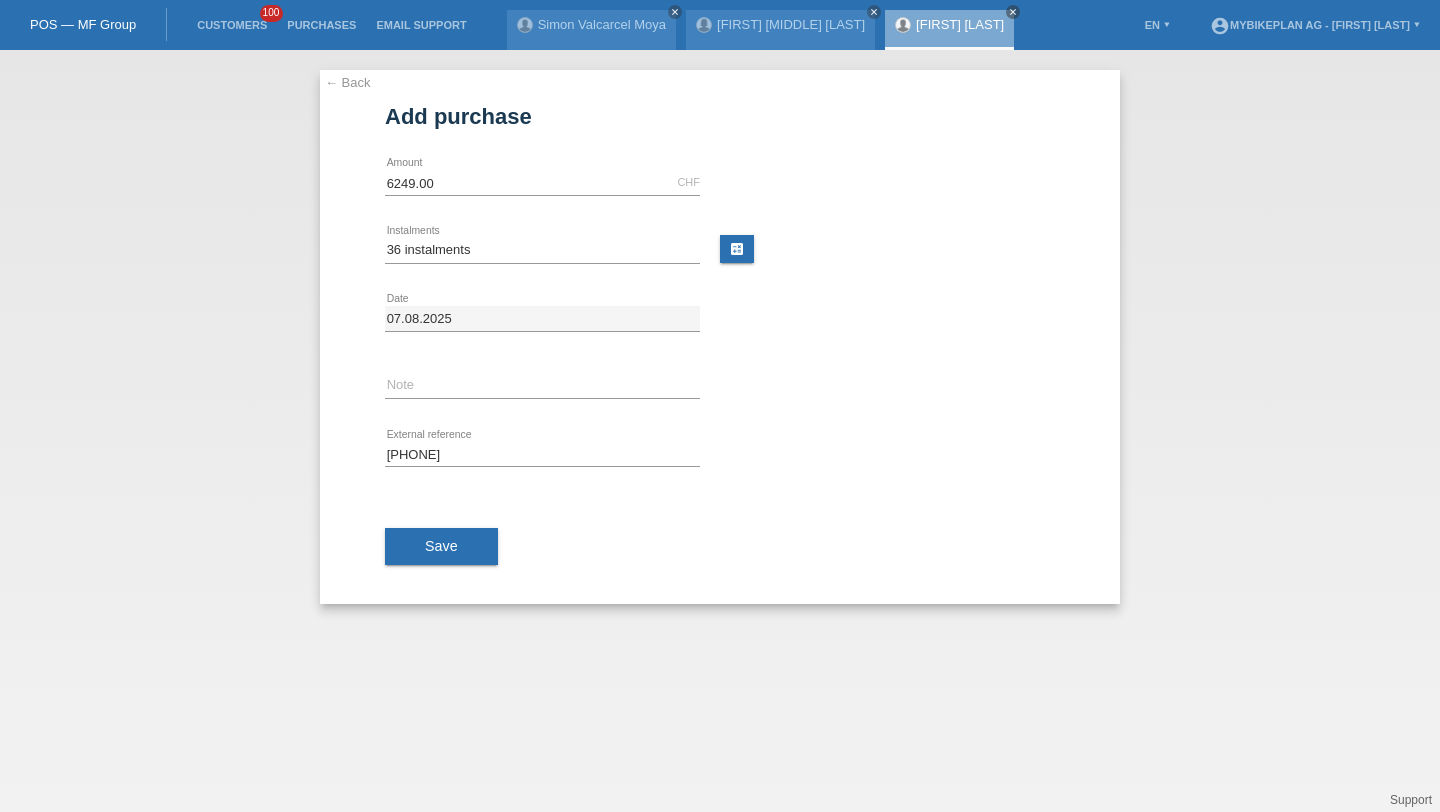 click on "Save" at bounding box center (720, 547) 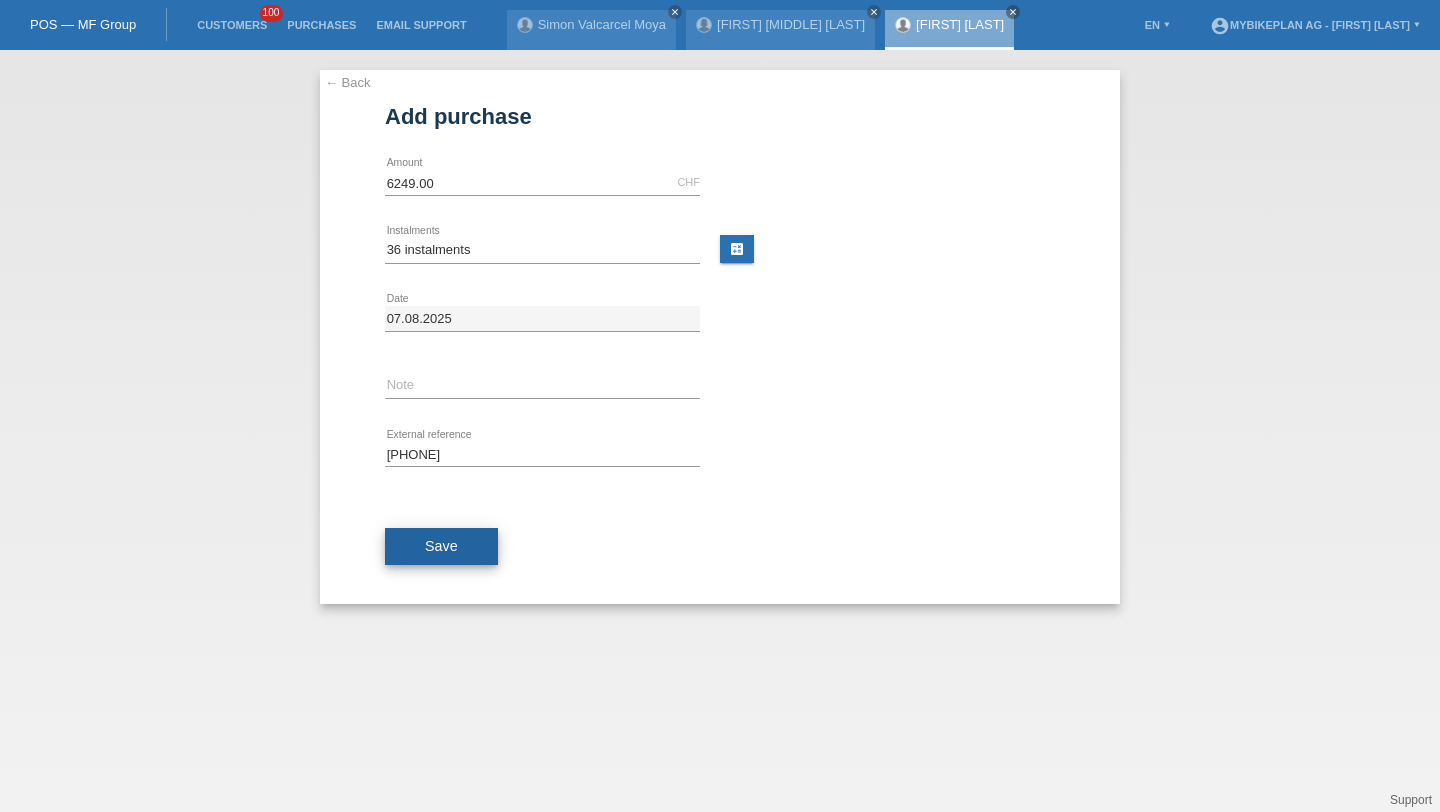 click on "Save" at bounding box center (441, 546) 